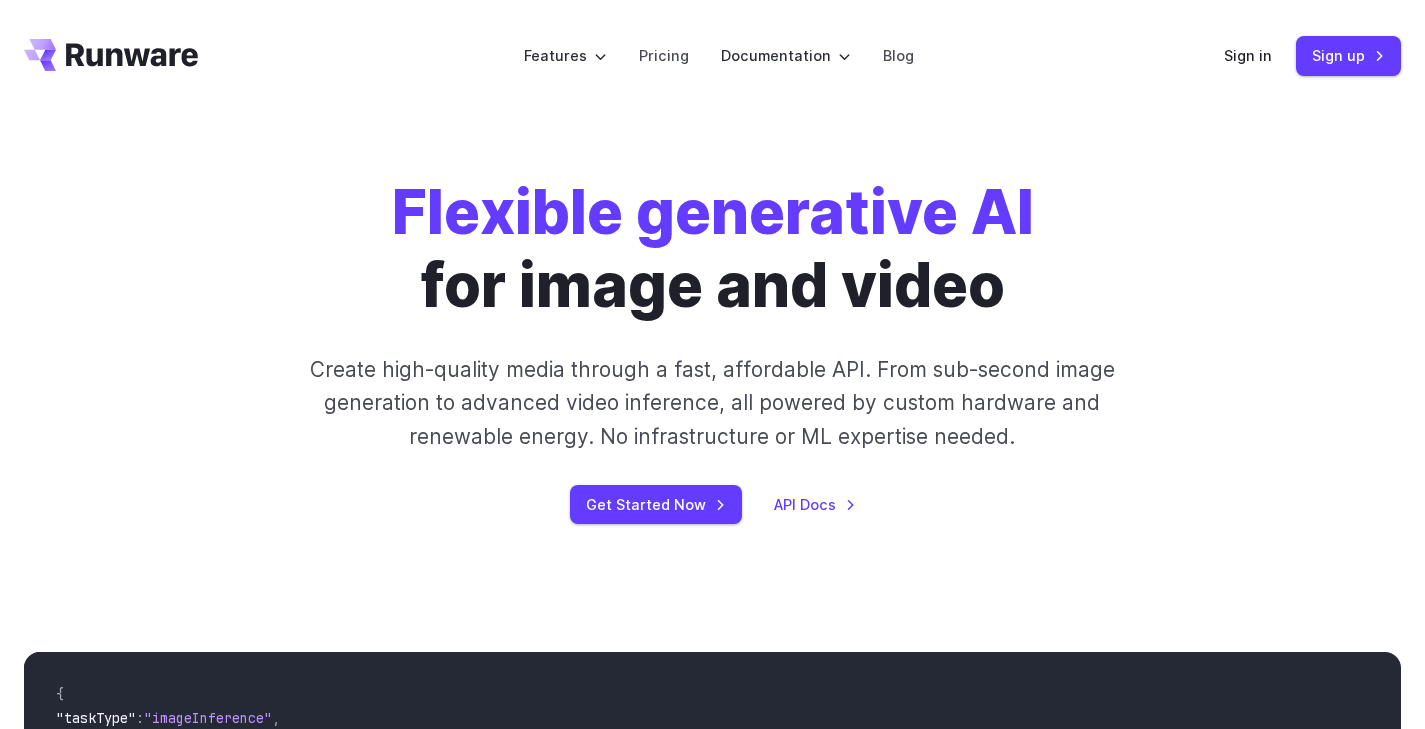scroll, scrollTop: 0, scrollLeft: 0, axis: both 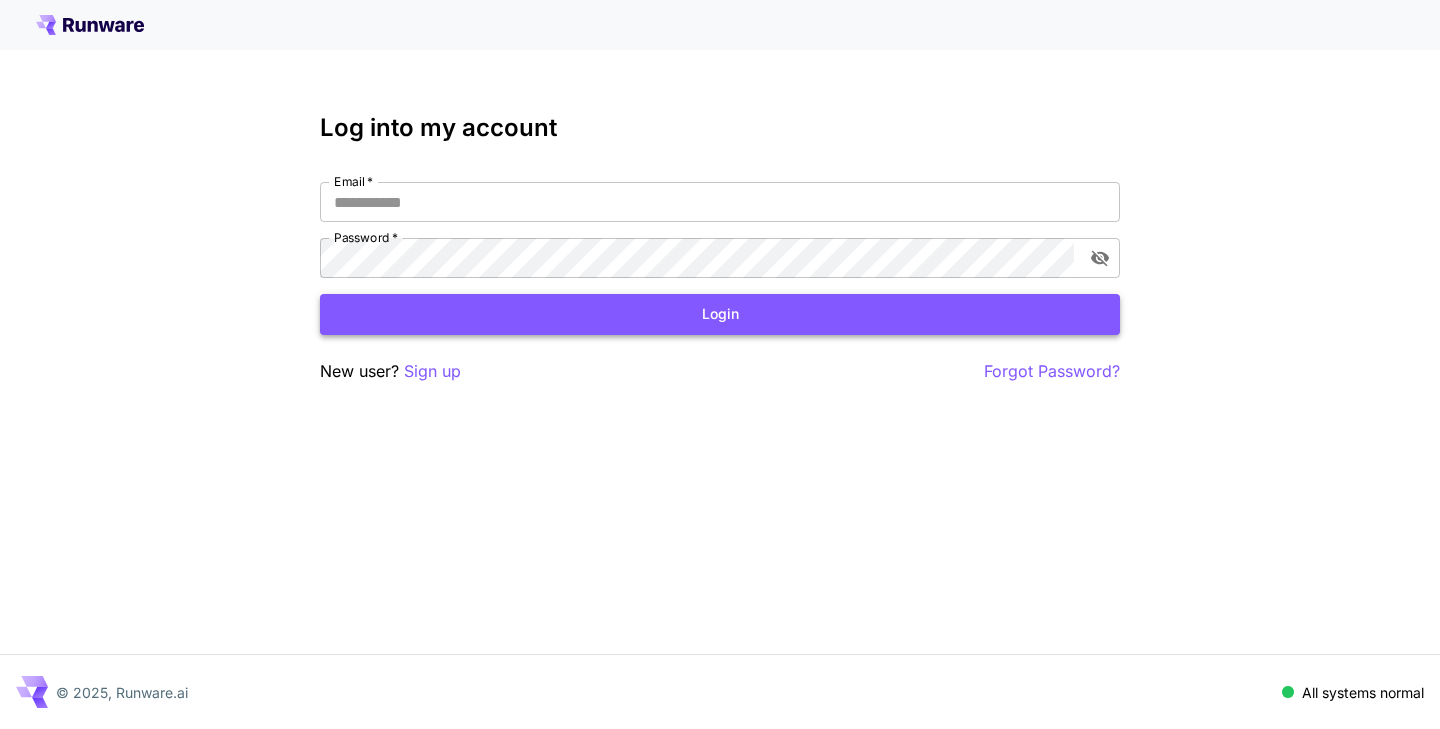 type on "**********" 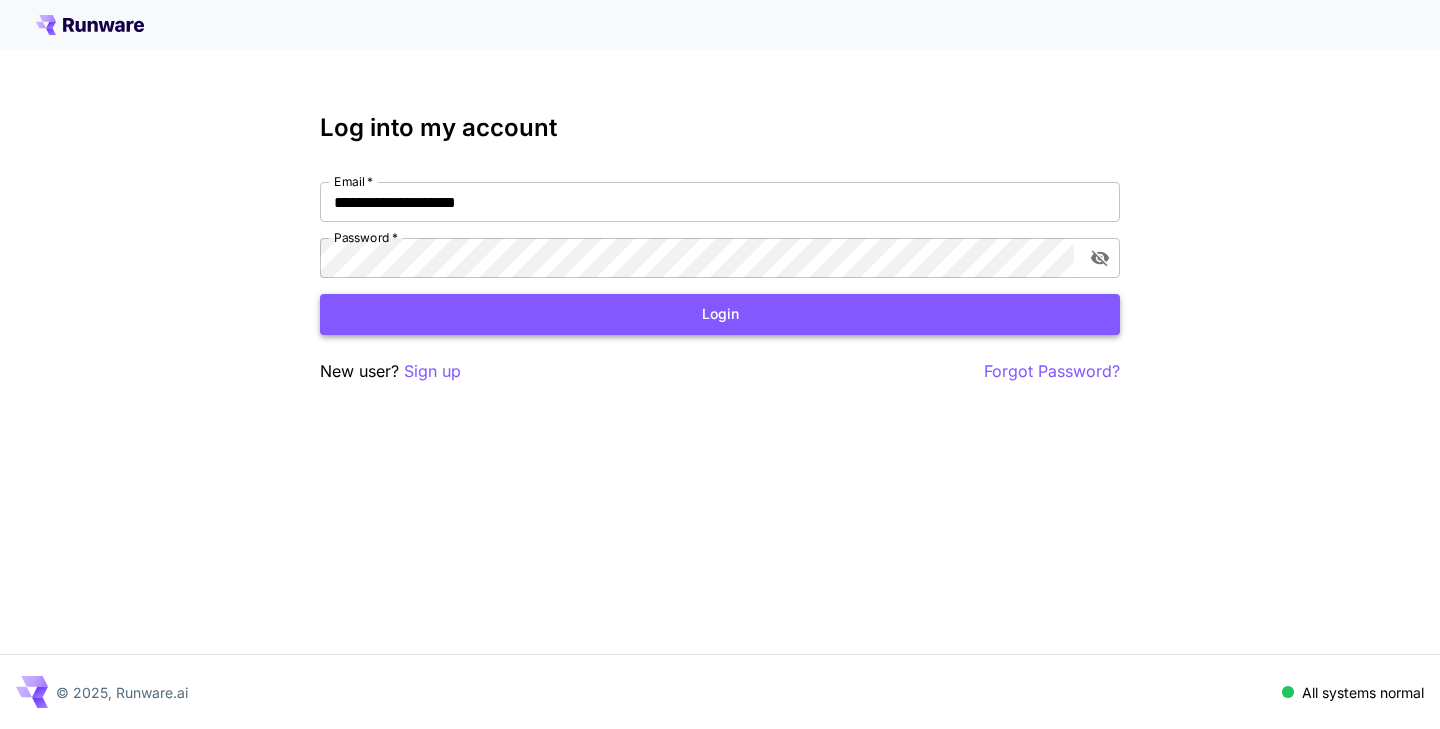 click on "Login" at bounding box center (720, 314) 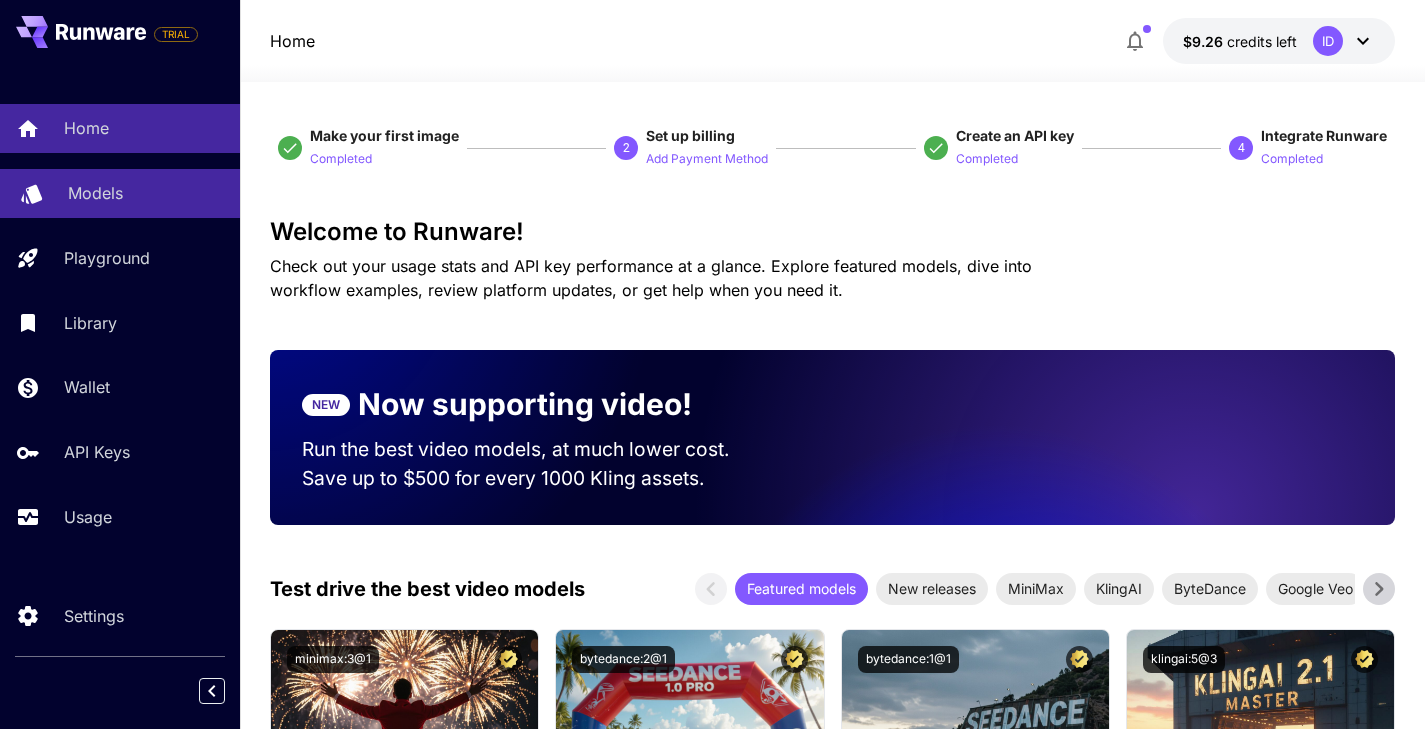 click on "Models" at bounding box center [120, 193] 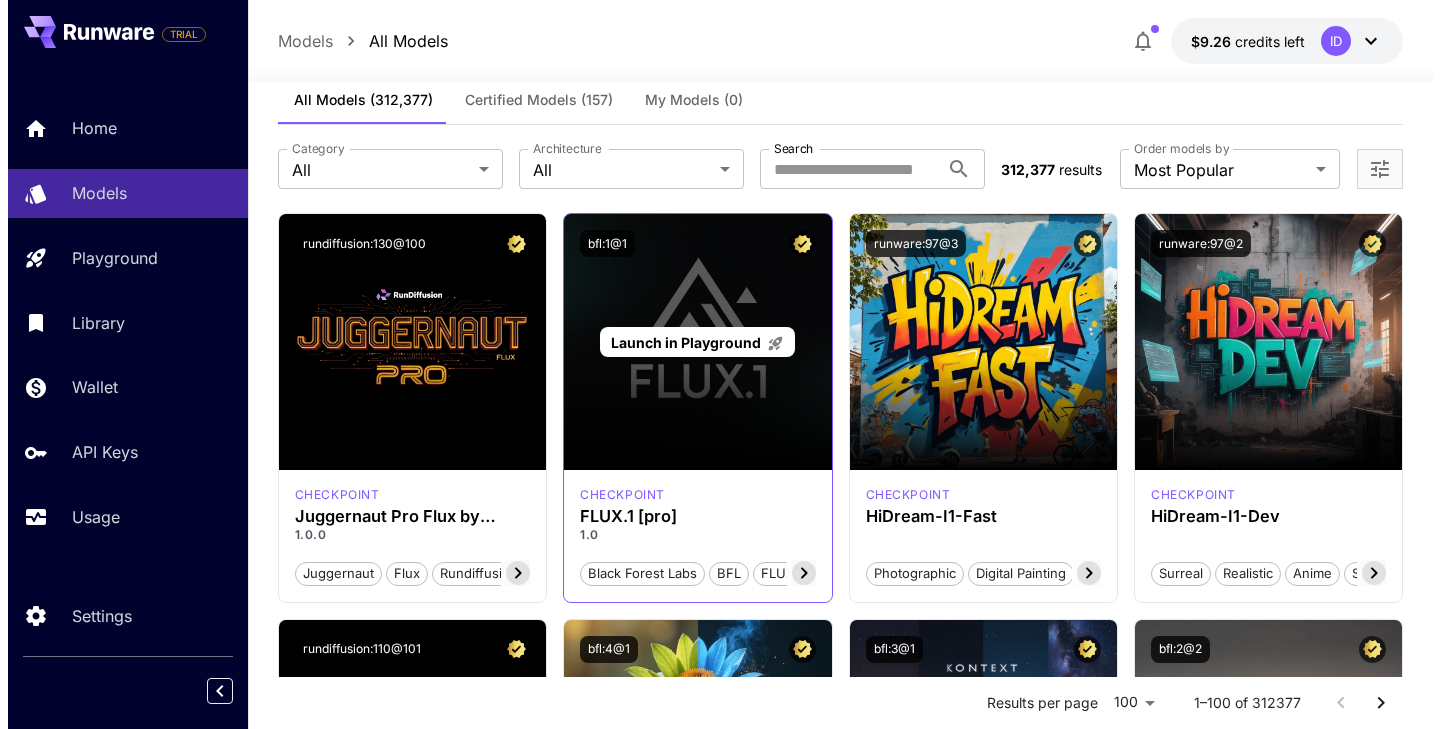 scroll, scrollTop: 0, scrollLeft: 0, axis: both 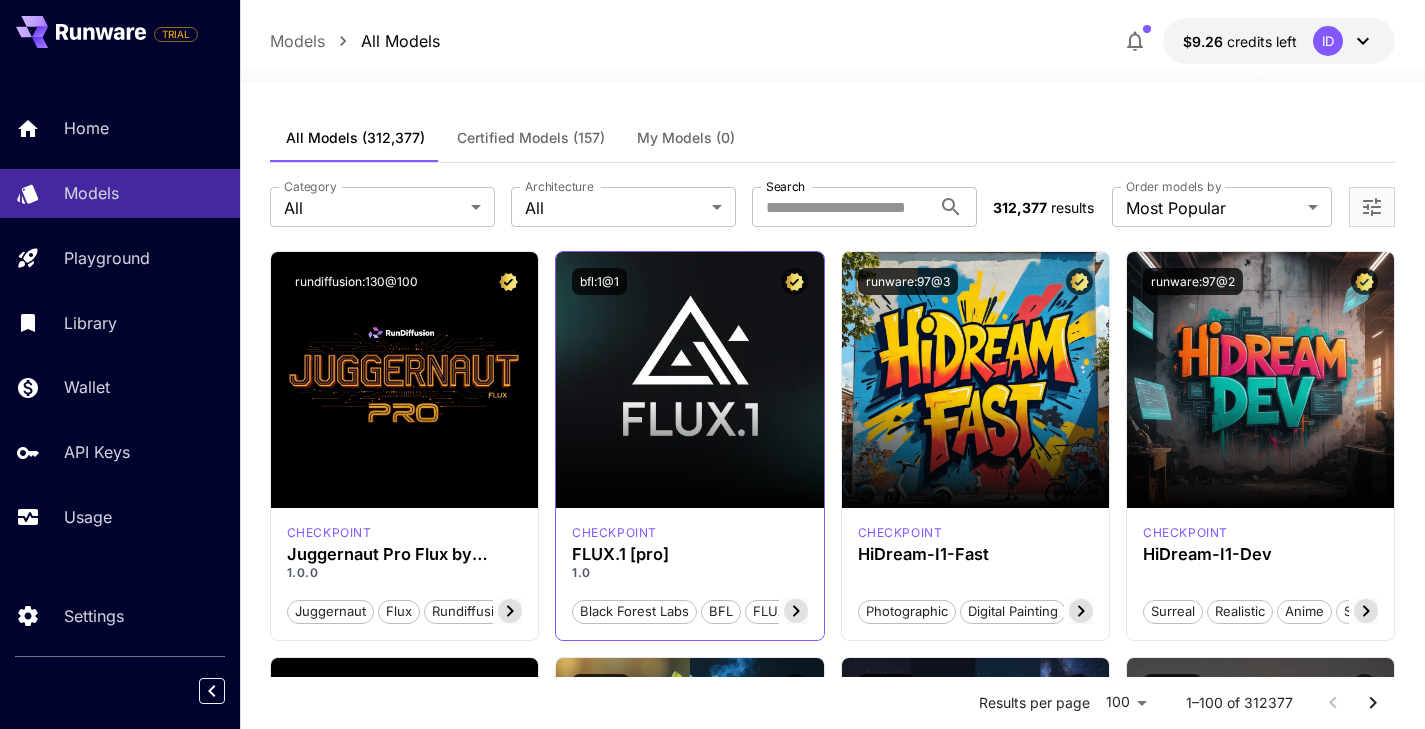 click on "bfl:1@1" at bounding box center [689, 281] 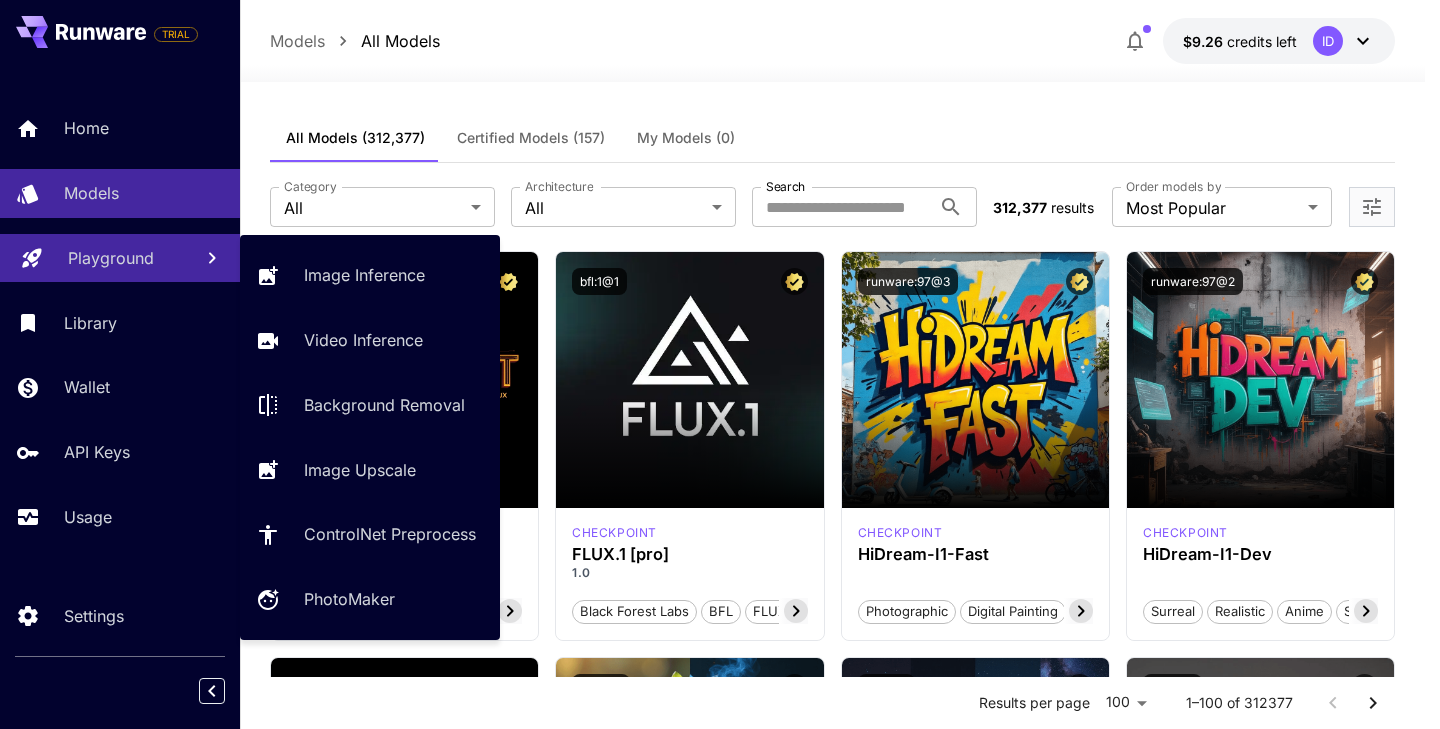 click on "Playground" at bounding box center (111, 258) 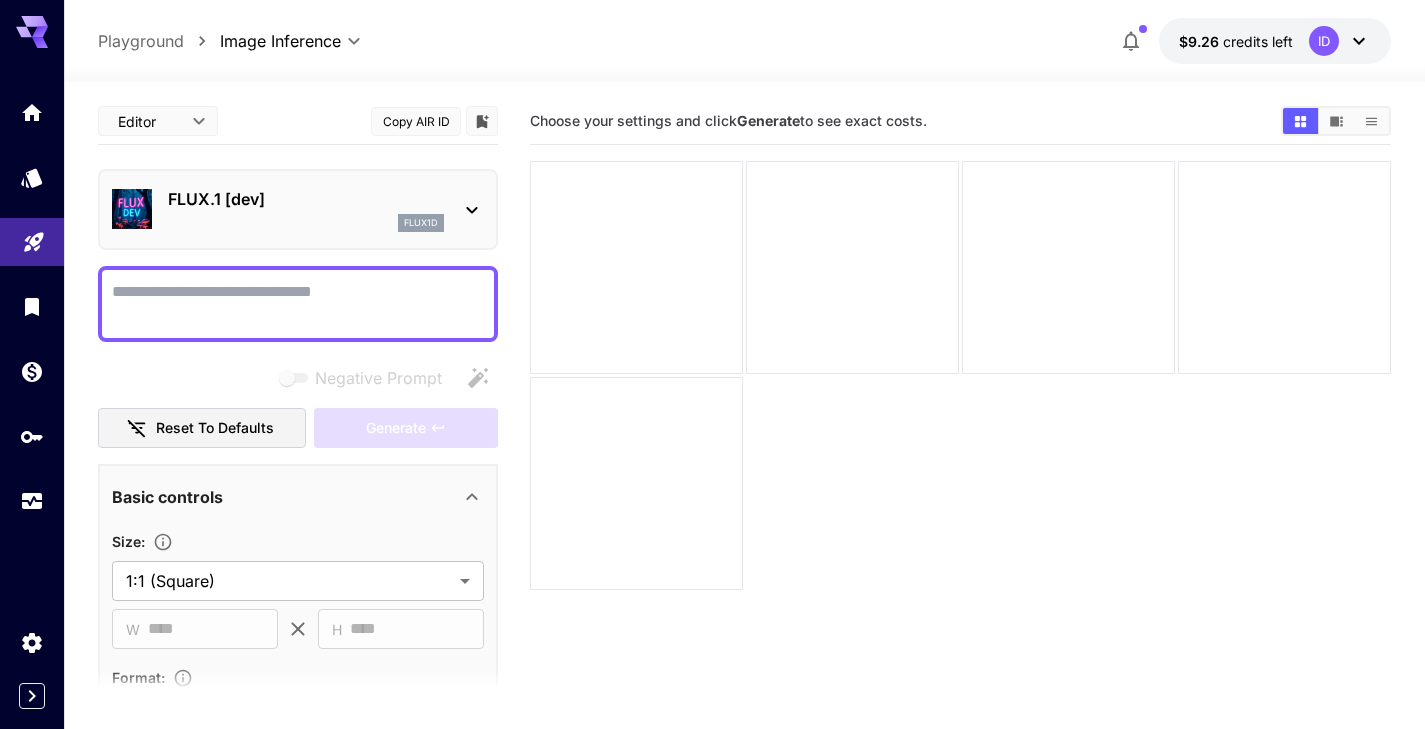 click on "FLUX.1 [dev]" at bounding box center (306, 199) 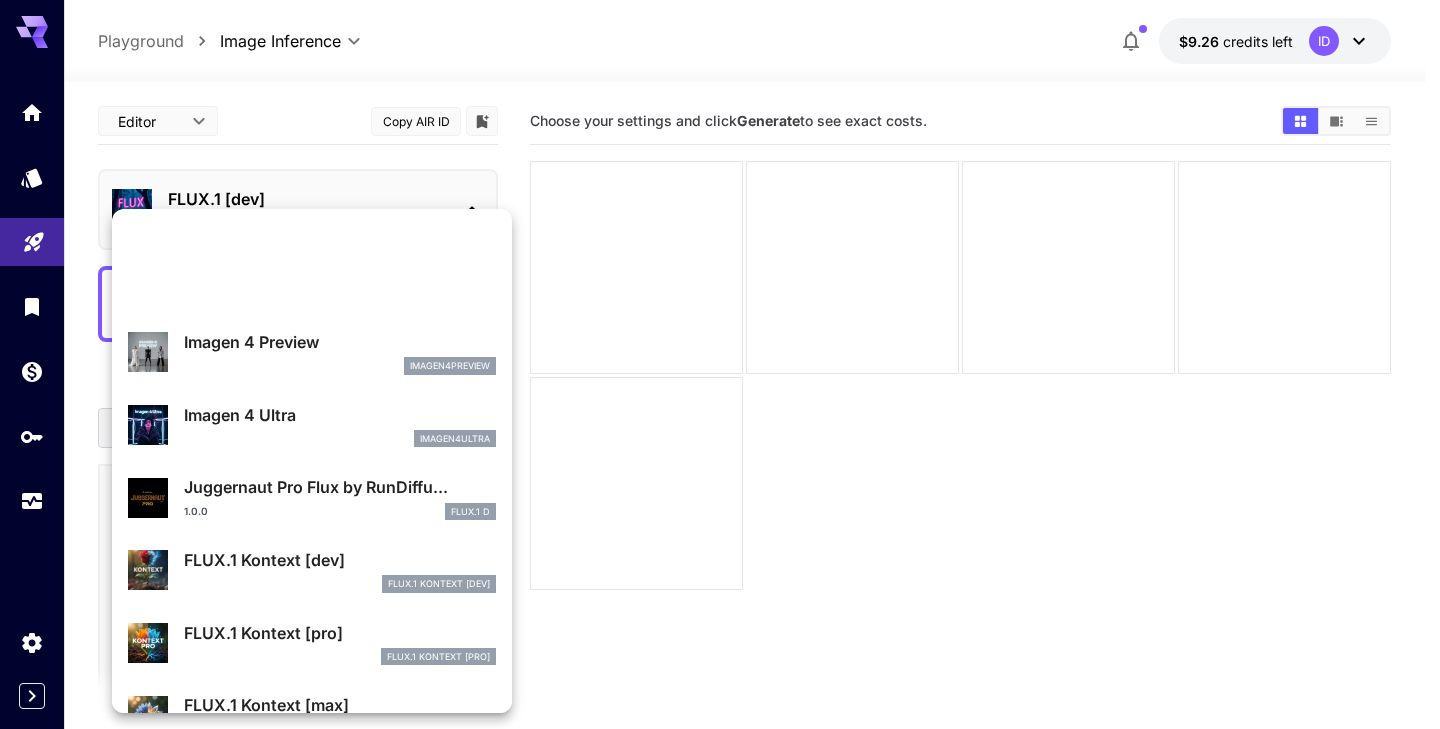 scroll, scrollTop: 0, scrollLeft: 0, axis: both 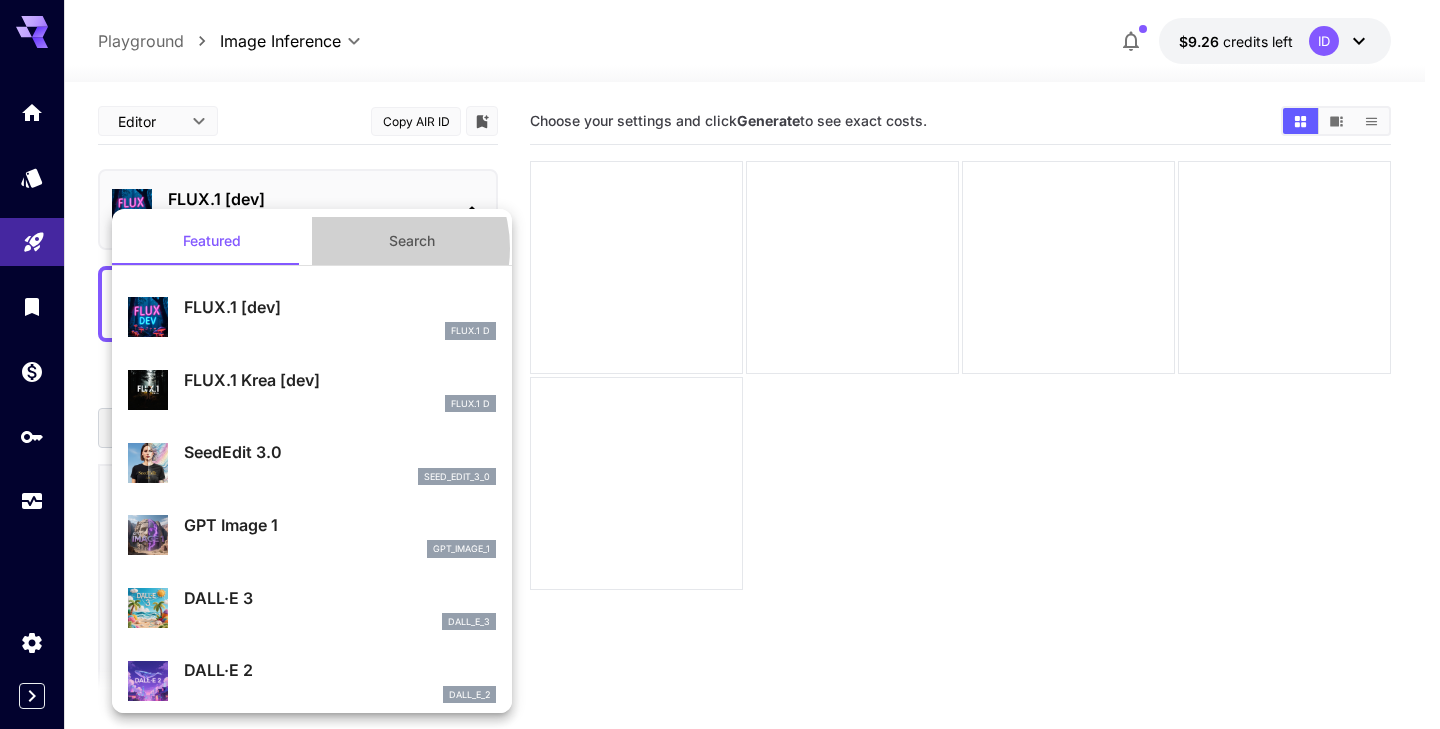 click on "Search" at bounding box center [412, 241] 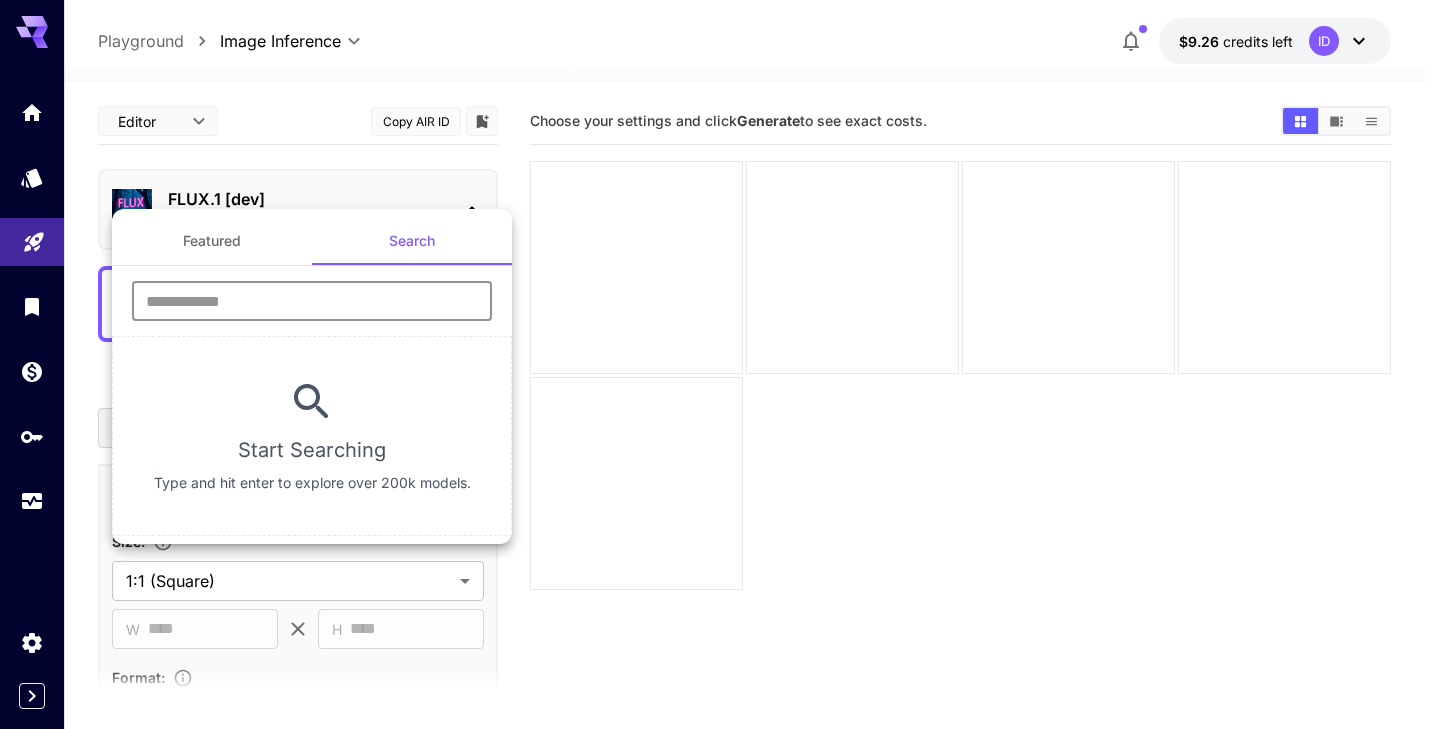 click at bounding box center (312, 301) 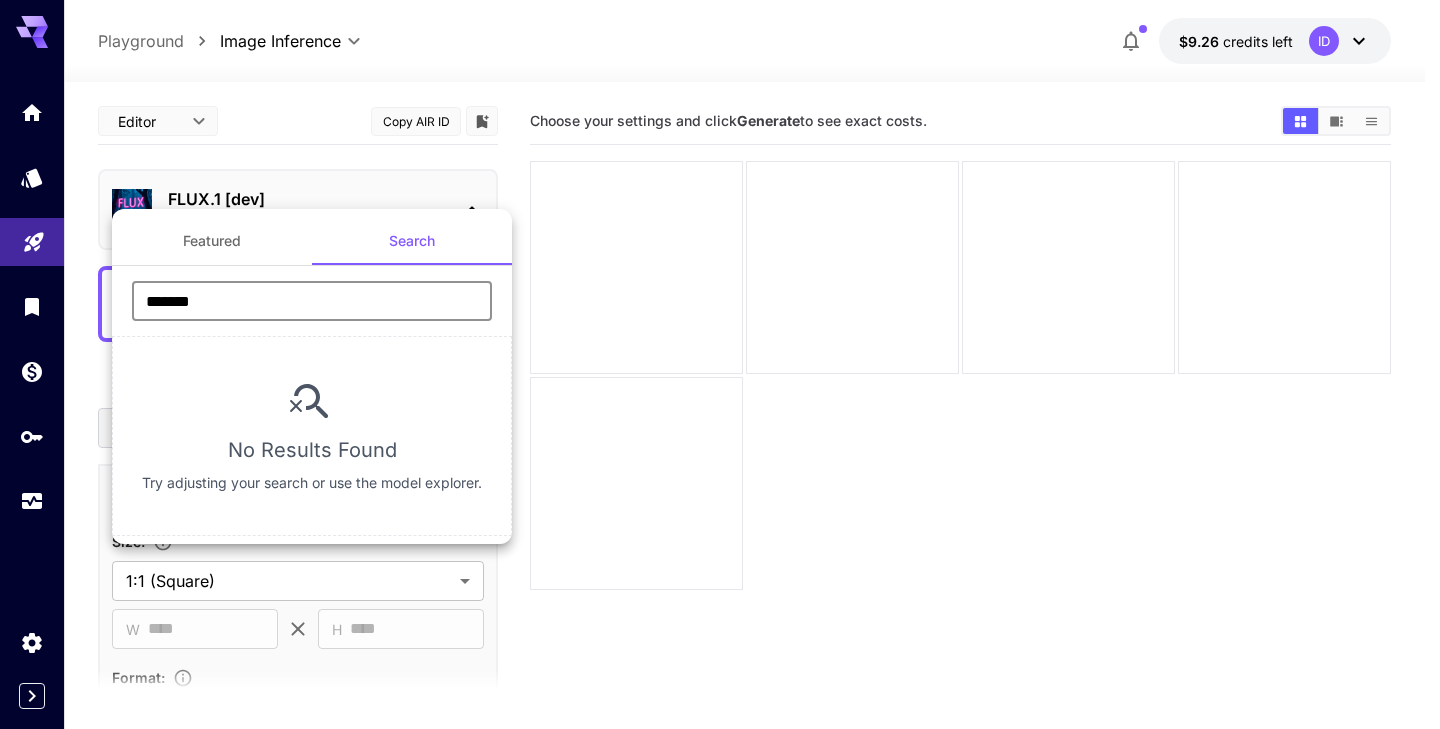 type on "*******" 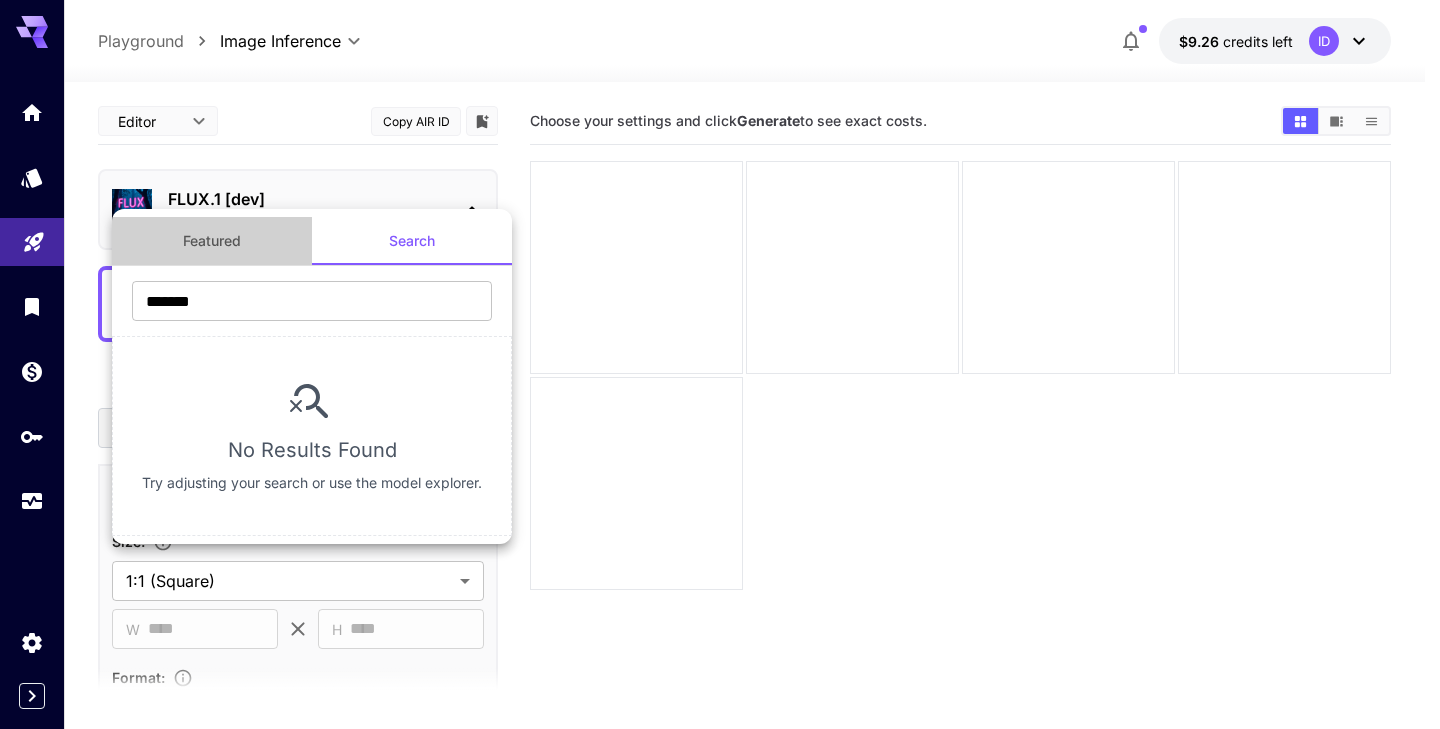 click on "Featured" at bounding box center (212, 241) 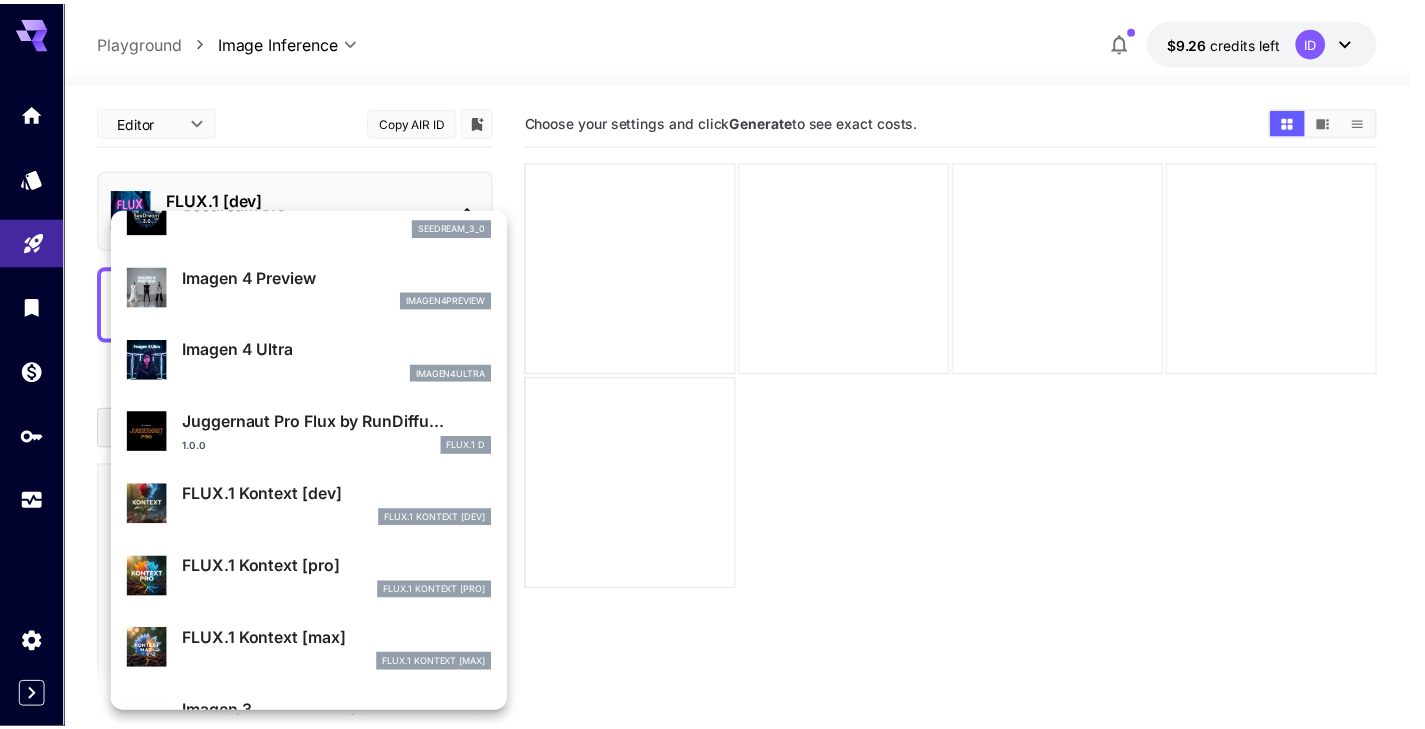scroll, scrollTop: 542, scrollLeft: 0, axis: vertical 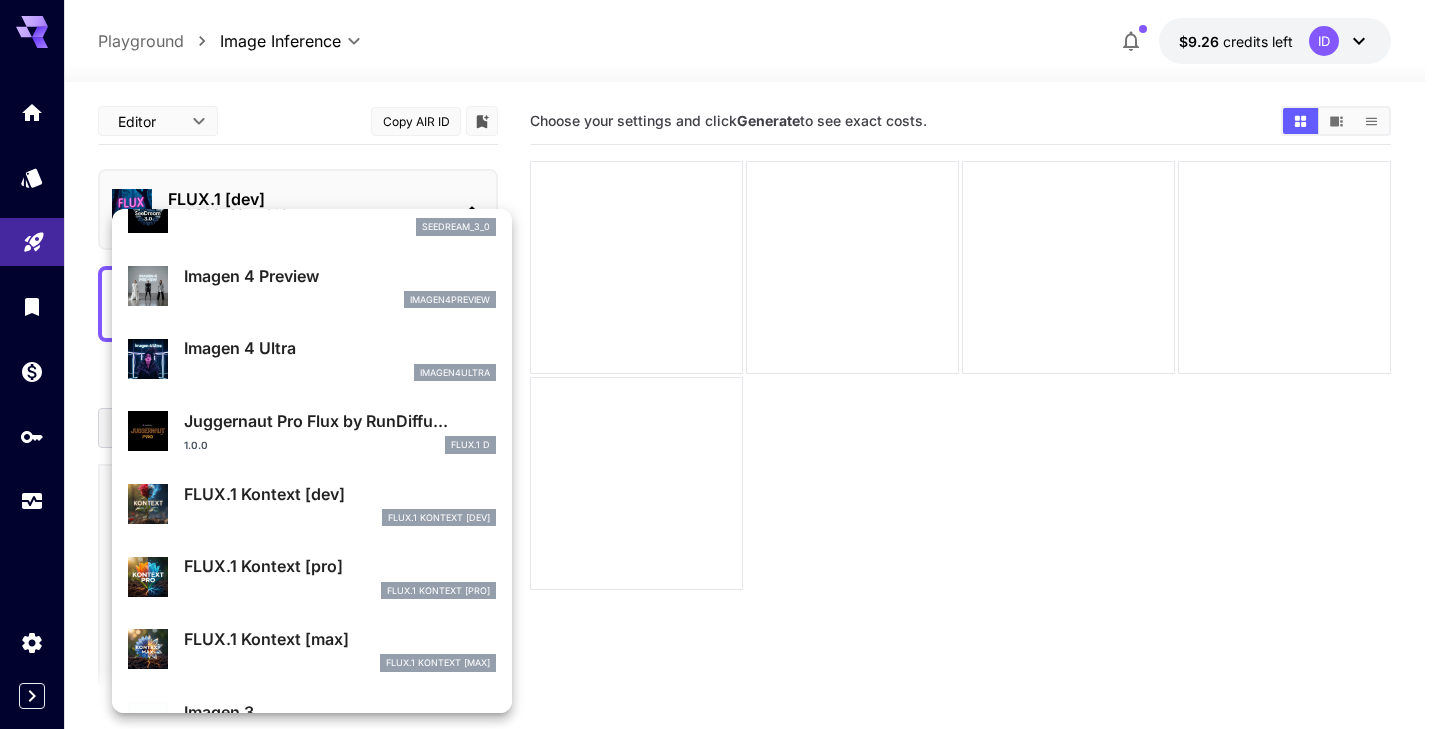click on "Imagen 4 Ultra" at bounding box center (340, 348) 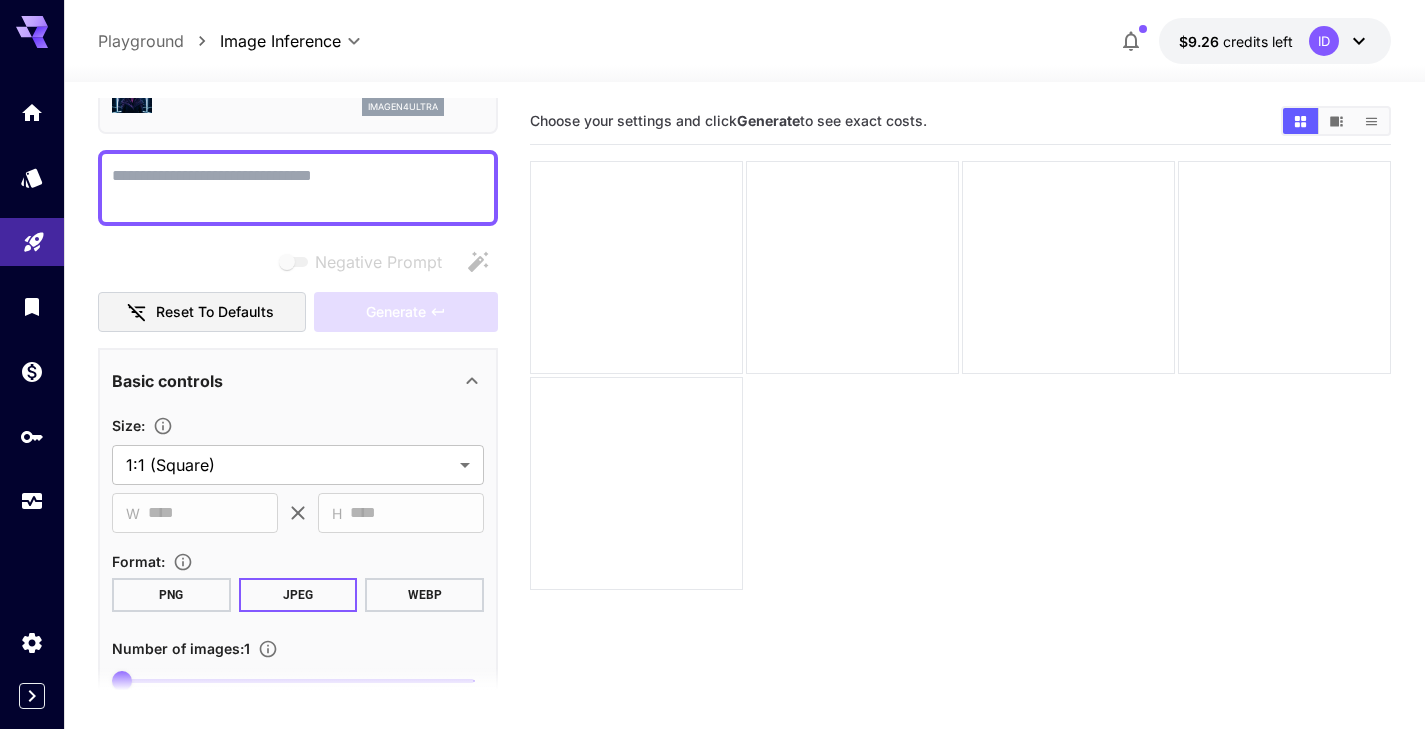 scroll, scrollTop: 280, scrollLeft: 0, axis: vertical 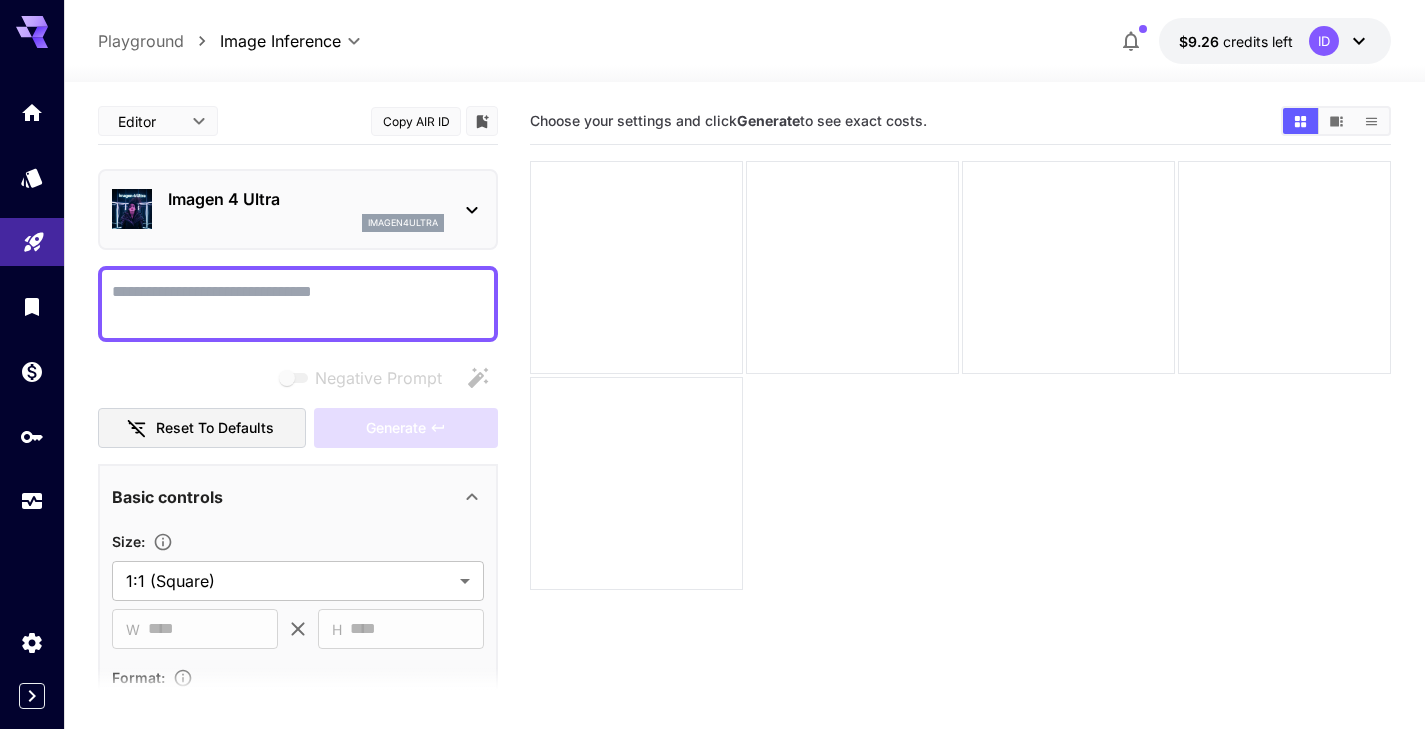 click on "imagen4ultra" at bounding box center (306, 223) 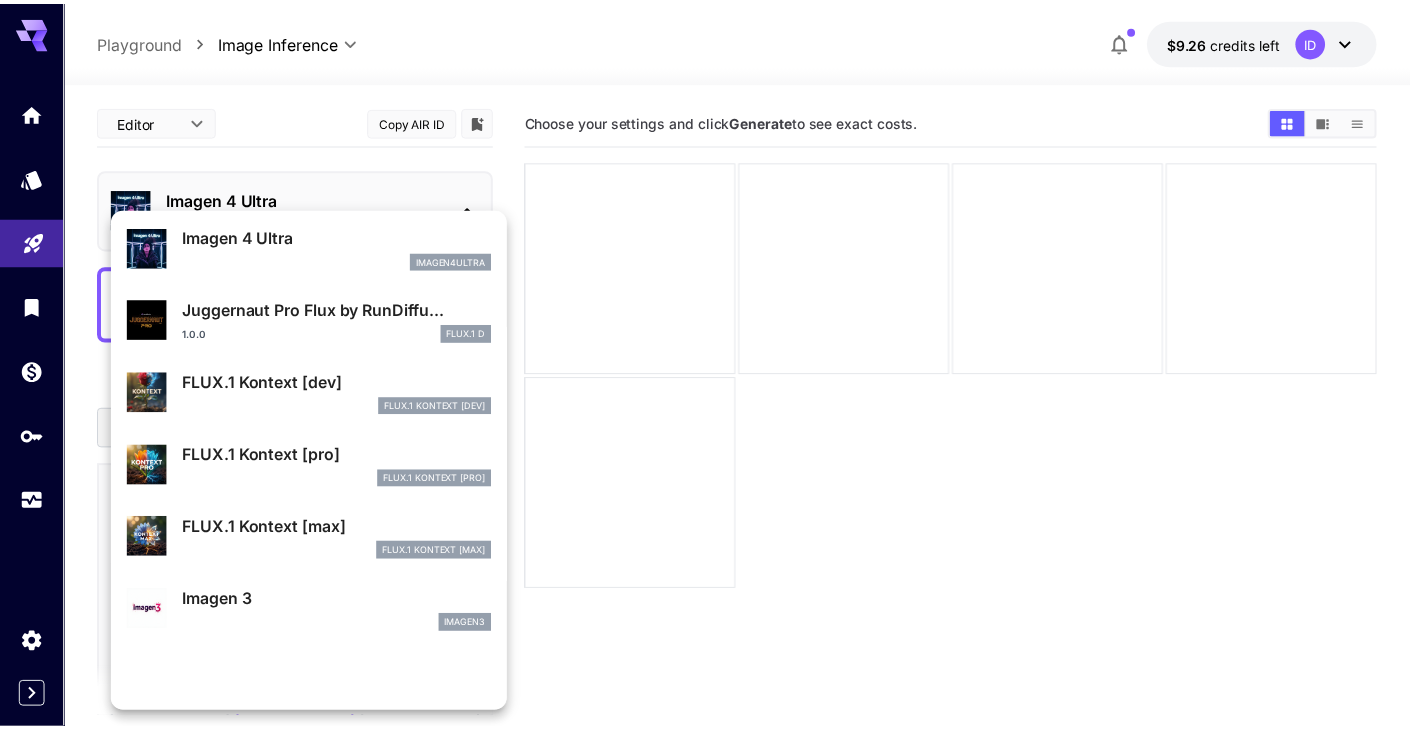 scroll, scrollTop: 698, scrollLeft: 0, axis: vertical 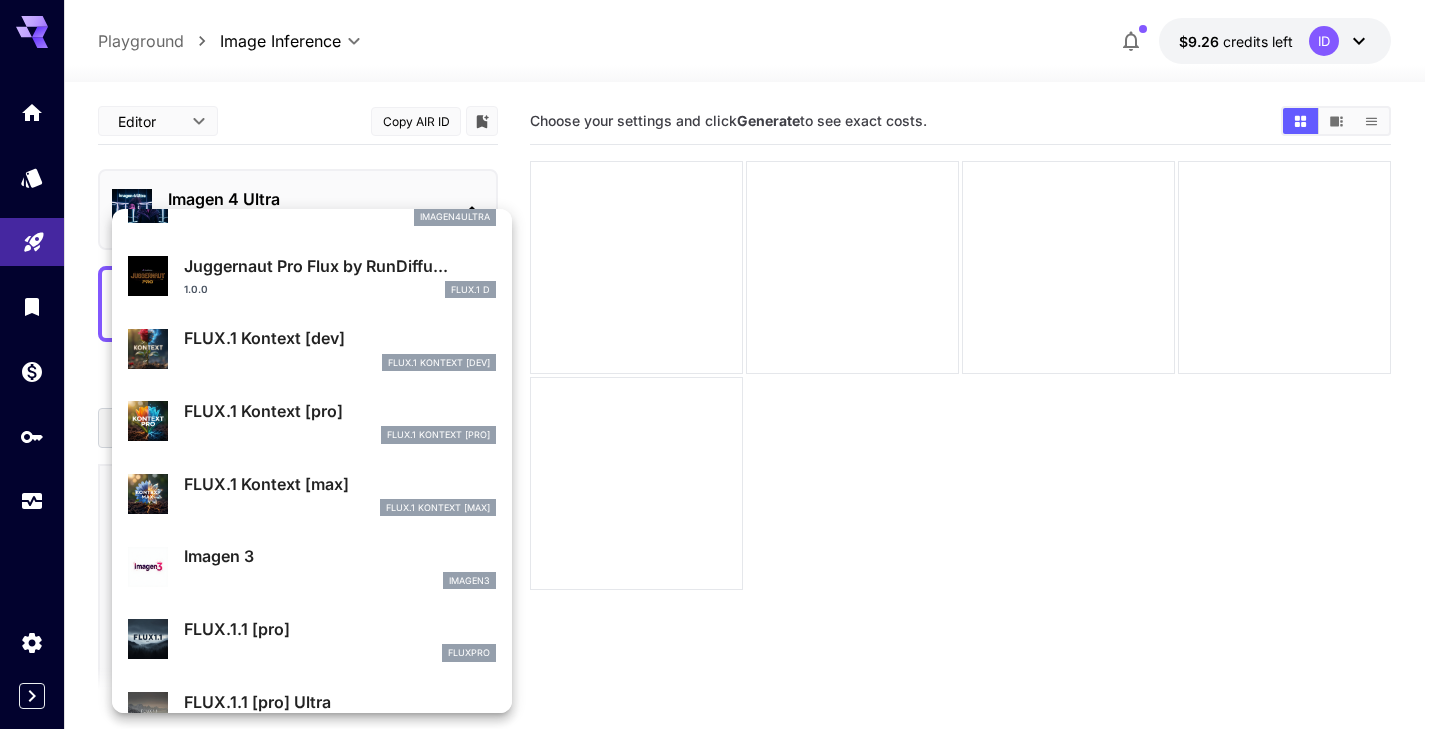 click on "FLUX.1 Kontext [max]" at bounding box center (340, 484) 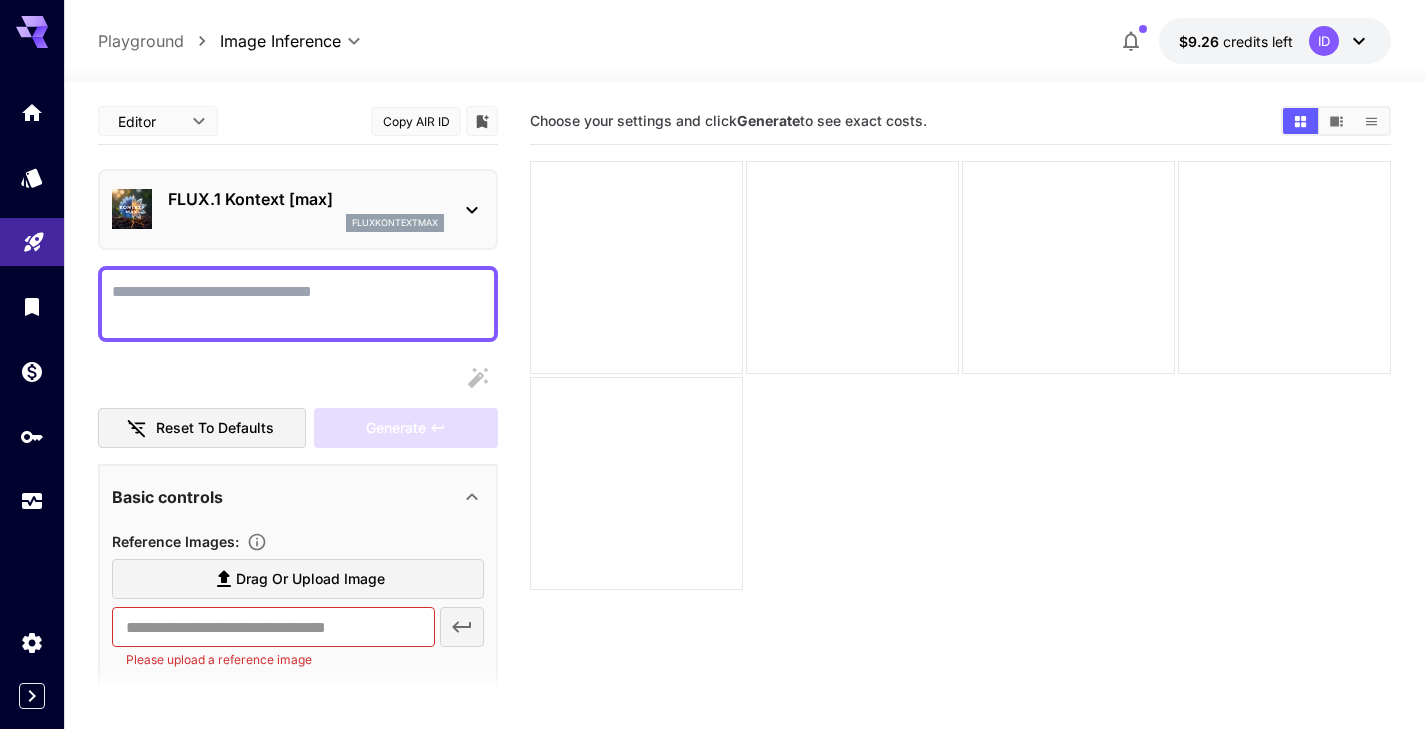 scroll, scrollTop: 253, scrollLeft: 0, axis: vertical 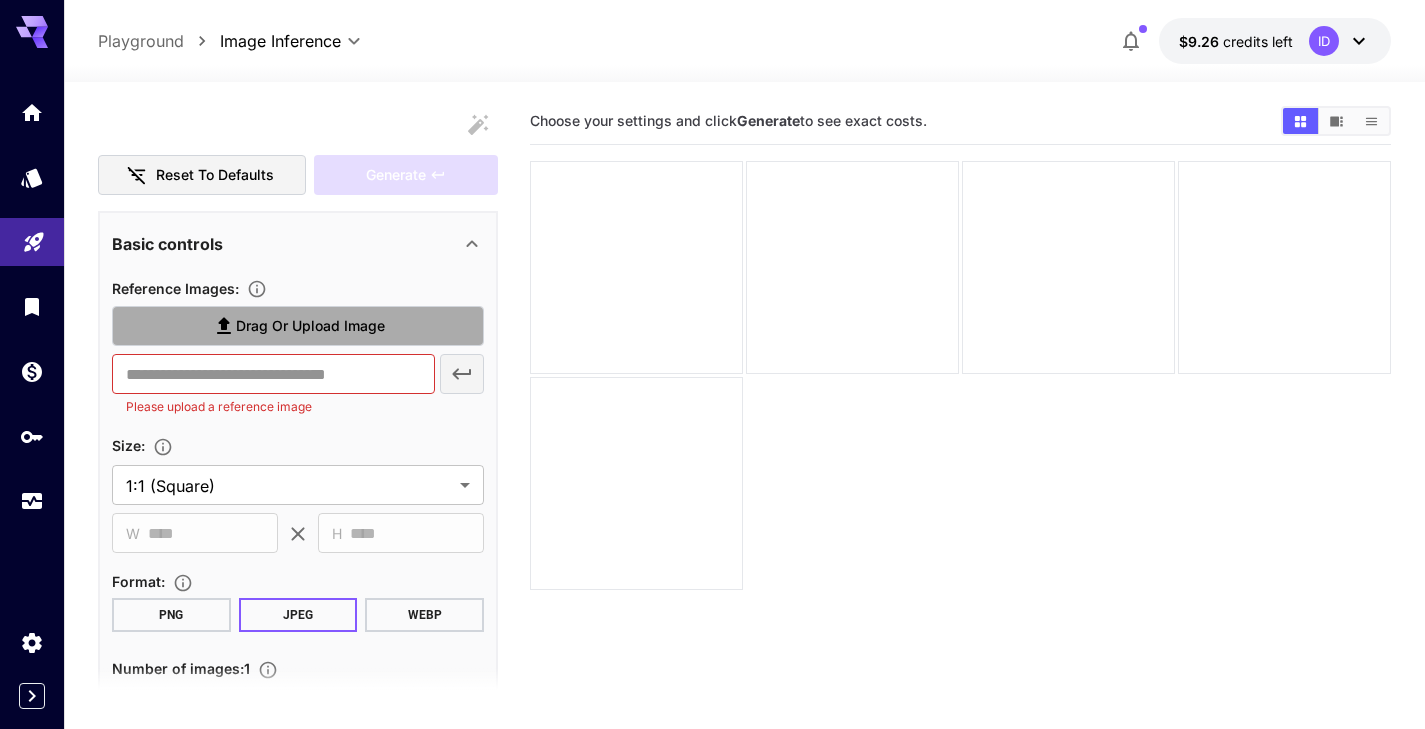 click on "Drag or upload image" at bounding box center (310, 326) 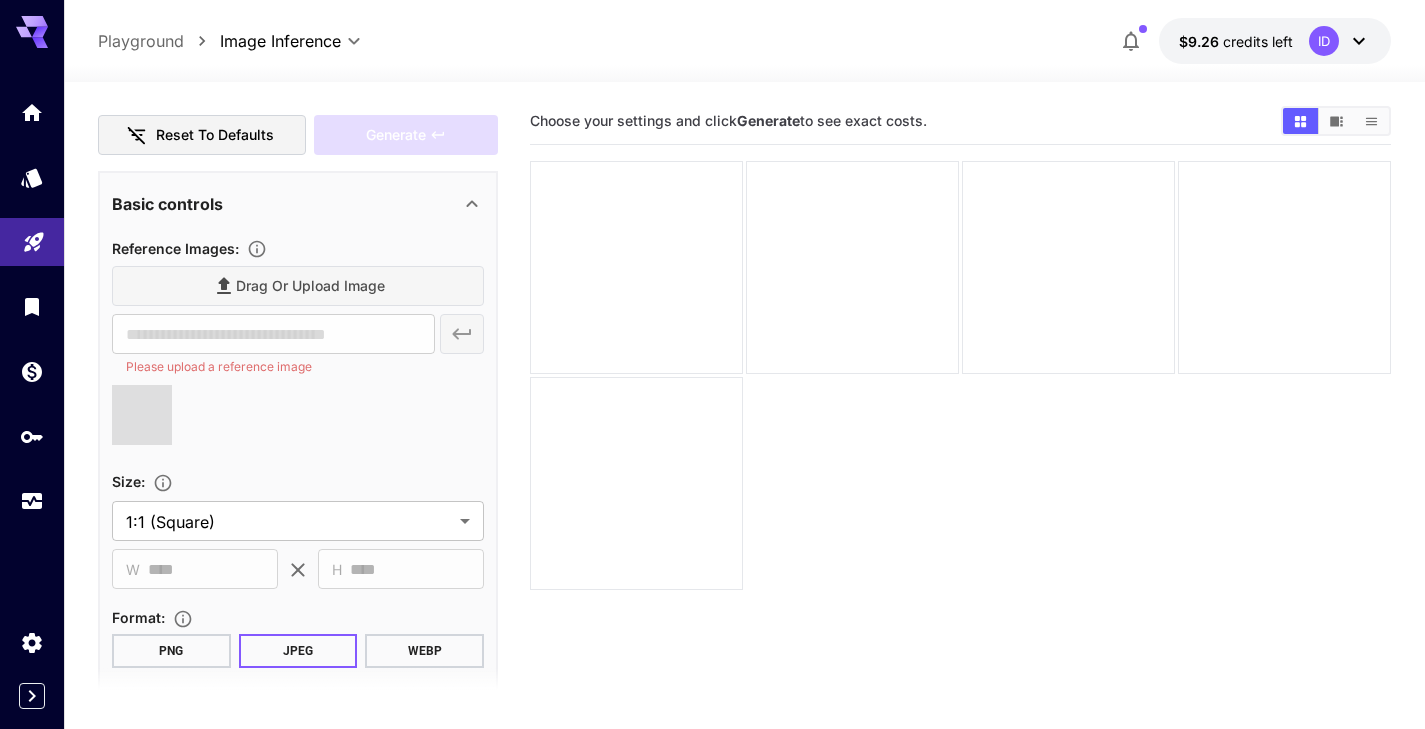 scroll, scrollTop: 299, scrollLeft: 0, axis: vertical 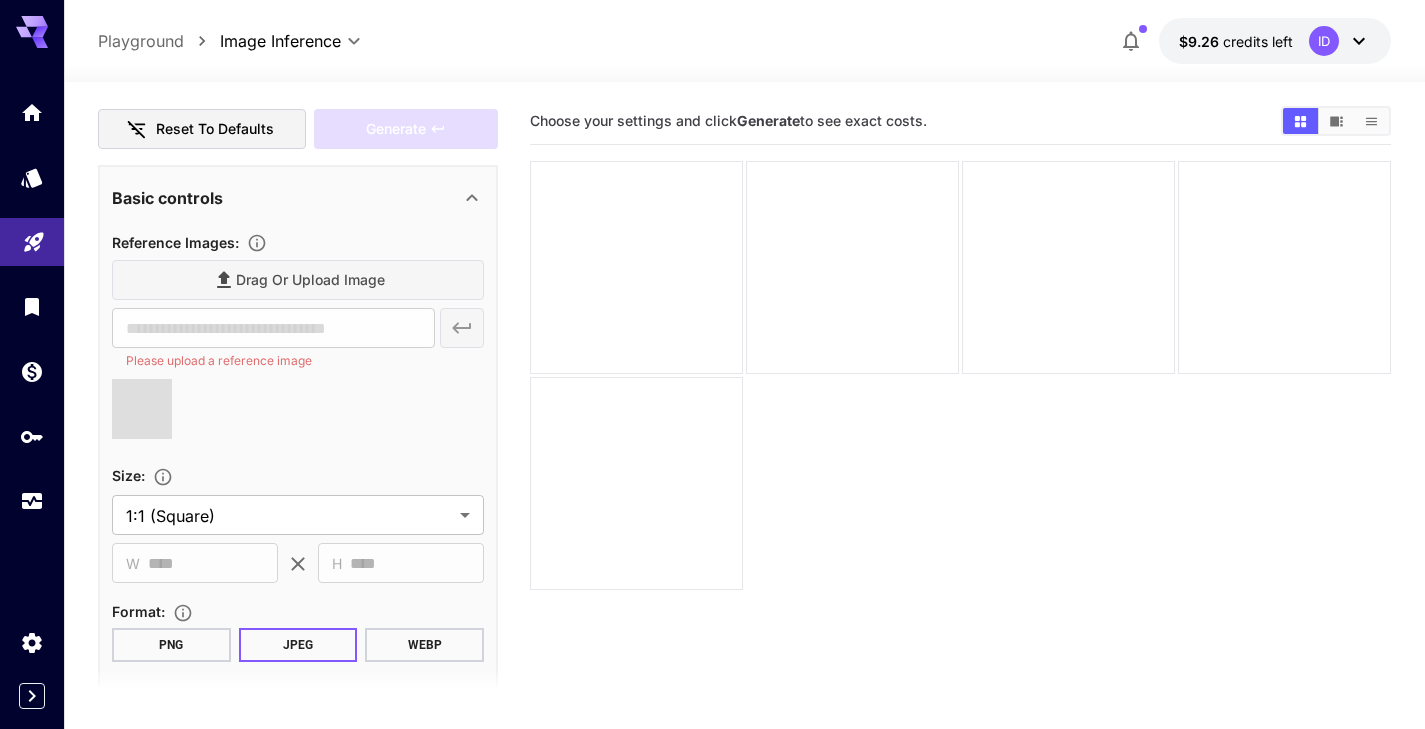 type on "**********" 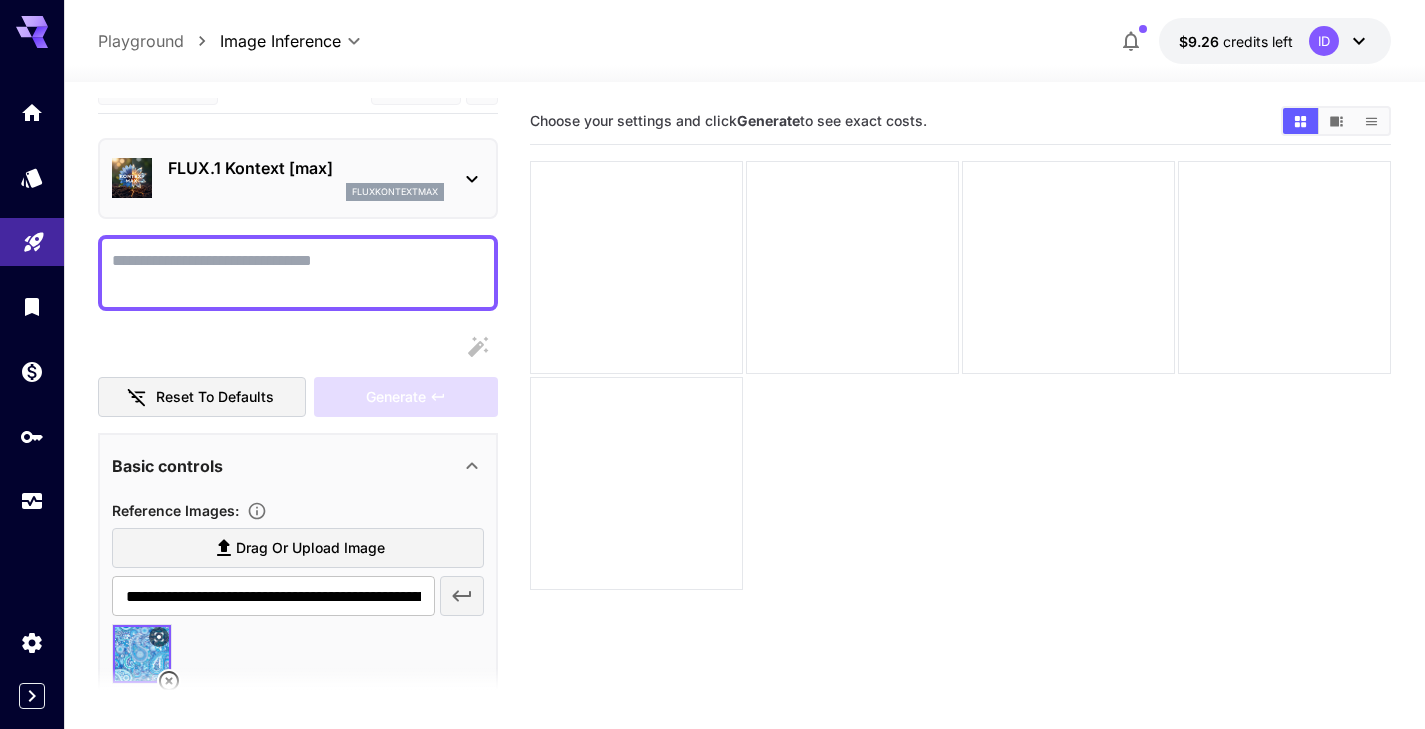 scroll, scrollTop: 0, scrollLeft: 0, axis: both 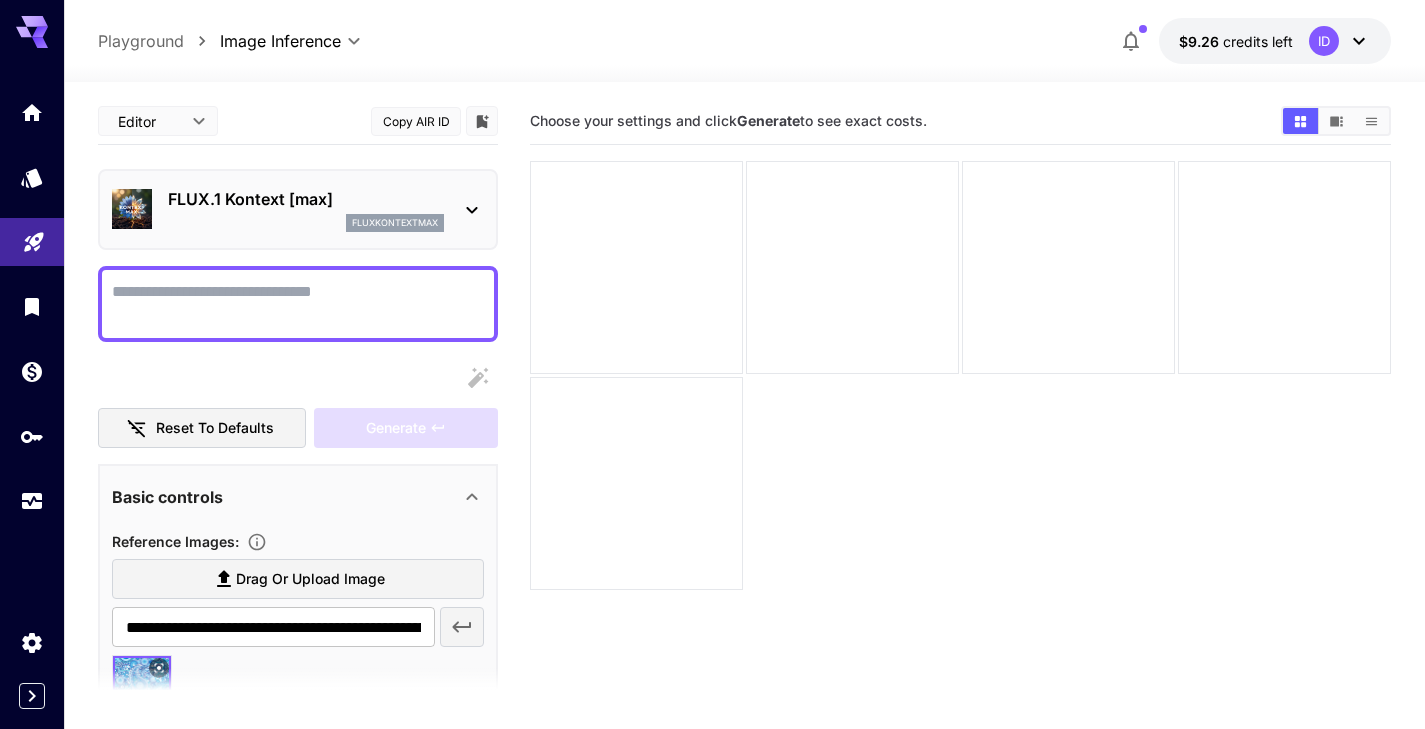 click on "Display cost in response" at bounding box center (298, 304) 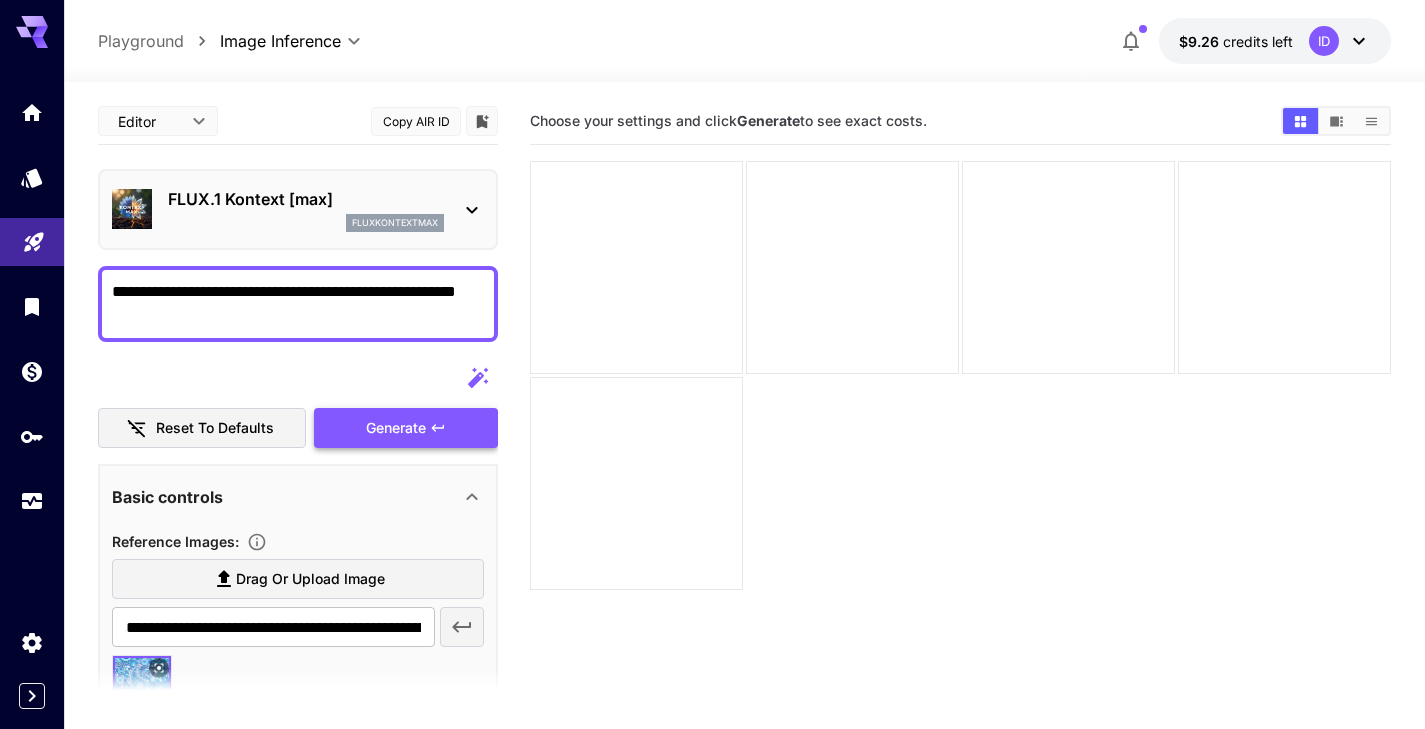 click on "Generate" at bounding box center (406, 428) 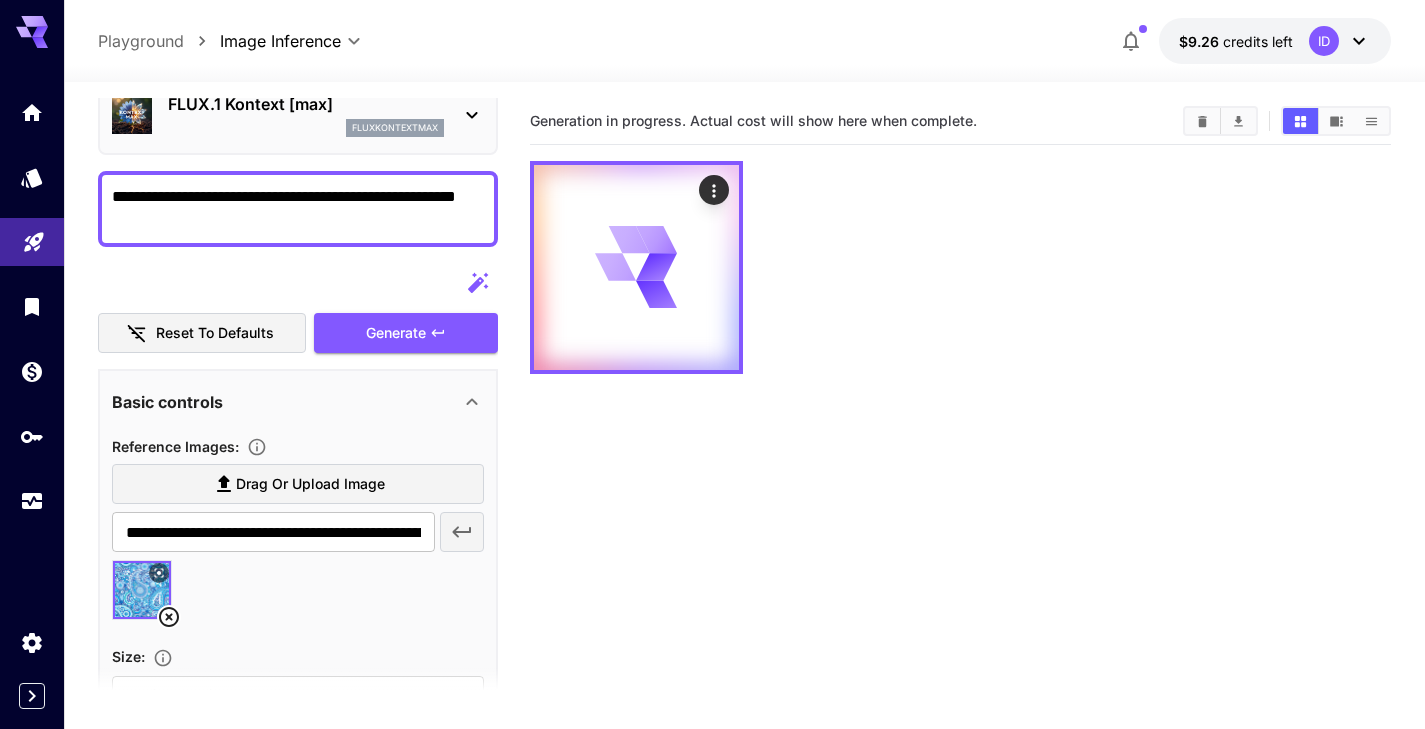 scroll, scrollTop: 99, scrollLeft: 0, axis: vertical 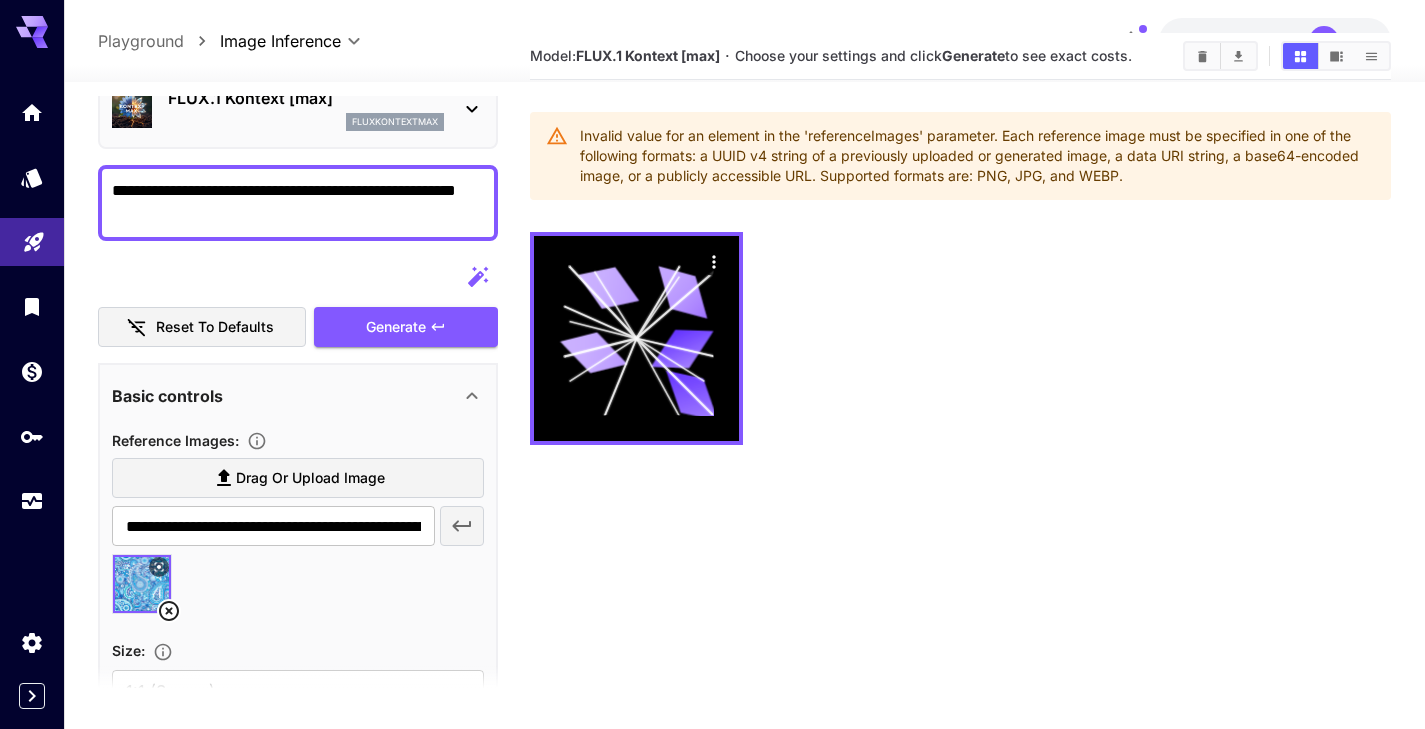 click on "**********" at bounding box center [298, 203] 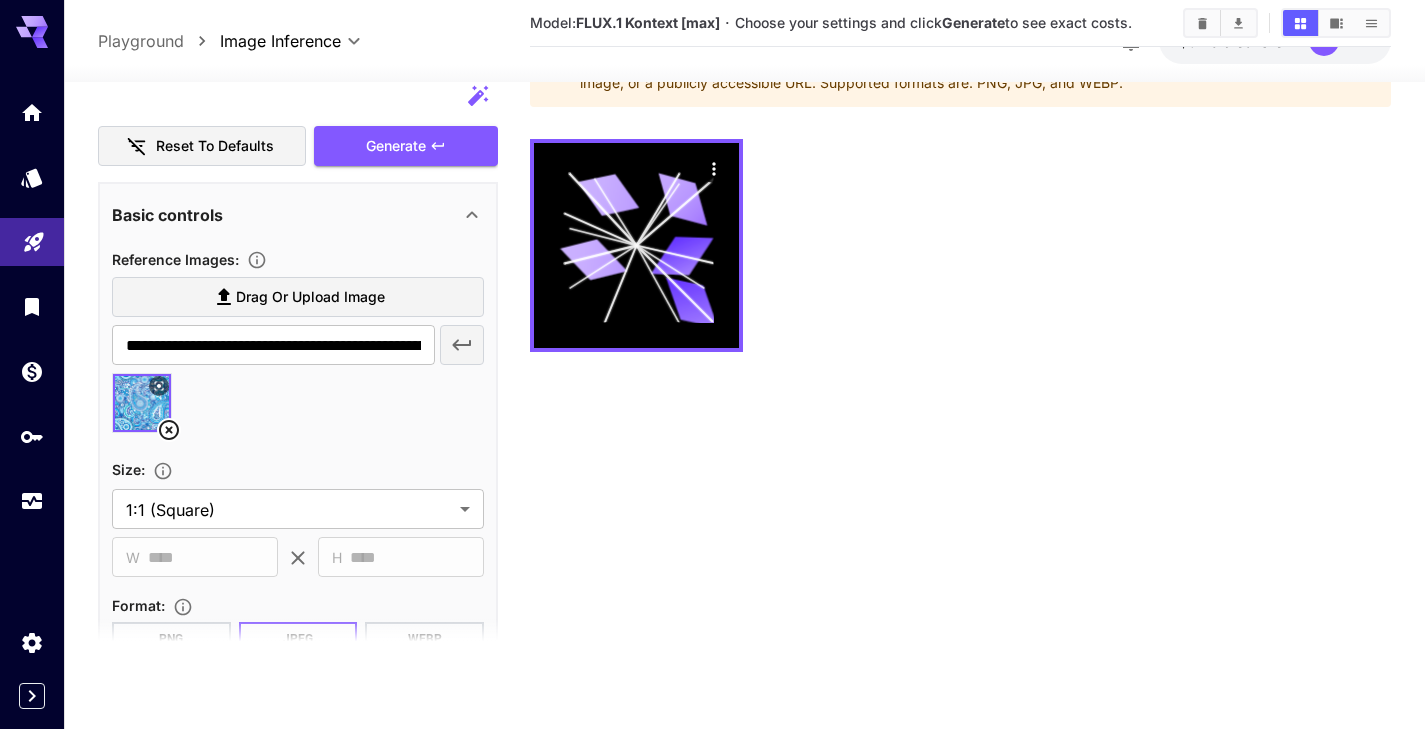 scroll, scrollTop: 0, scrollLeft: 0, axis: both 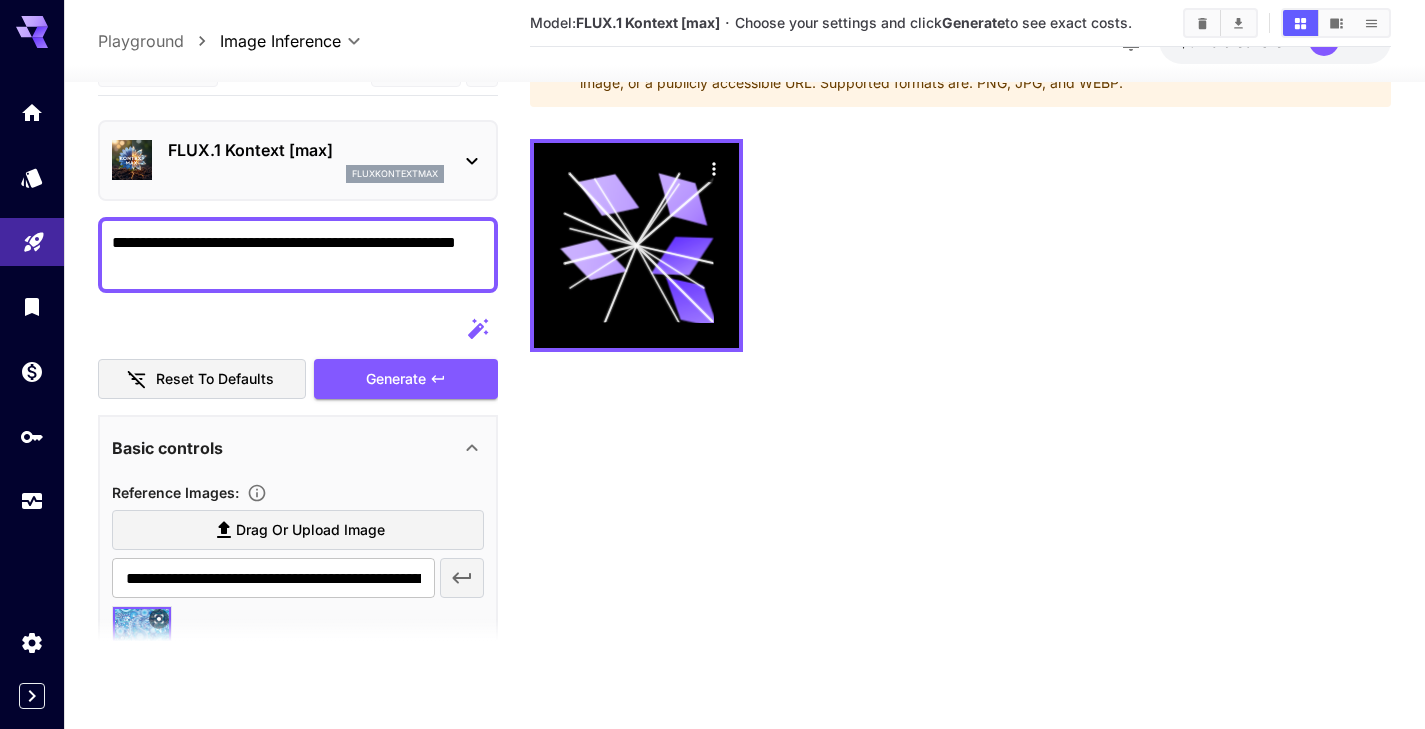 click on "**********" at bounding box center [298, 255] 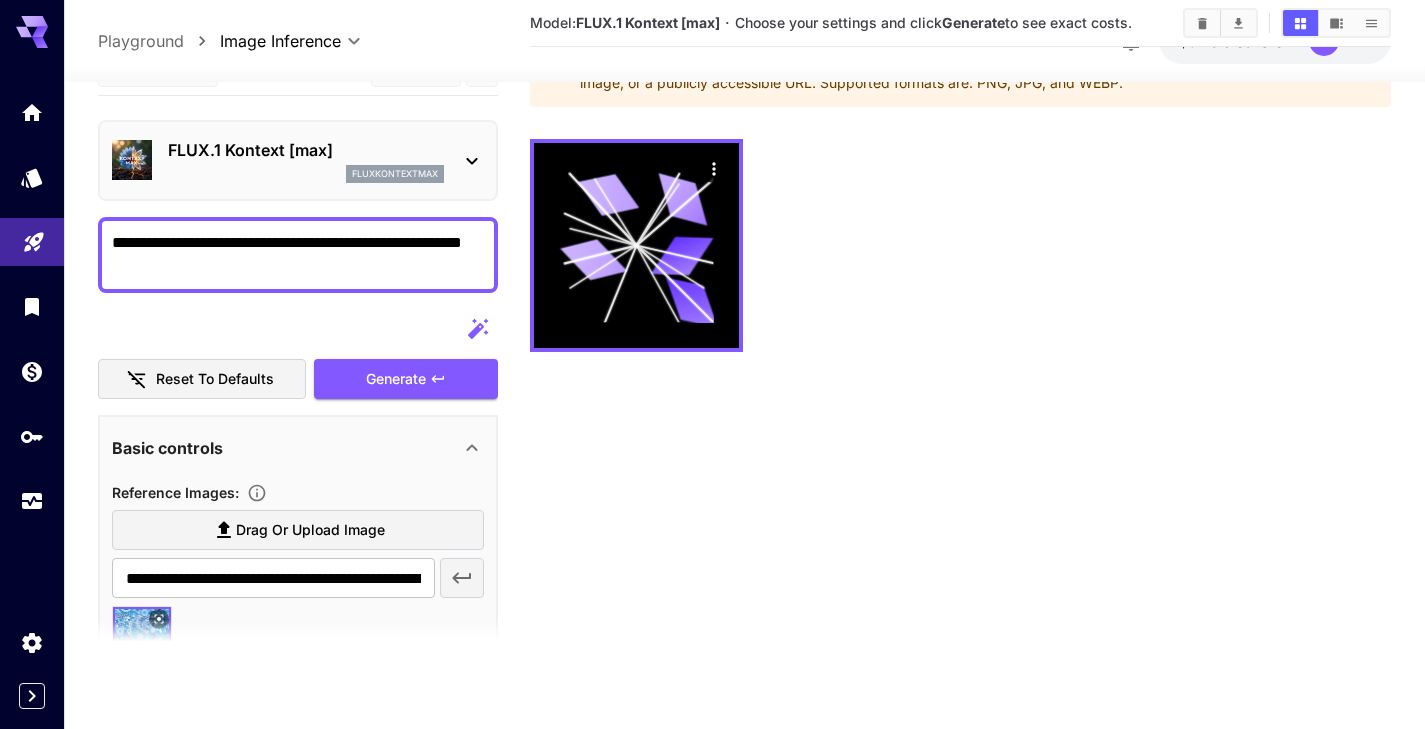 click on "**********" at bounding box center (298, 255) 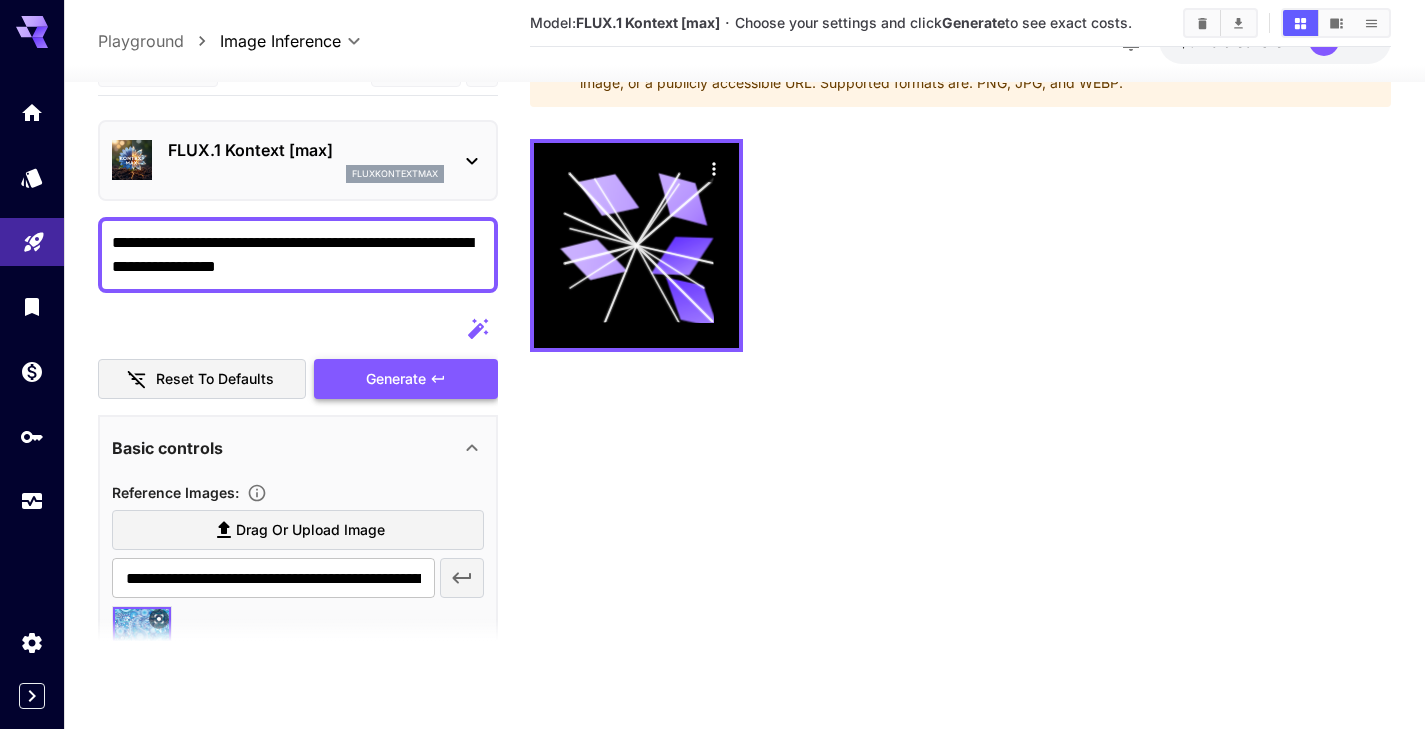 type on "**********" 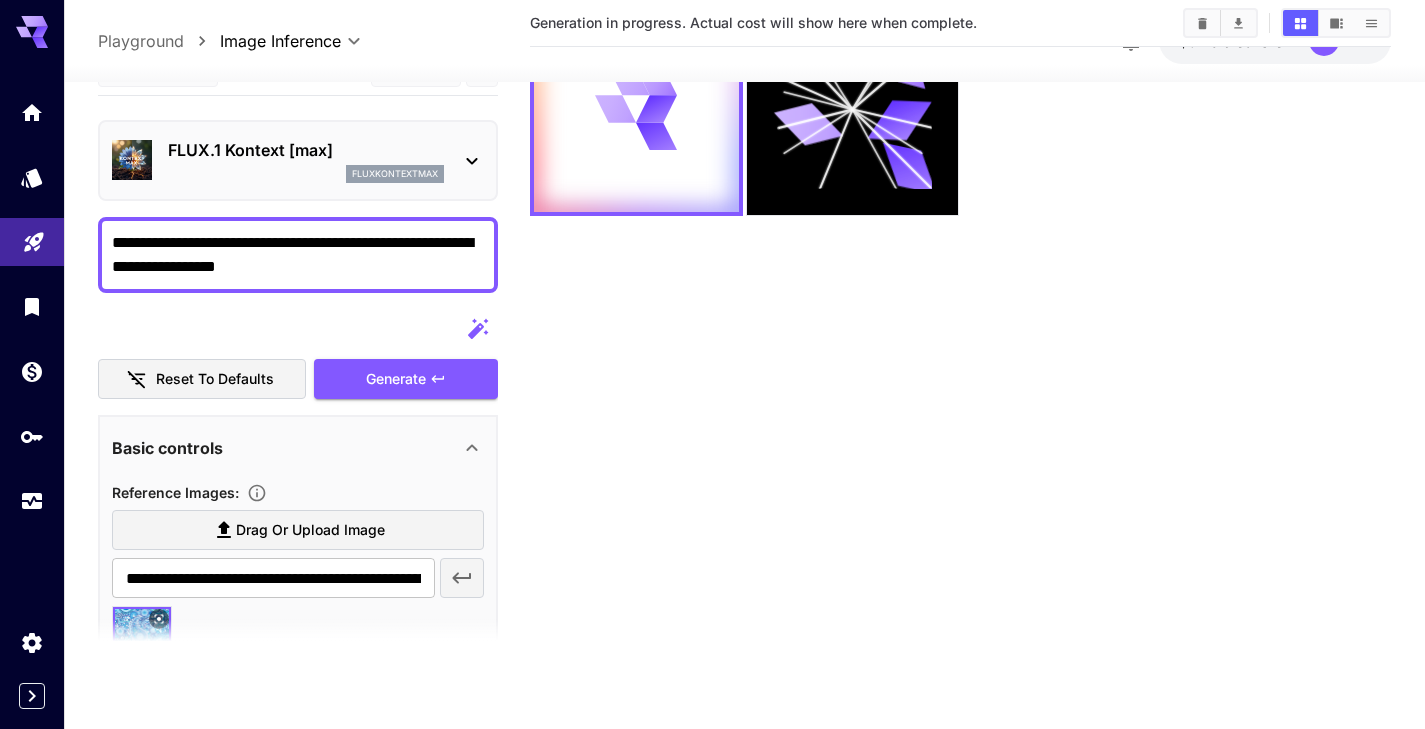 click on "**********" at bounding box center (298, 255) 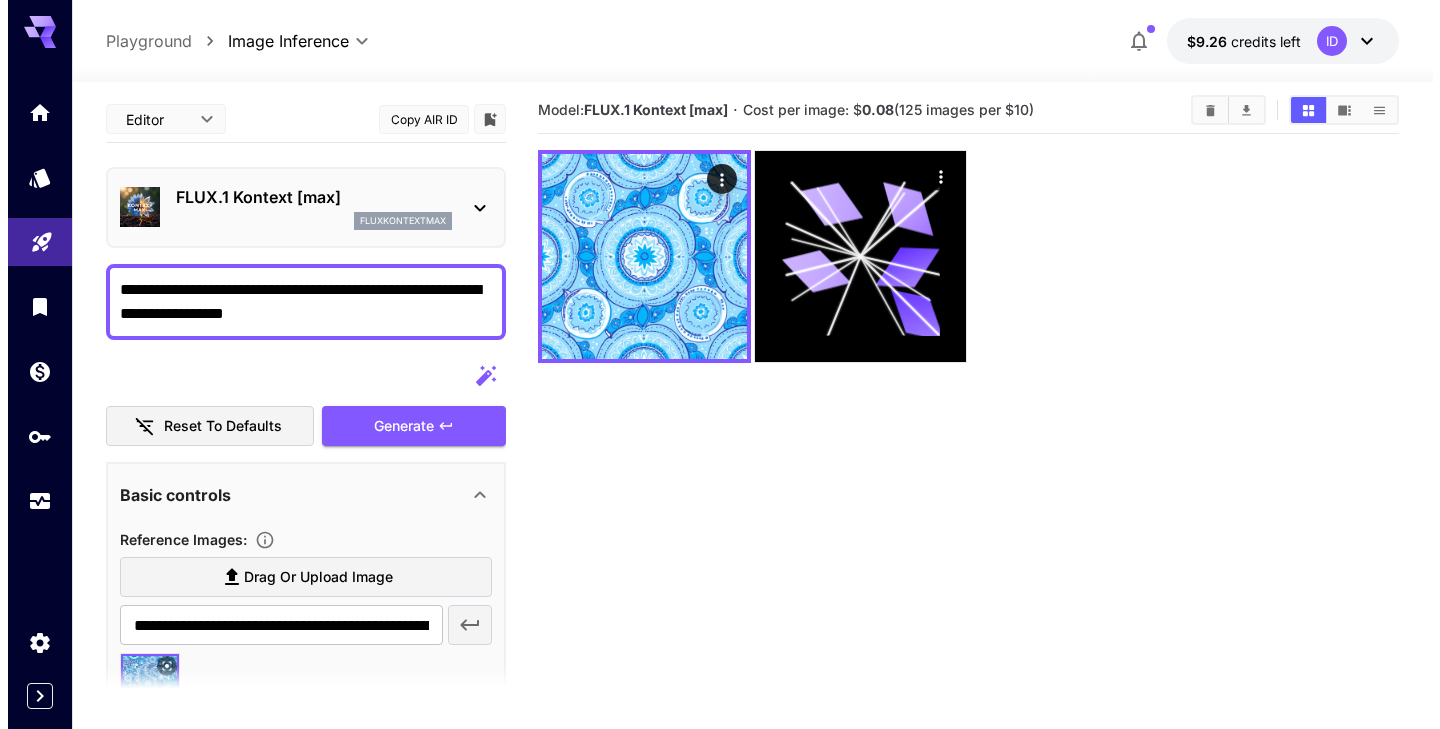 scroll, scrollTop: 0, scrollLeft: 0, axis: both 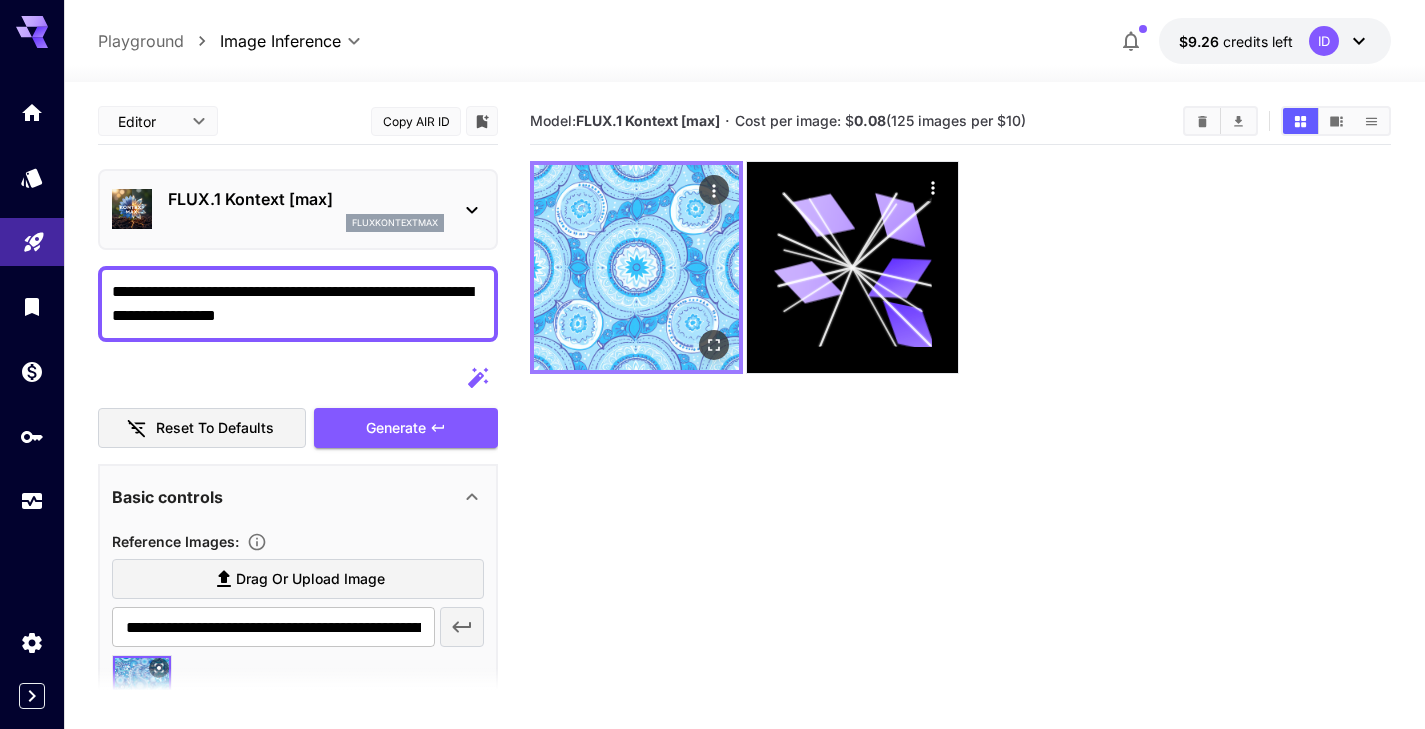 click at bounding box center [636, 267] 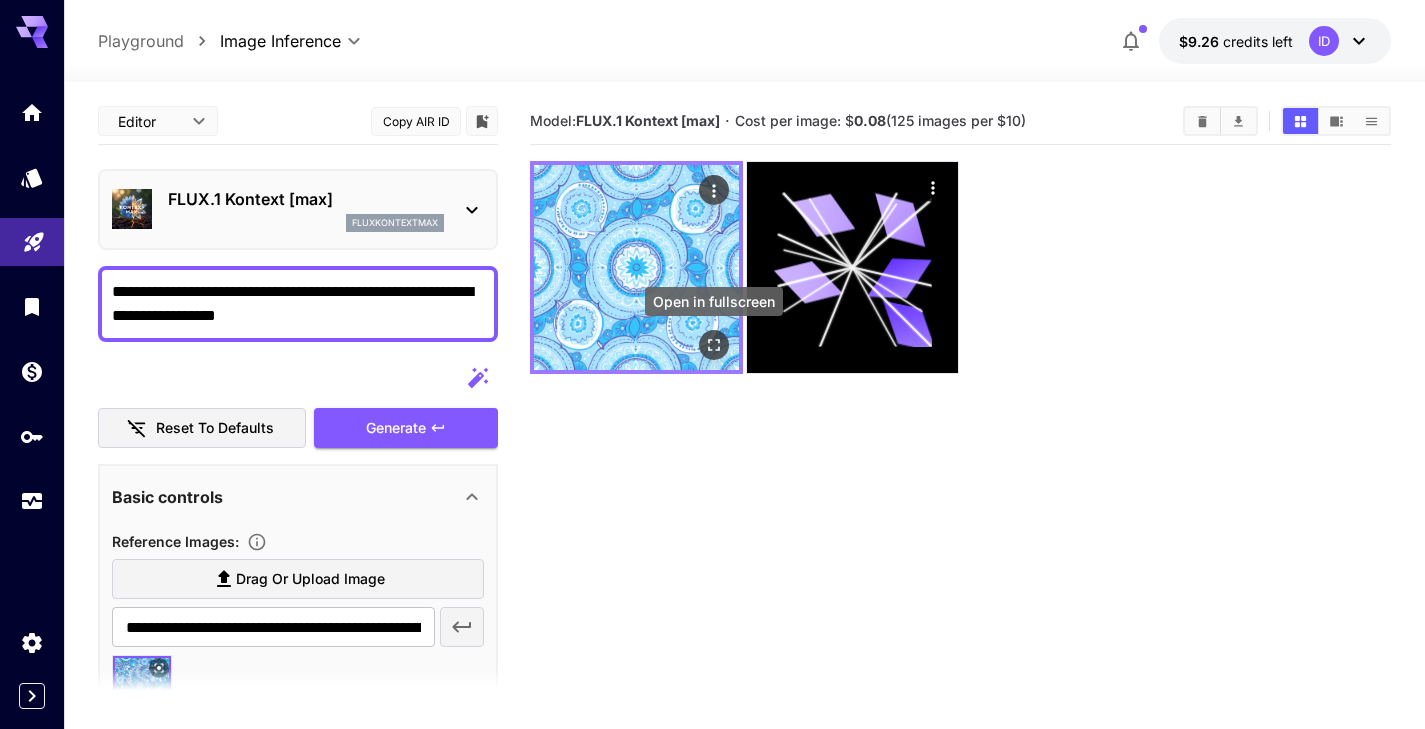 click 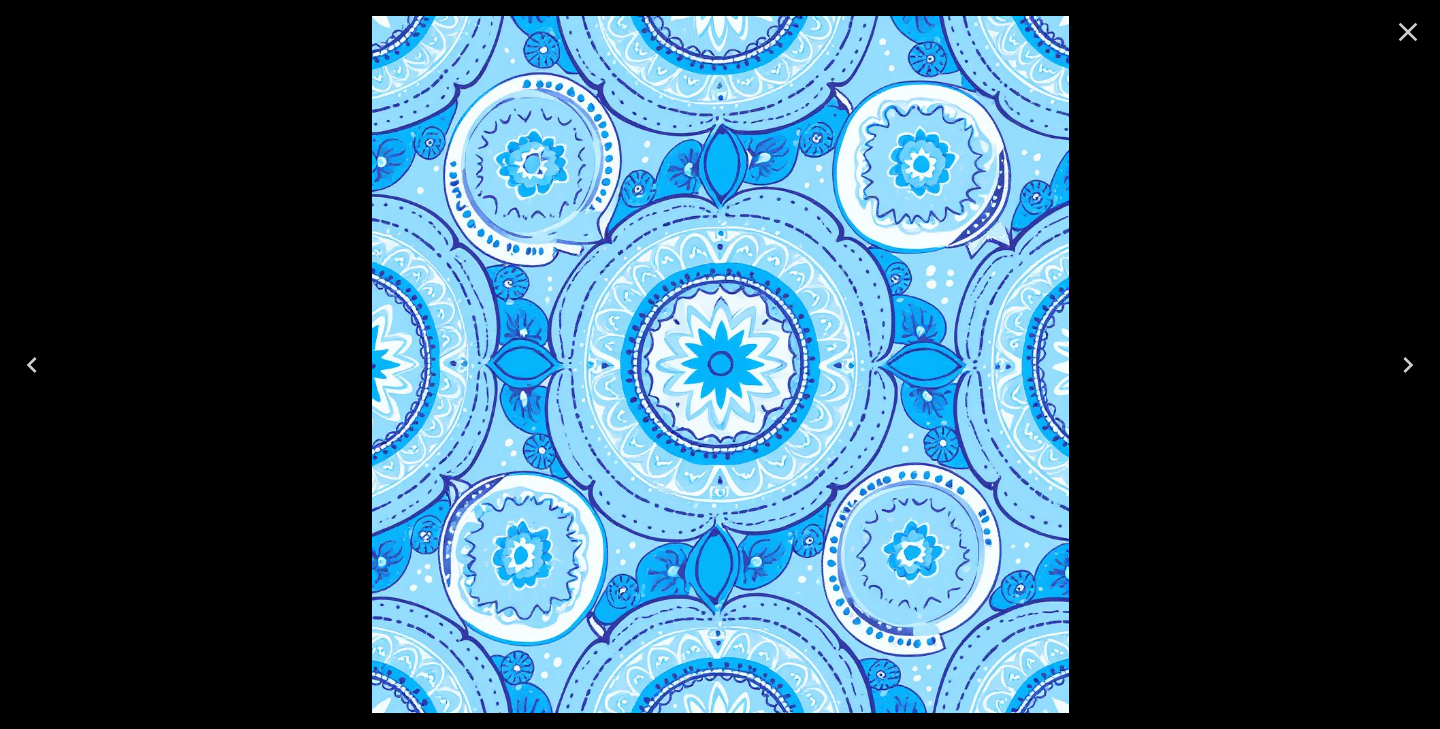 click 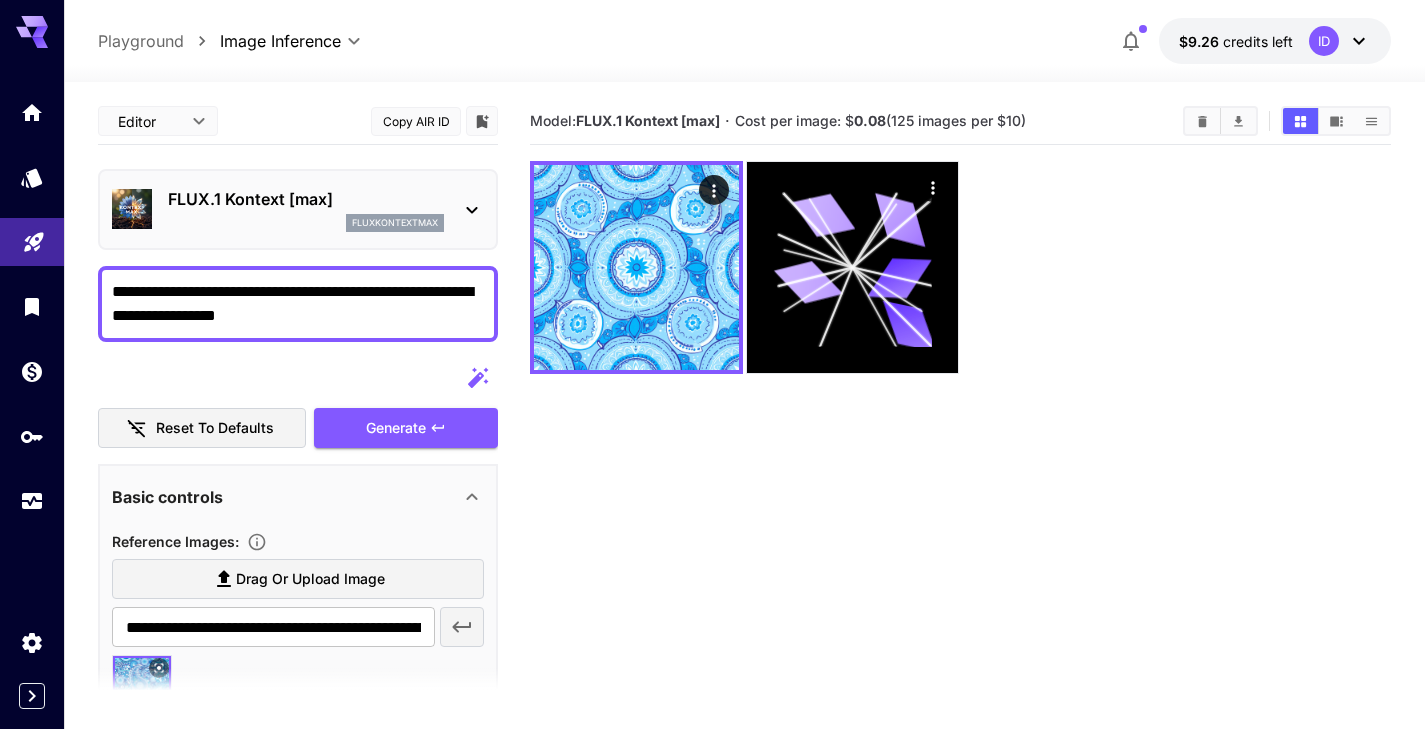 click on "FLUX.1 Kontext [max] fluxkontextmax" at bounding box center [298, 209] 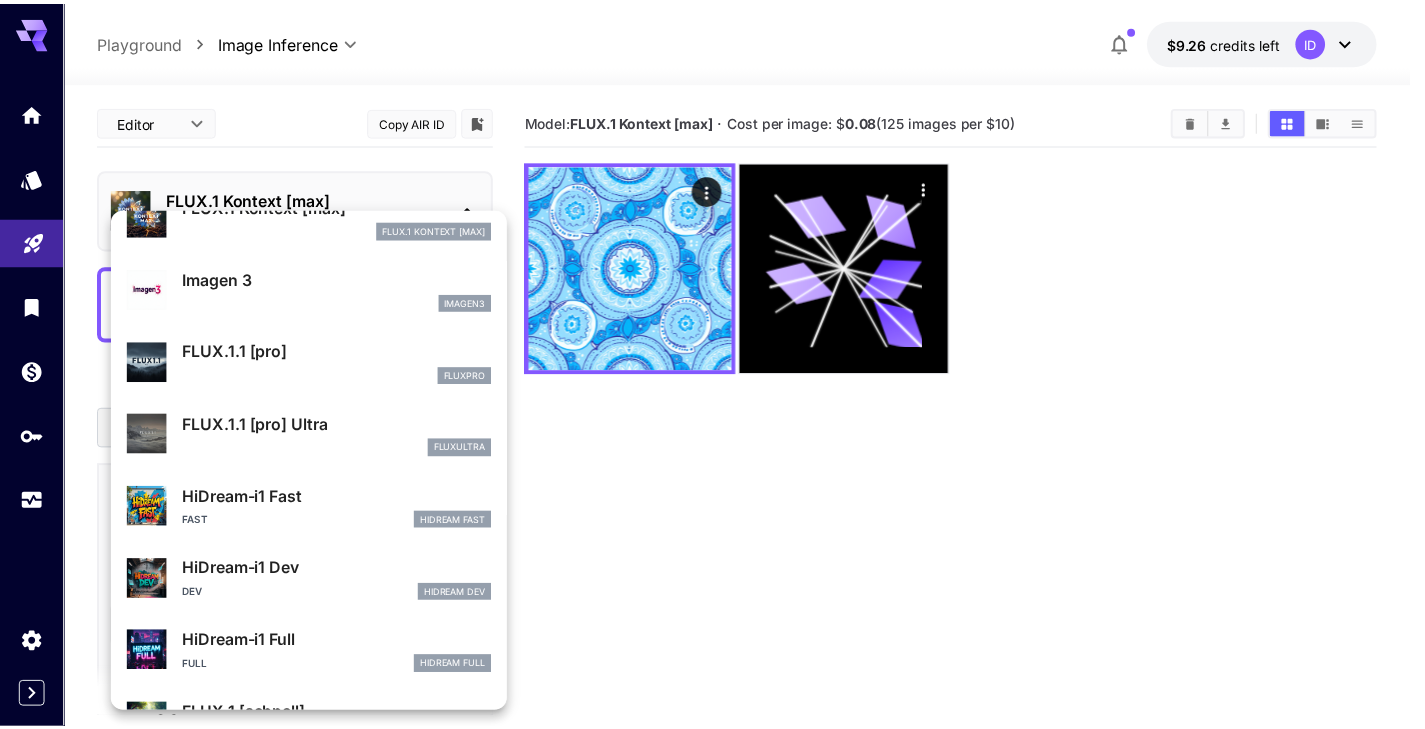 scroll, scrollTop: 949, scrollLeft: 0, axis: vertical 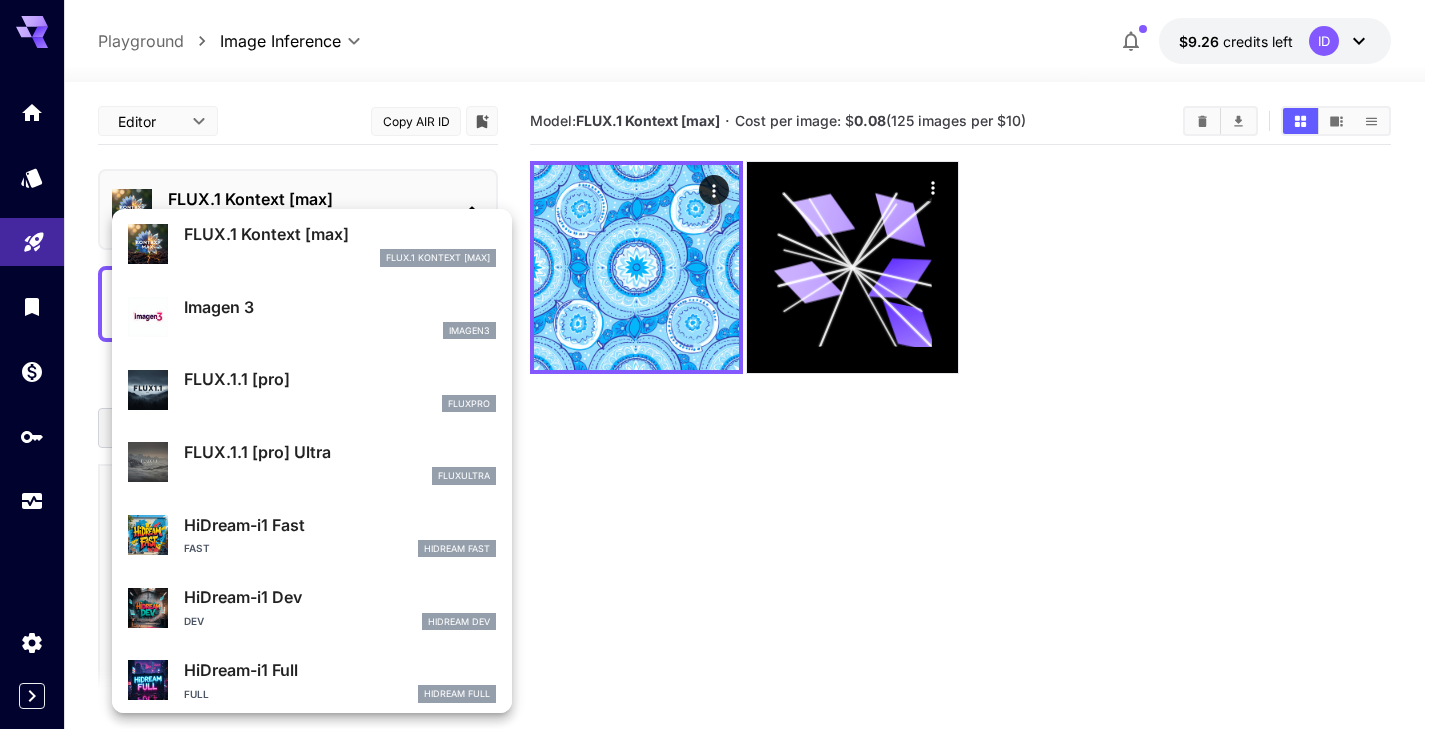 click on "FLUX.1.1 [pro] Ultra" at bounding box center (340, 452) 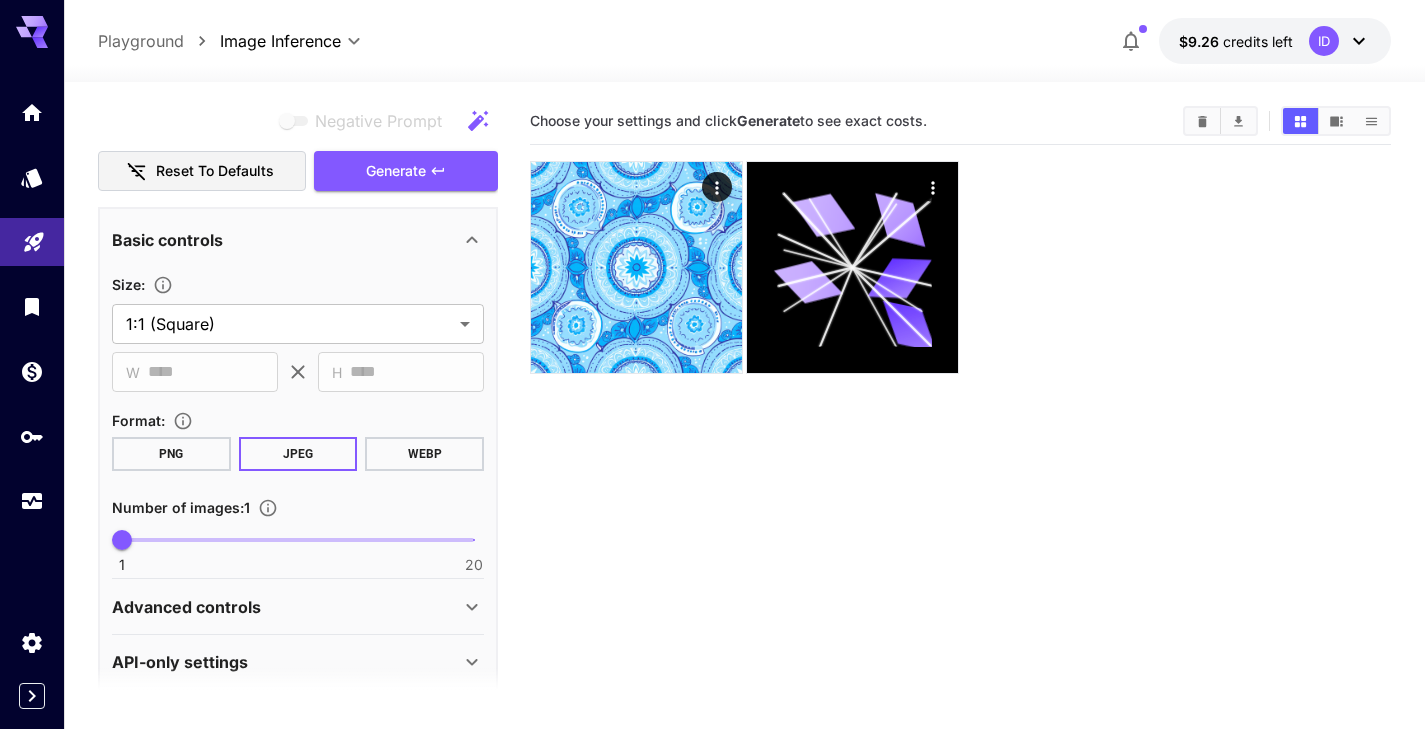 scroll, scrollTop: 280, scrollLeft: 0, axis: vertical 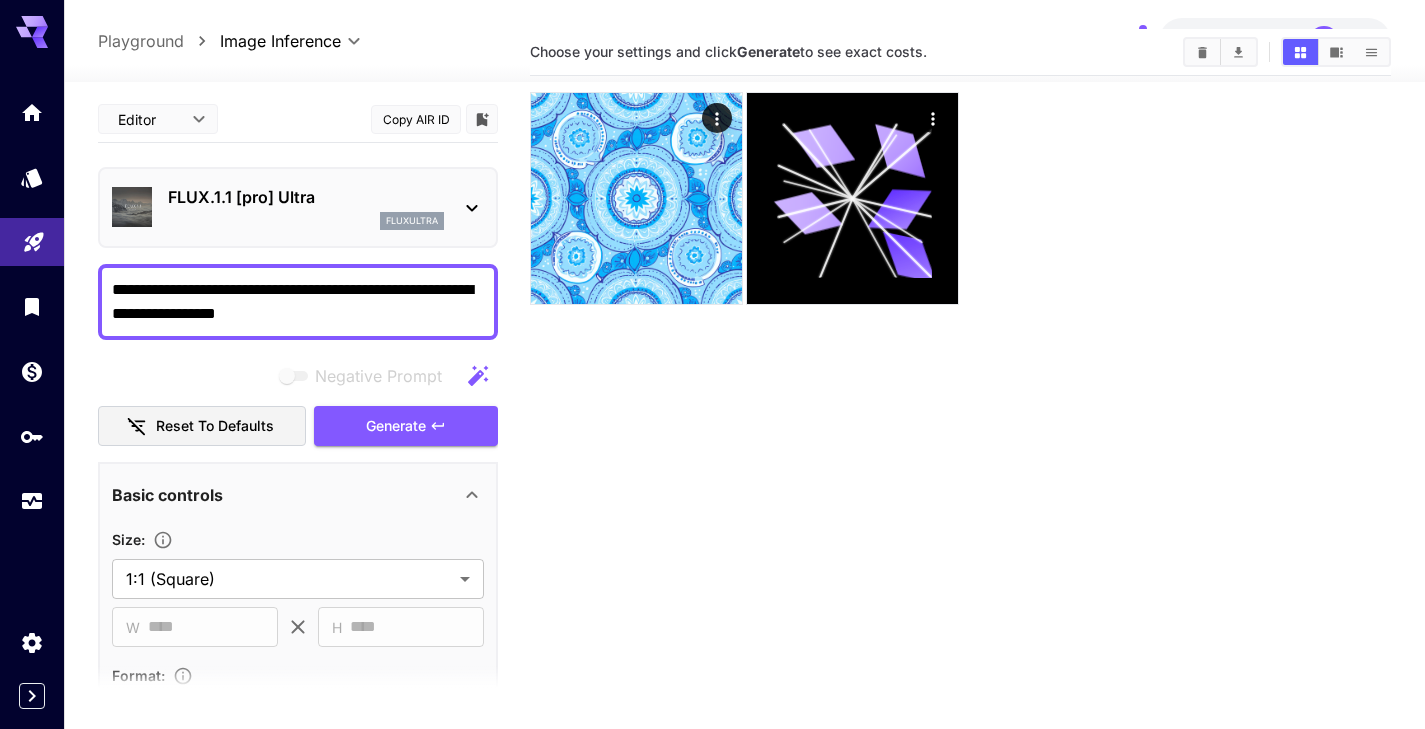 click on "**********" at bounding box center (298, 302) 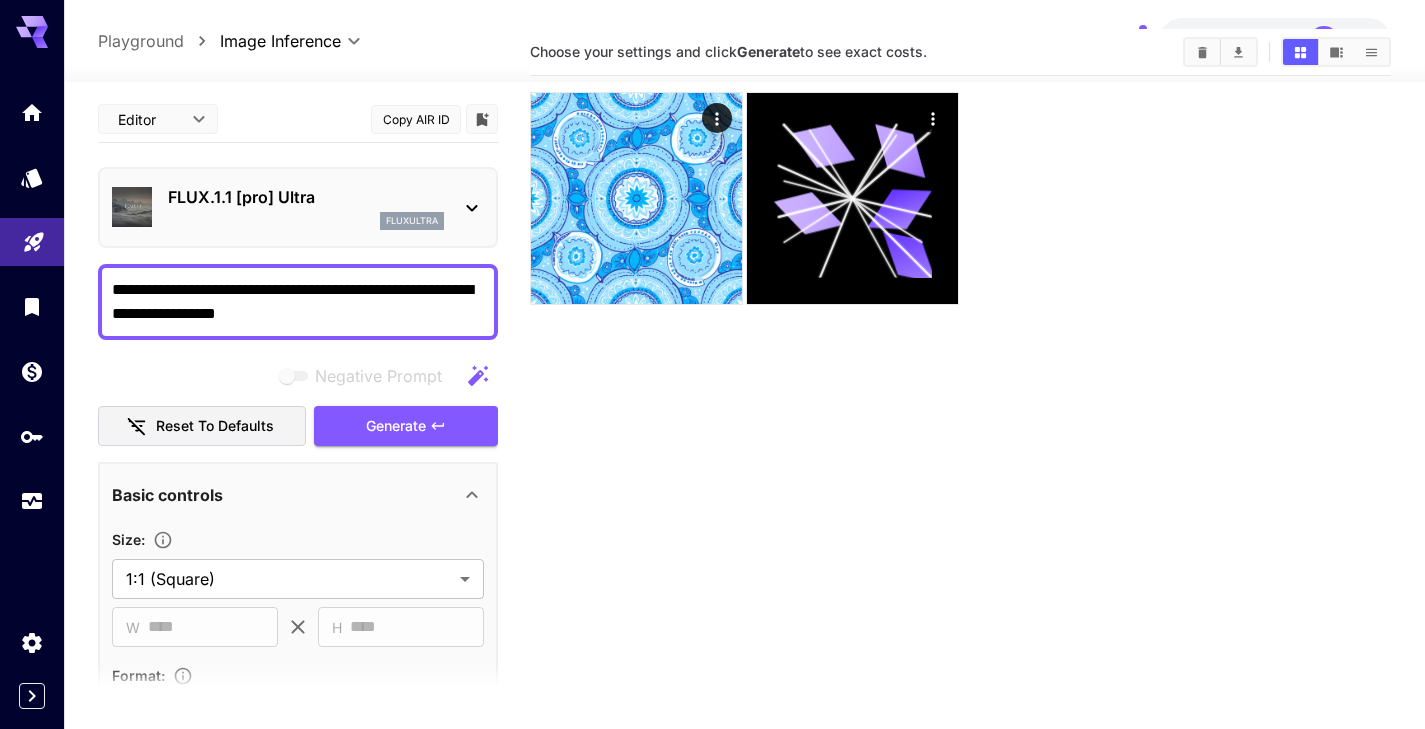 drag, startPoint x: 259, startPoint y: 292, endPoint x: 438, endPoint y: 292, distance: 179 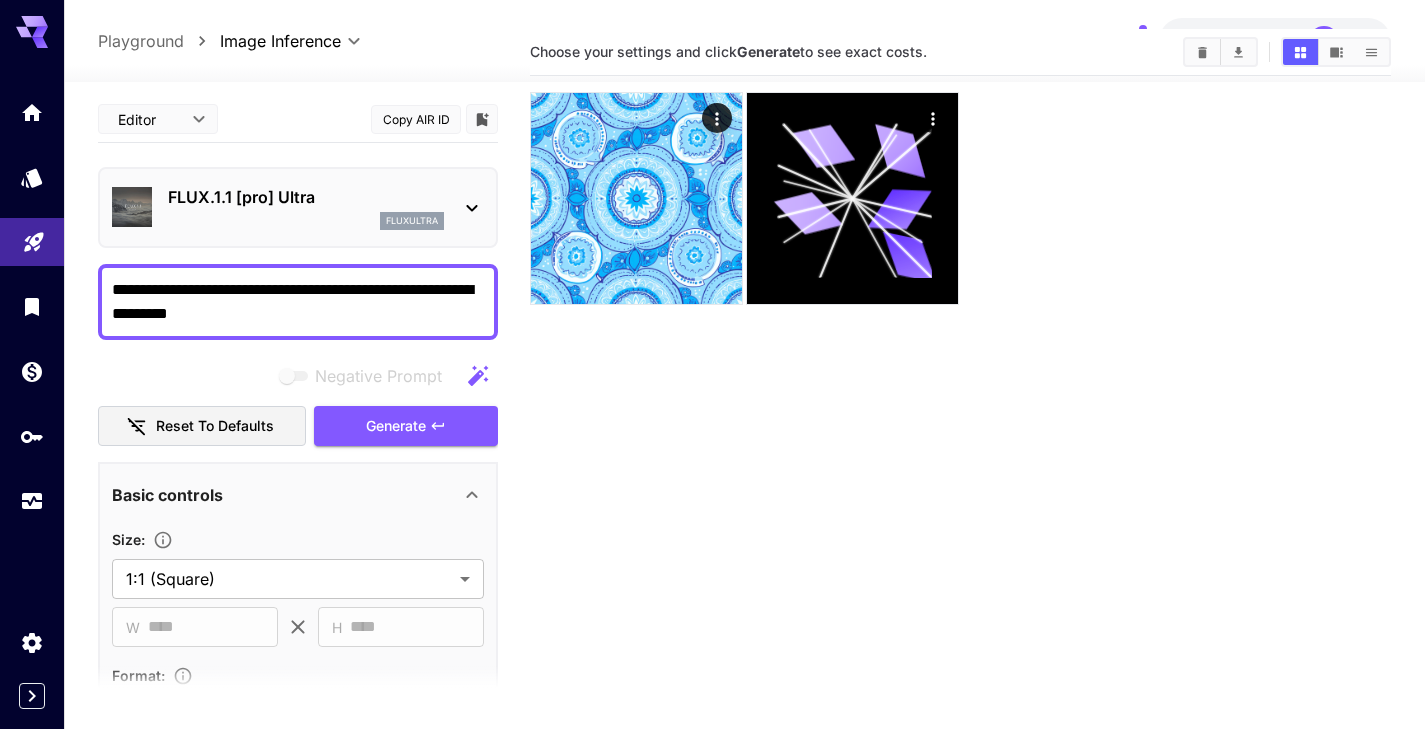 click on "**********" at bounding box center (298, 302) 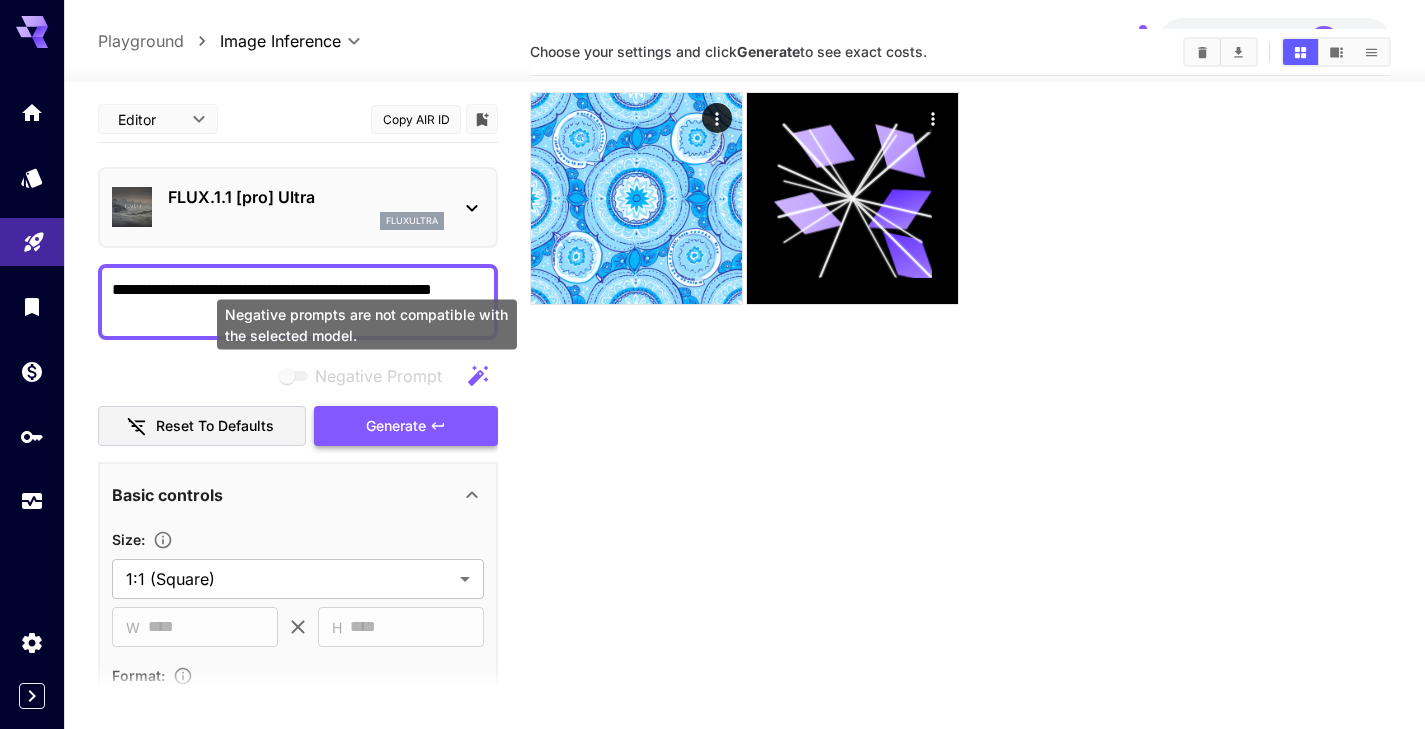 click on "Generate" at bounding box center [406, 426] 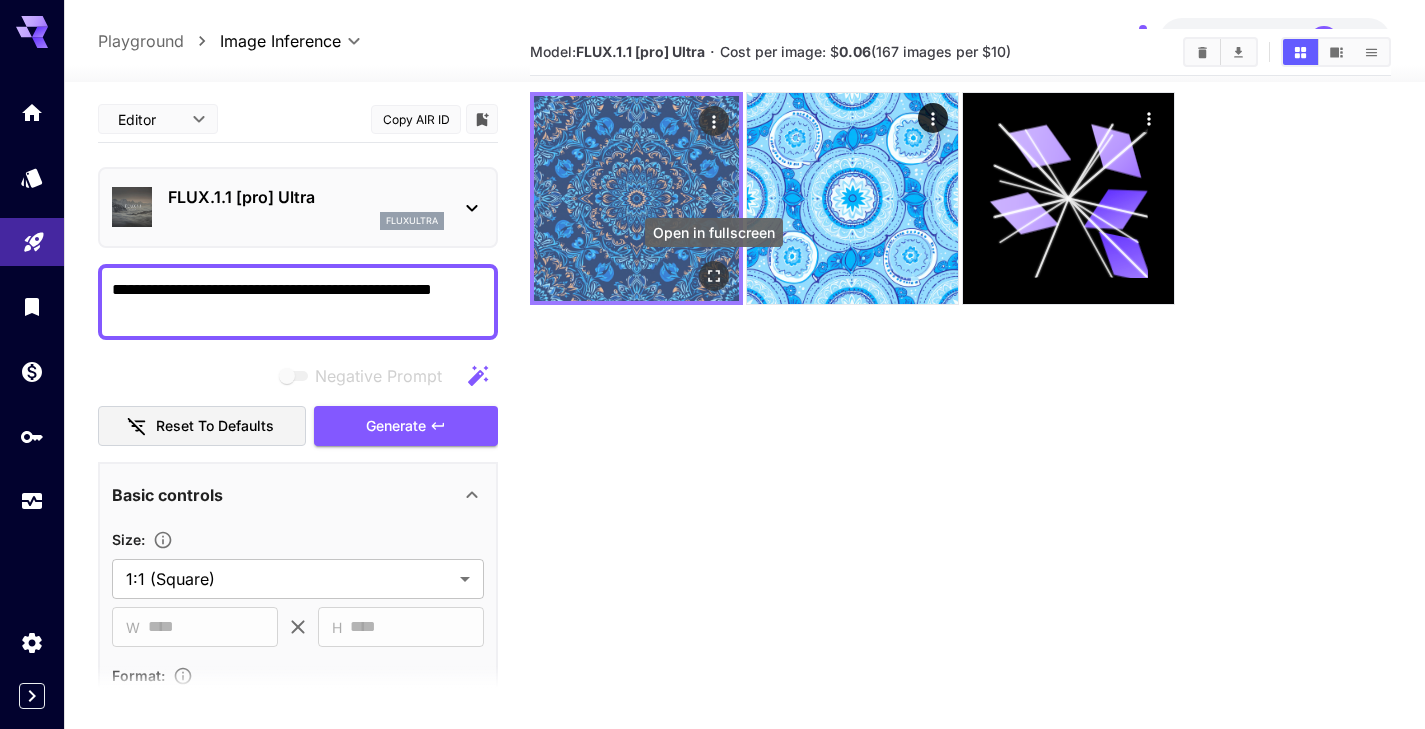 click 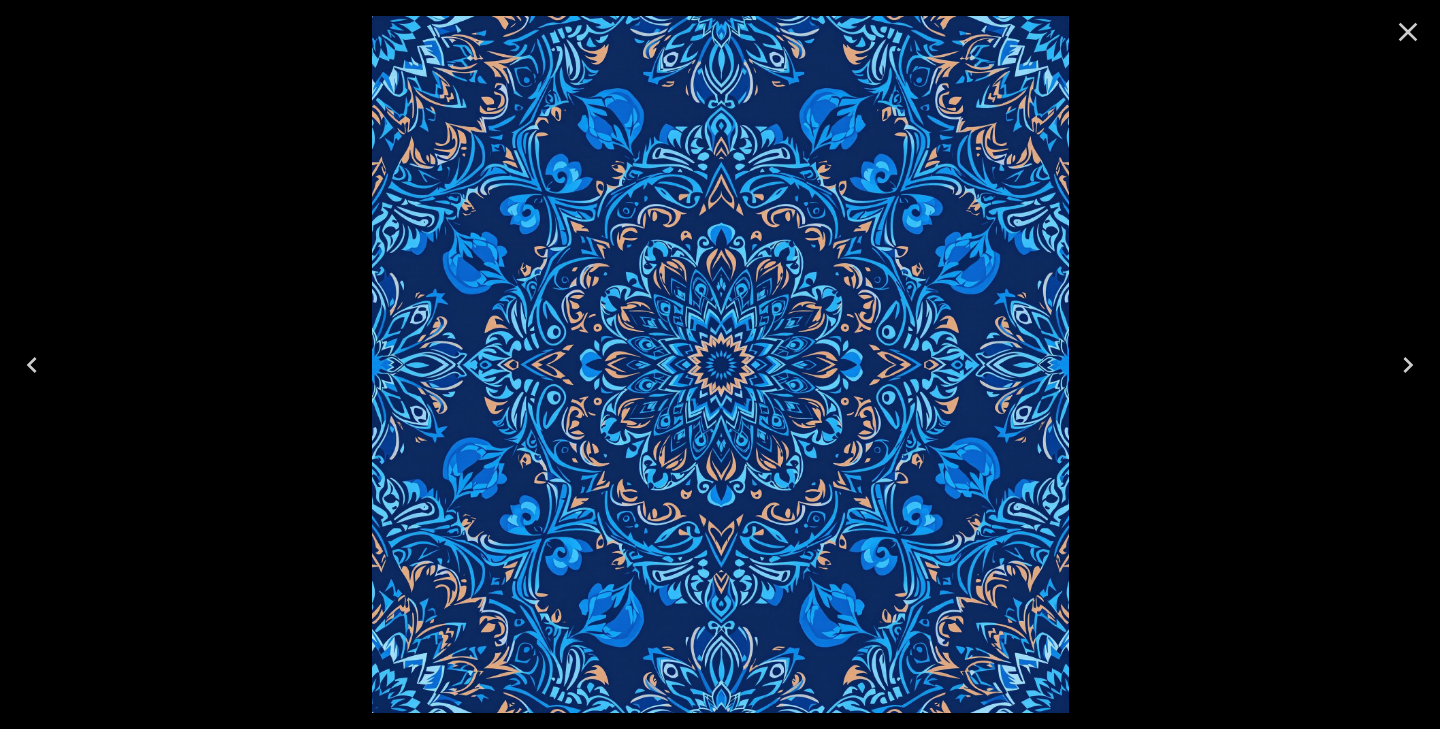 click 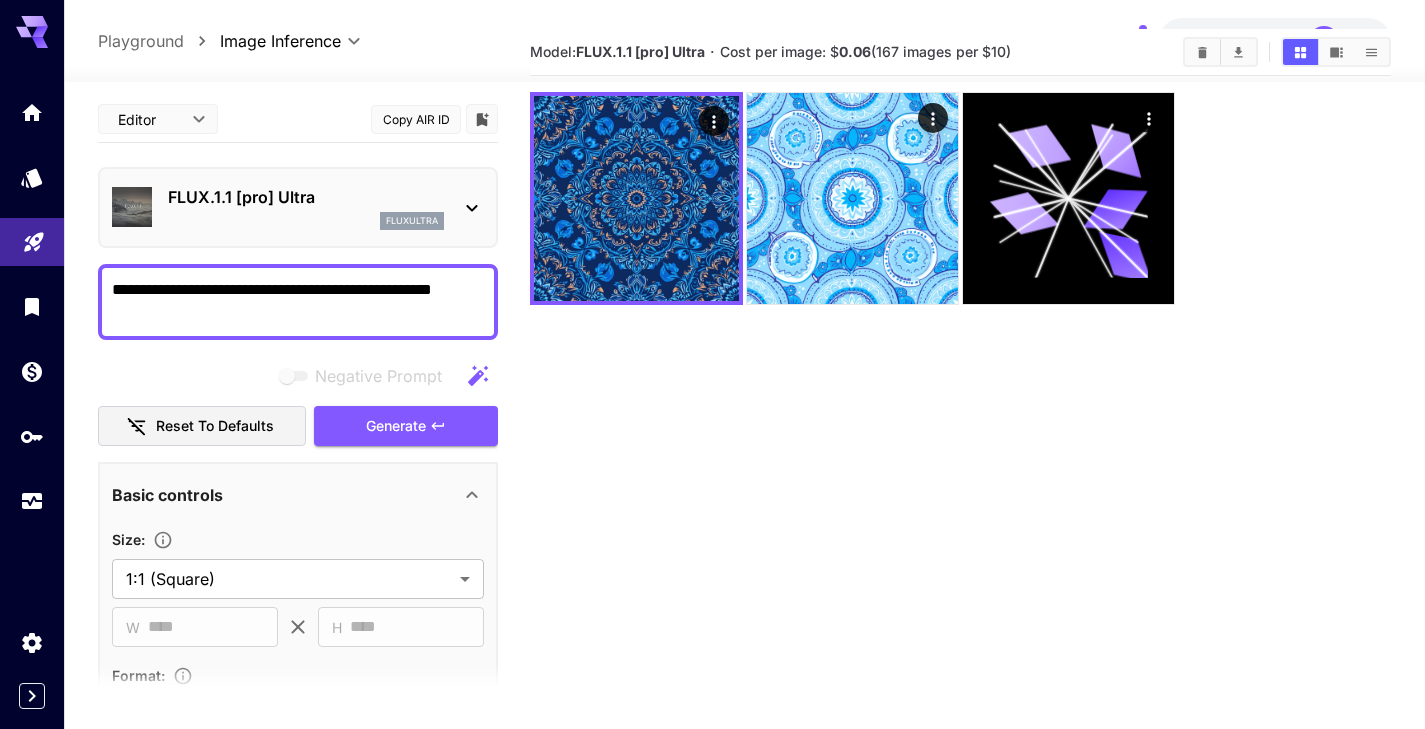 click on "Model:  FLUX.1.1 [pro] Ultra · Cost per image: $ 0.06  (167 images per $10)" at bounding box center (960, 393) 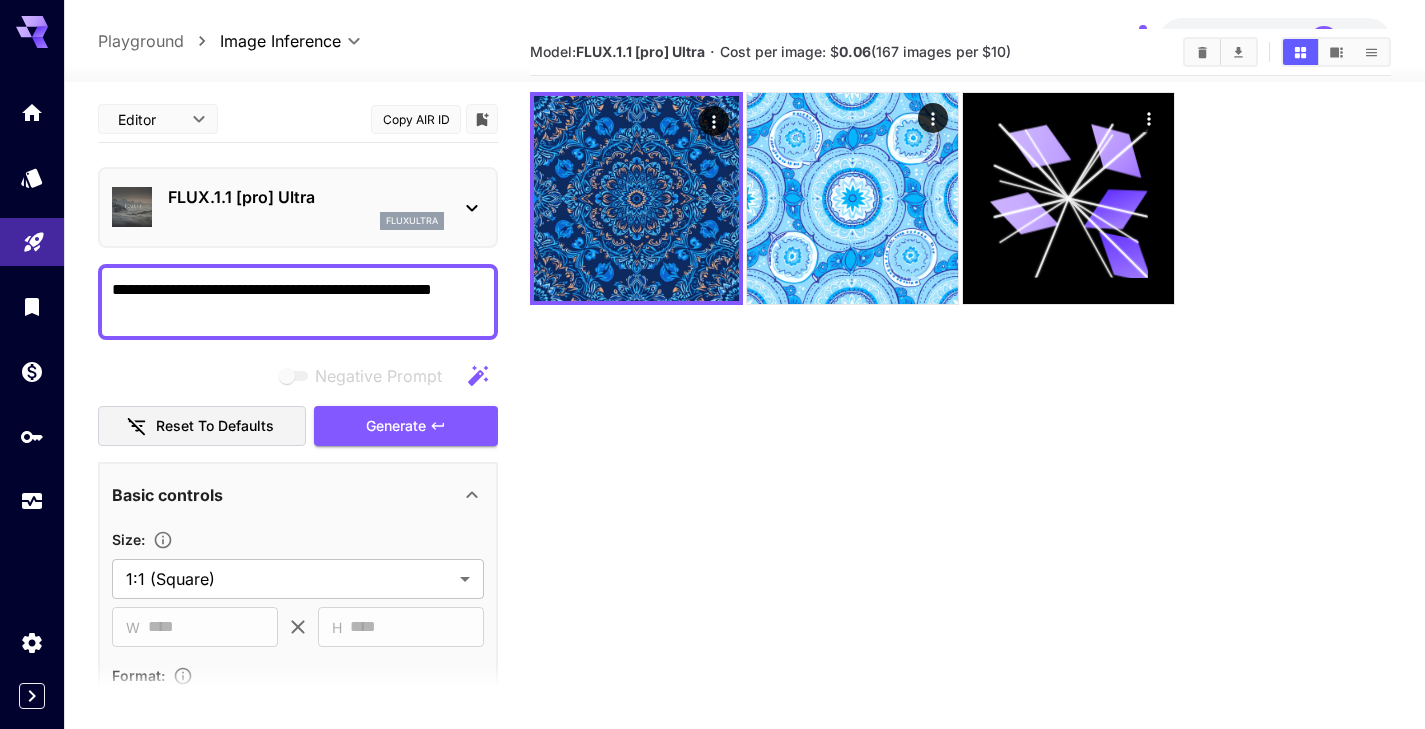click on "**********" at bounding box center [298, 302] 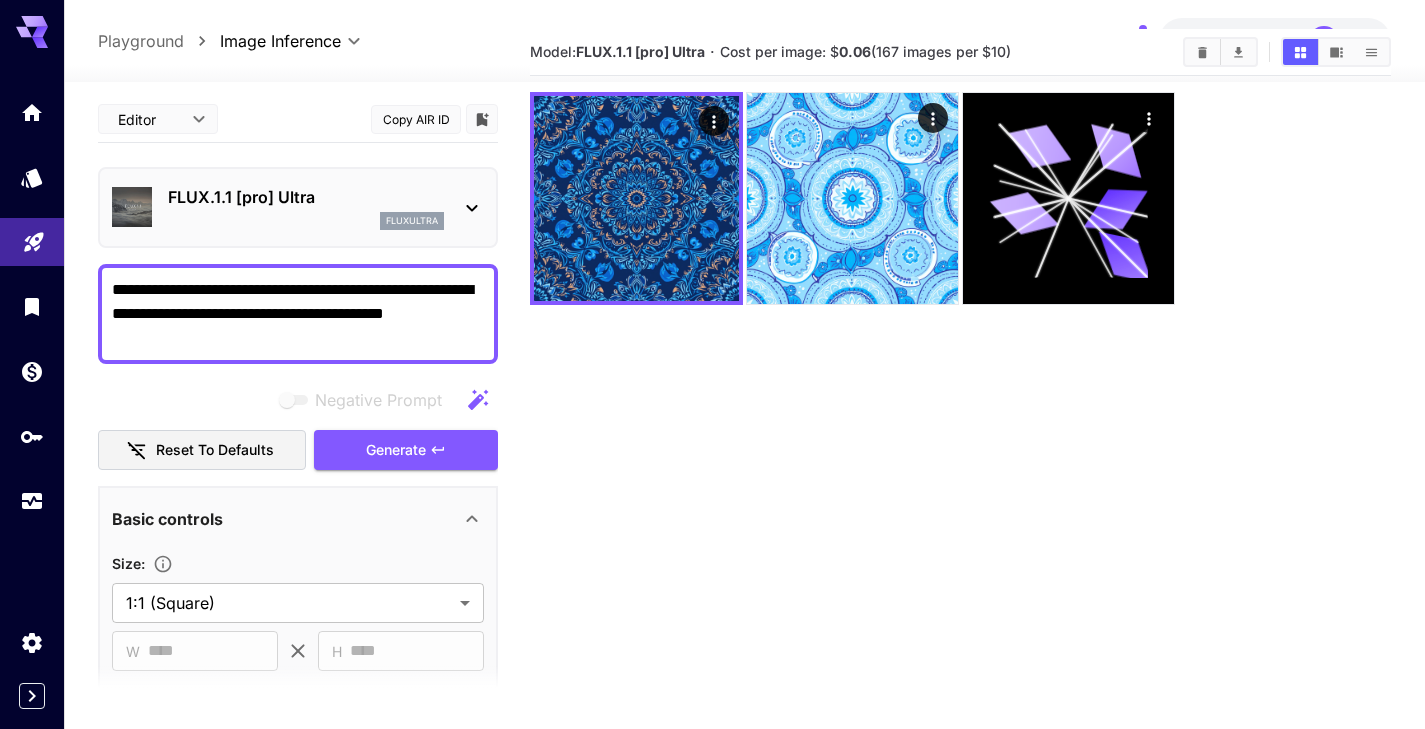 click on "**********" at bounding box center [298, 314] 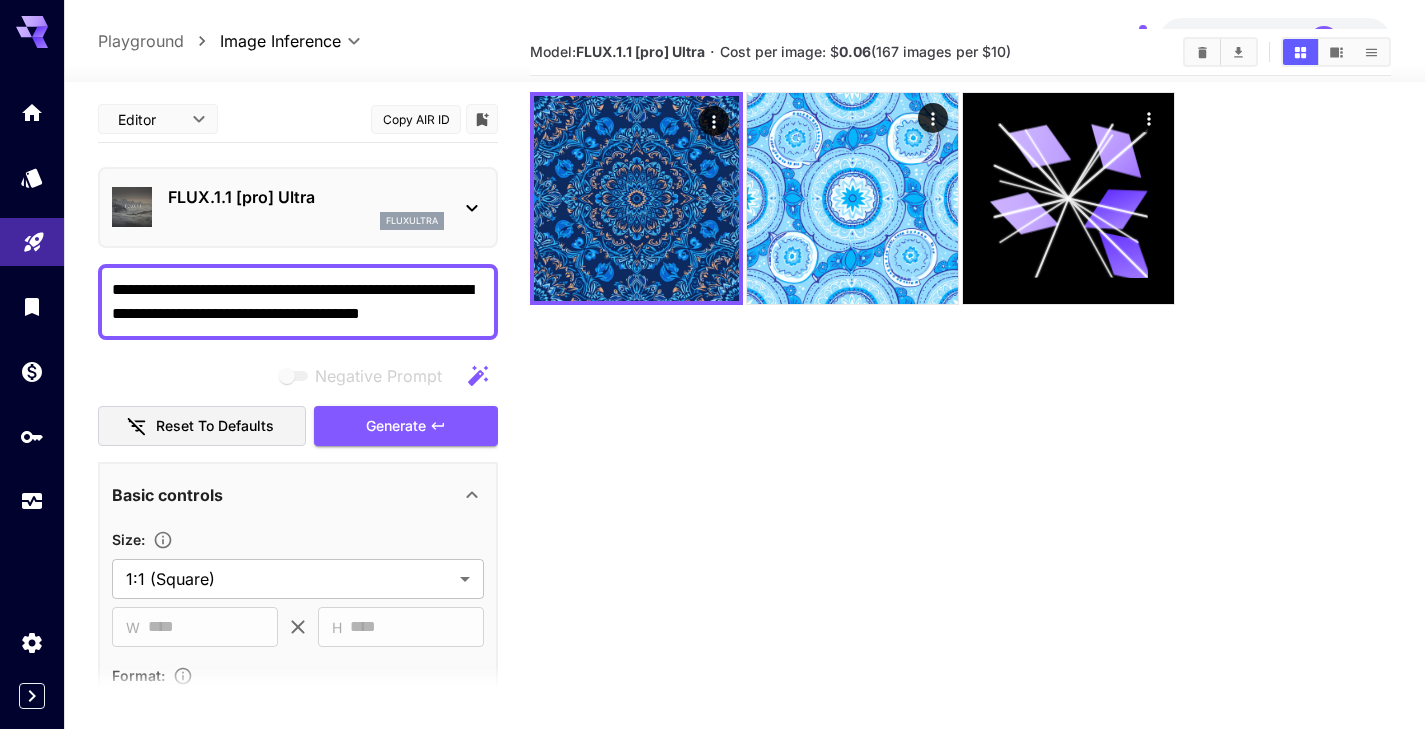 click on "**********" at bounding box center (298, 302) 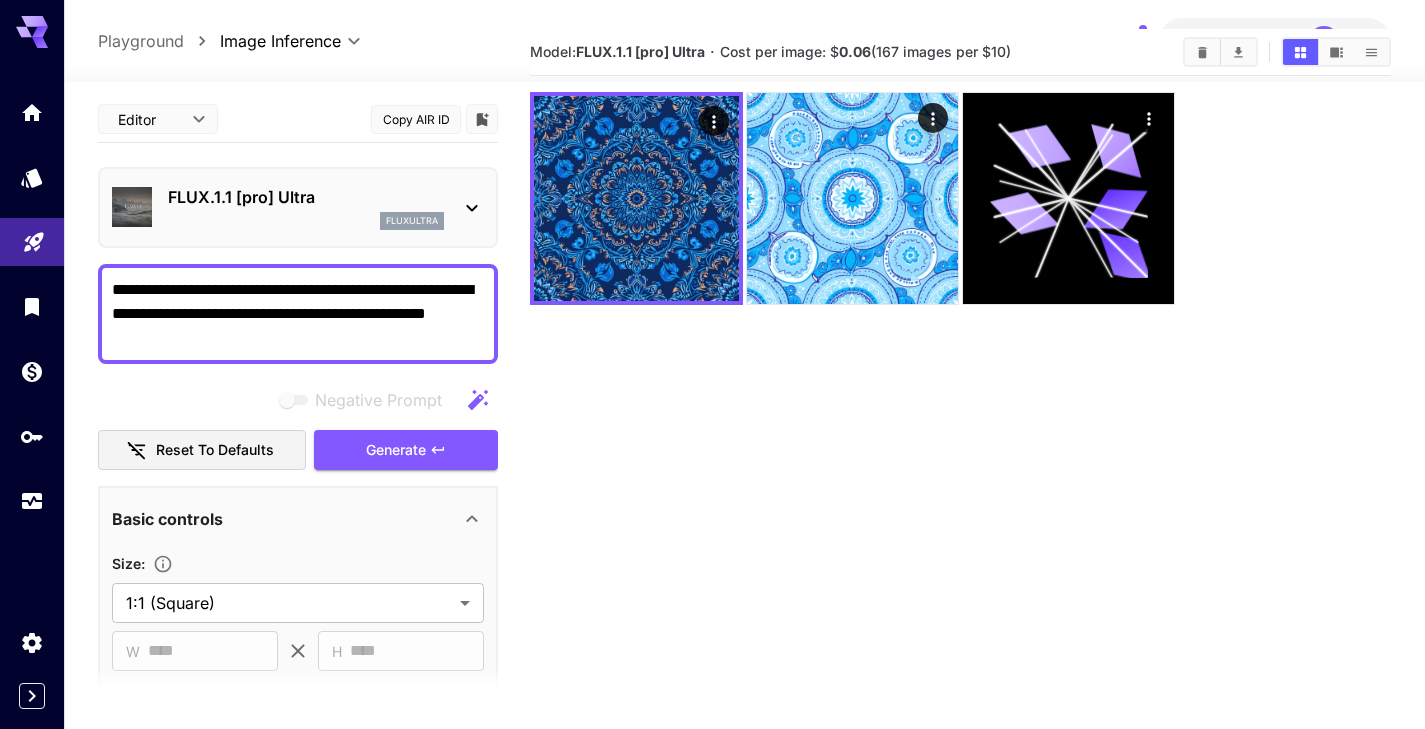 click on "**********" at bounding box center (298, 533) 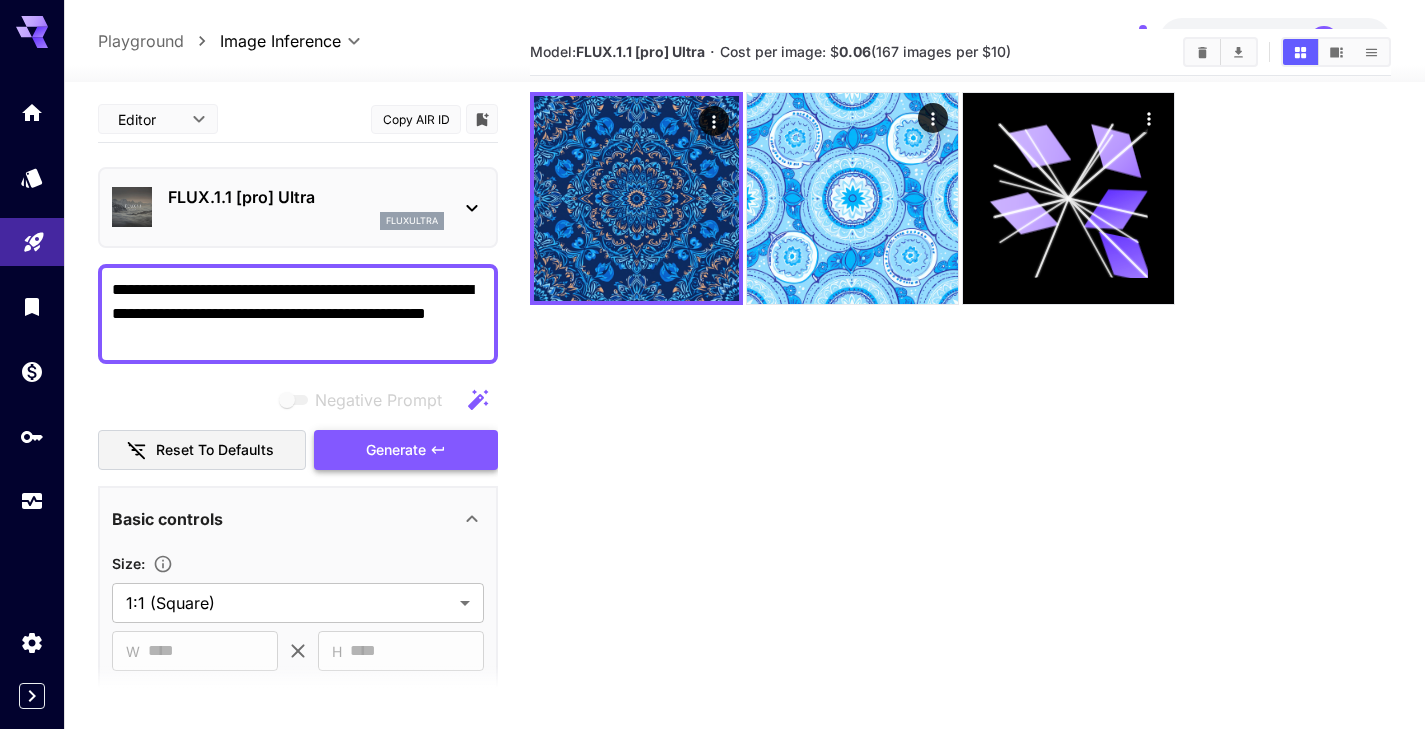 click on "Generate" at bounding box center (406, 450) 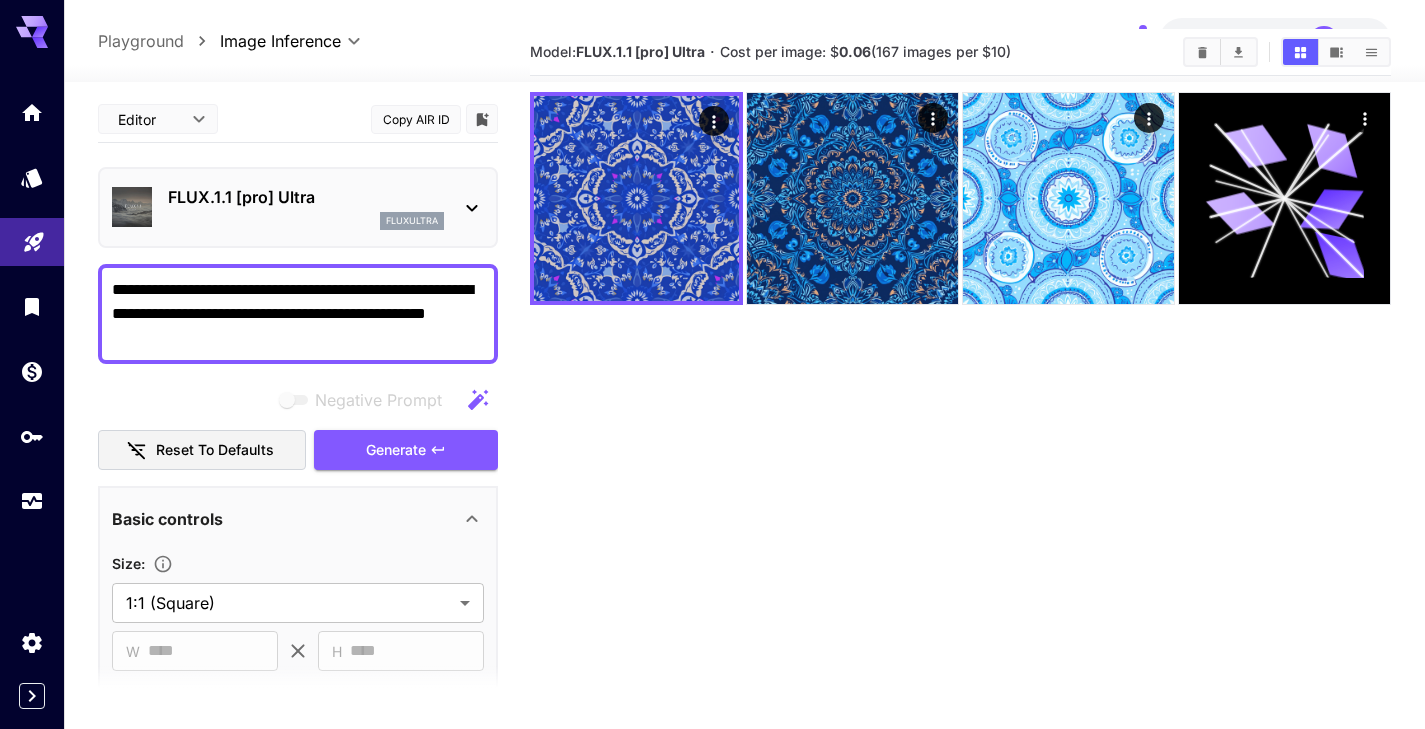click on "**********" at bounding box center [298, 314] 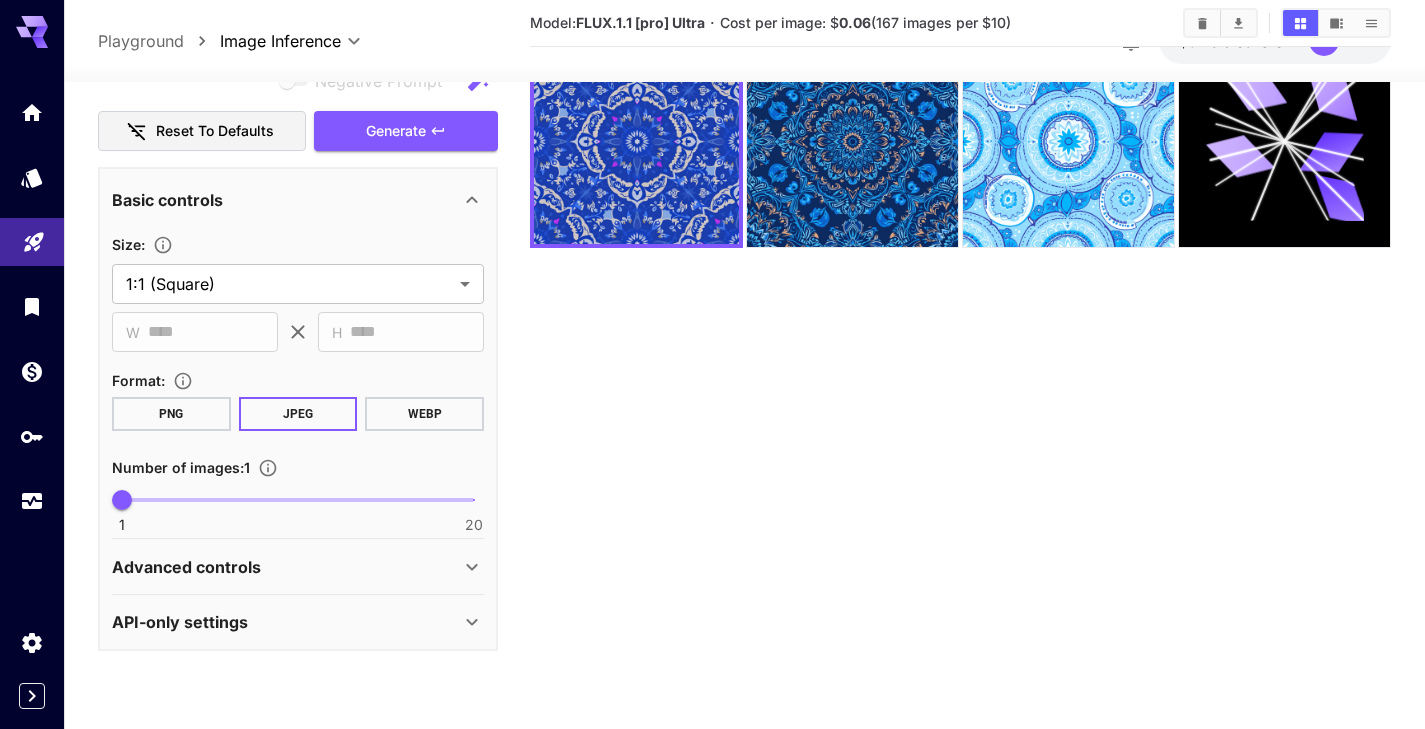scroll, scrollTop: 0, scrollLeft: 0, axis: both 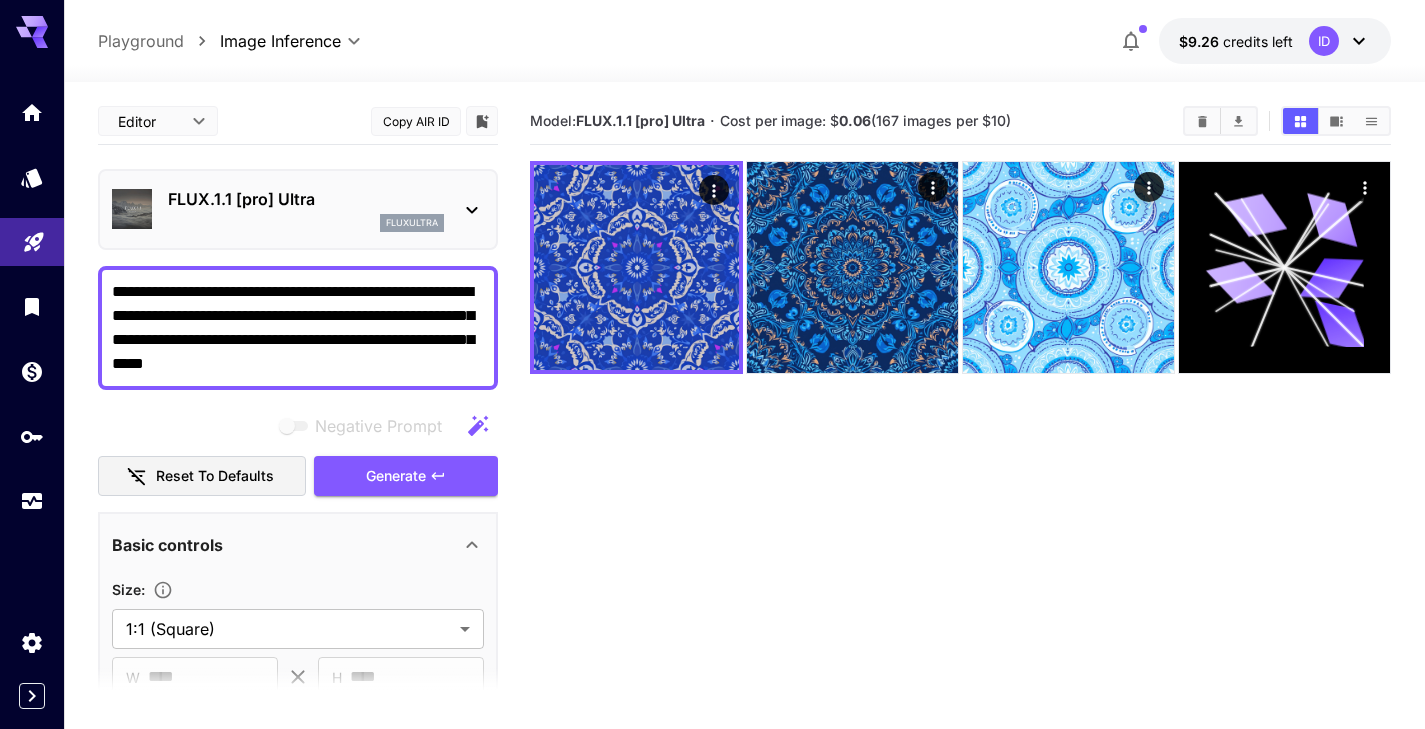 type on "**********" 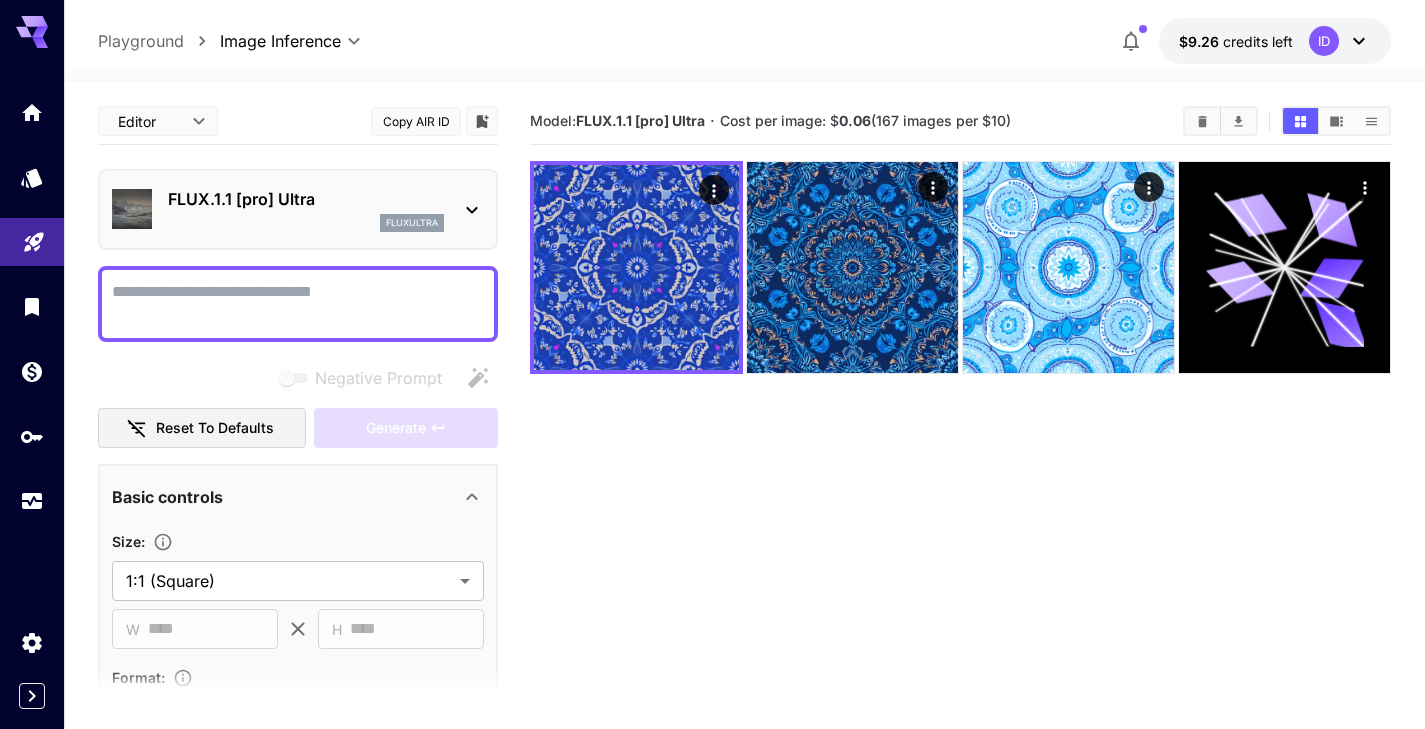 click on "Negative Prompt" at bounding box center [298, 304] 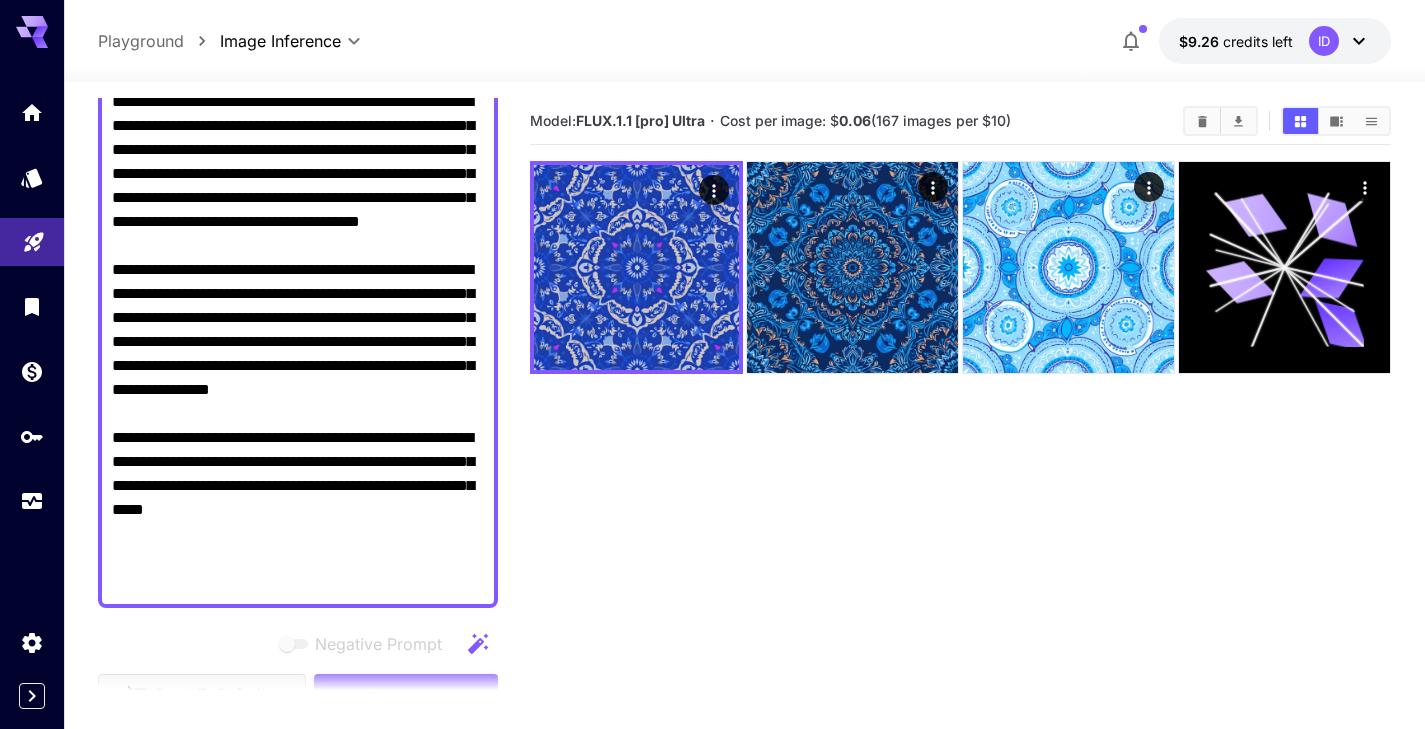 scroll, scrollTop: 612, scrollLeft: 0, axis: vertical 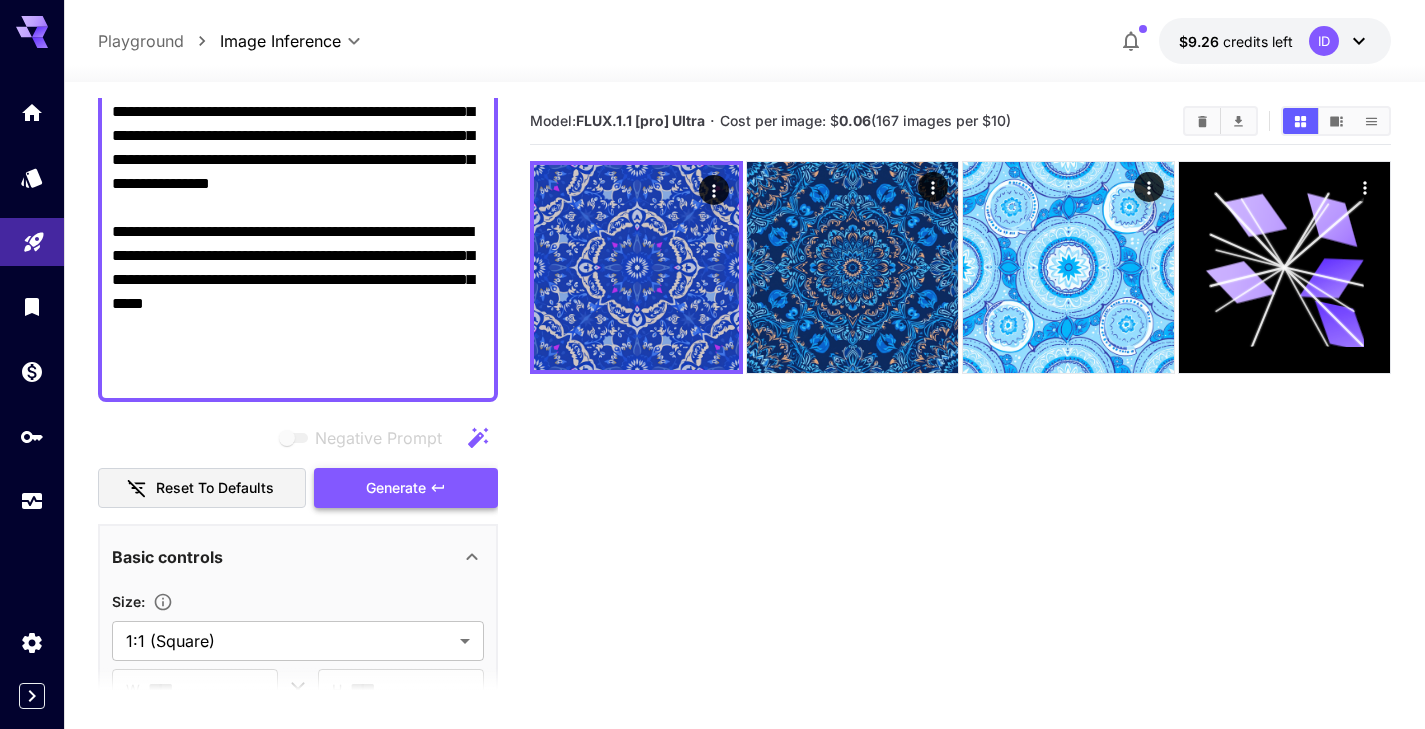 type on "**********" 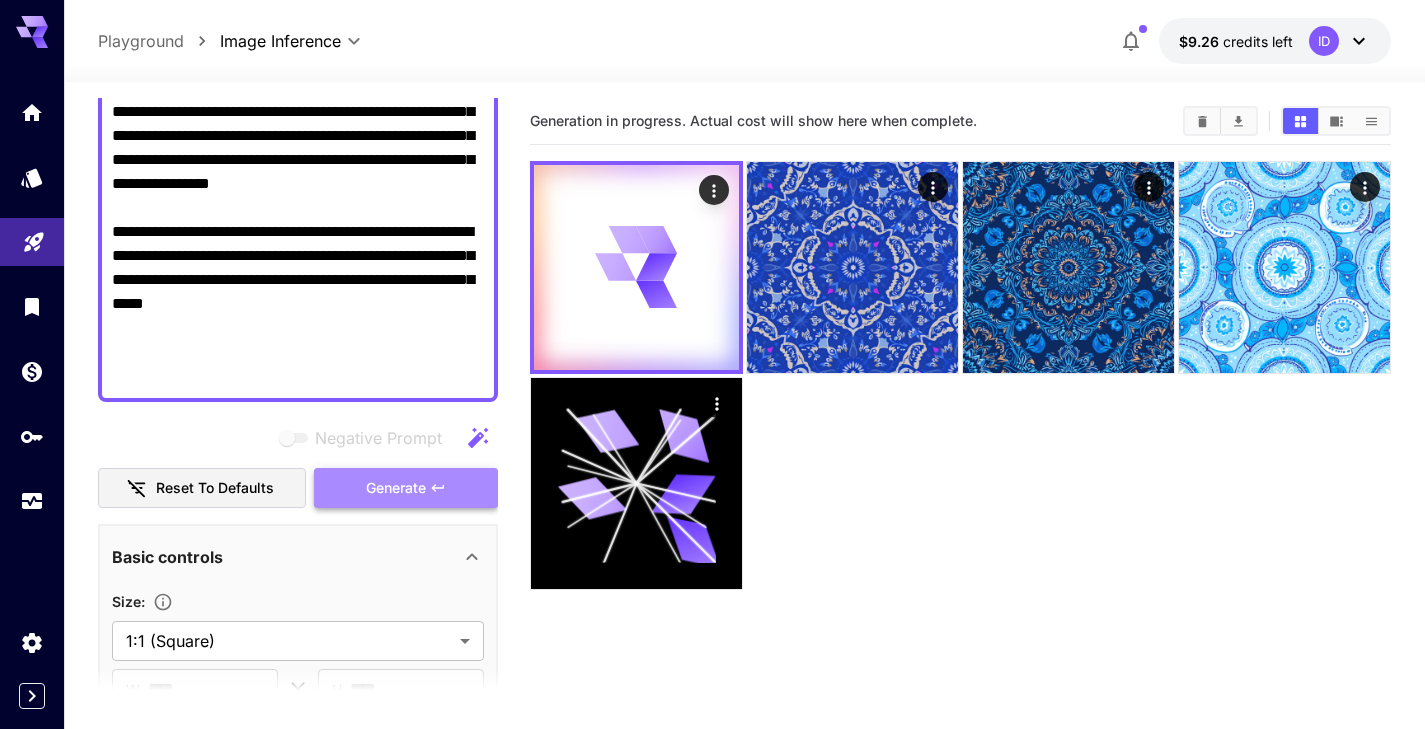 click on "Generate" at bounding box center [406, 488] 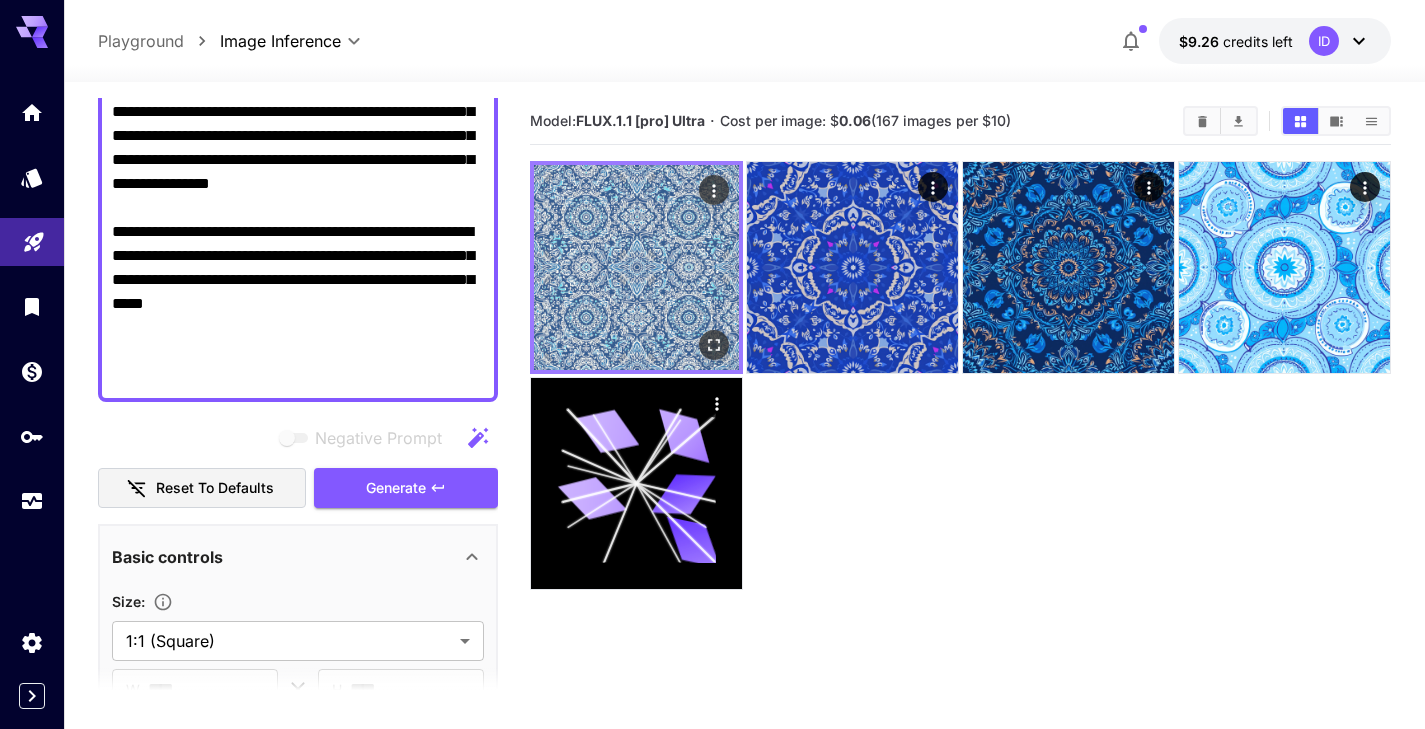 click 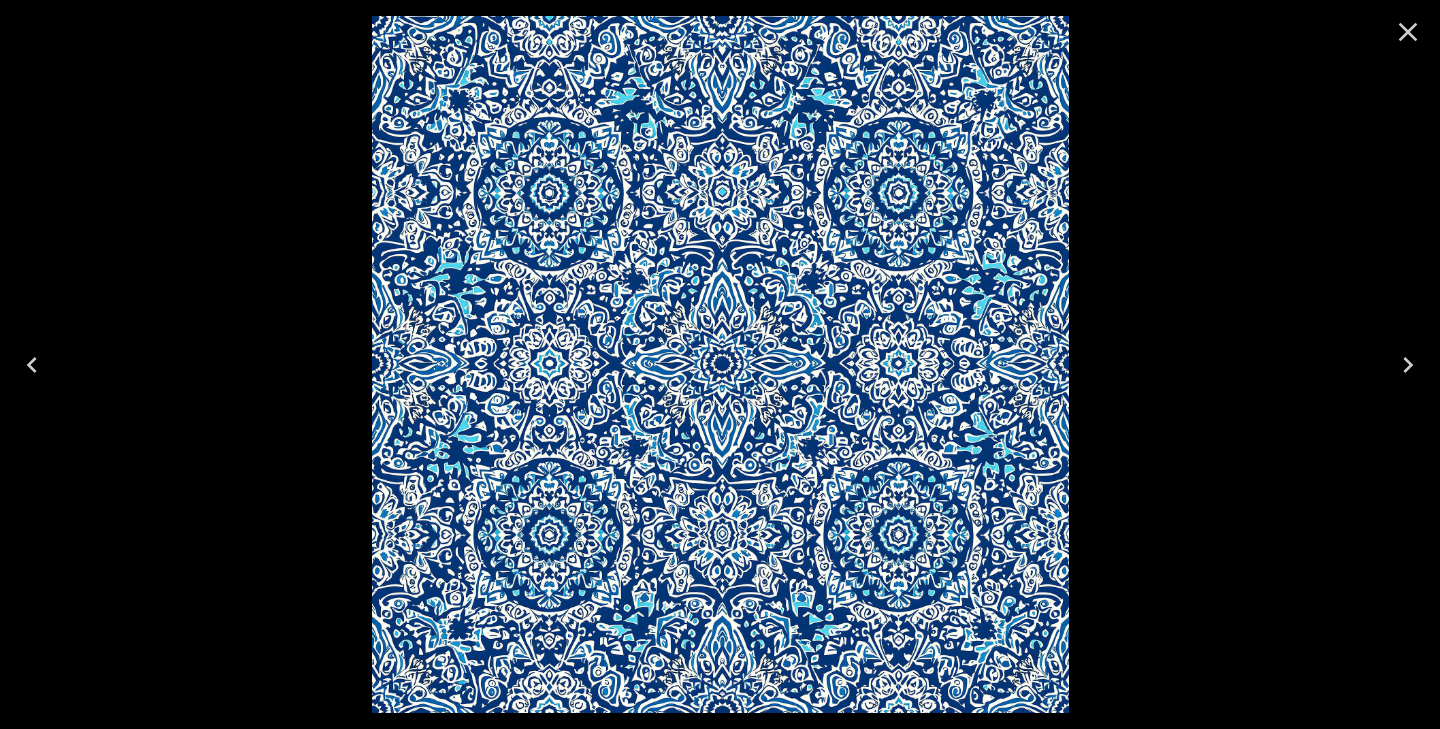 click at bounding box center [720, 364] 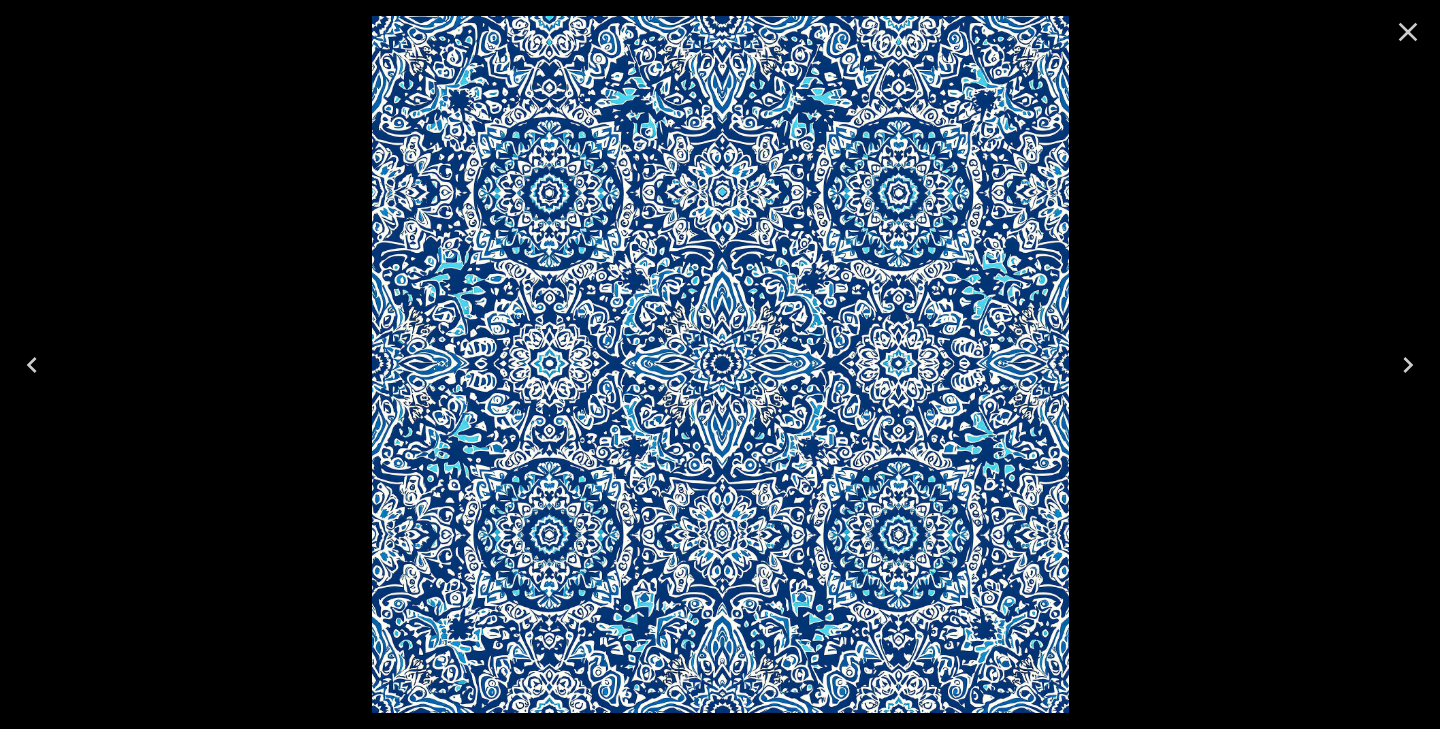 click 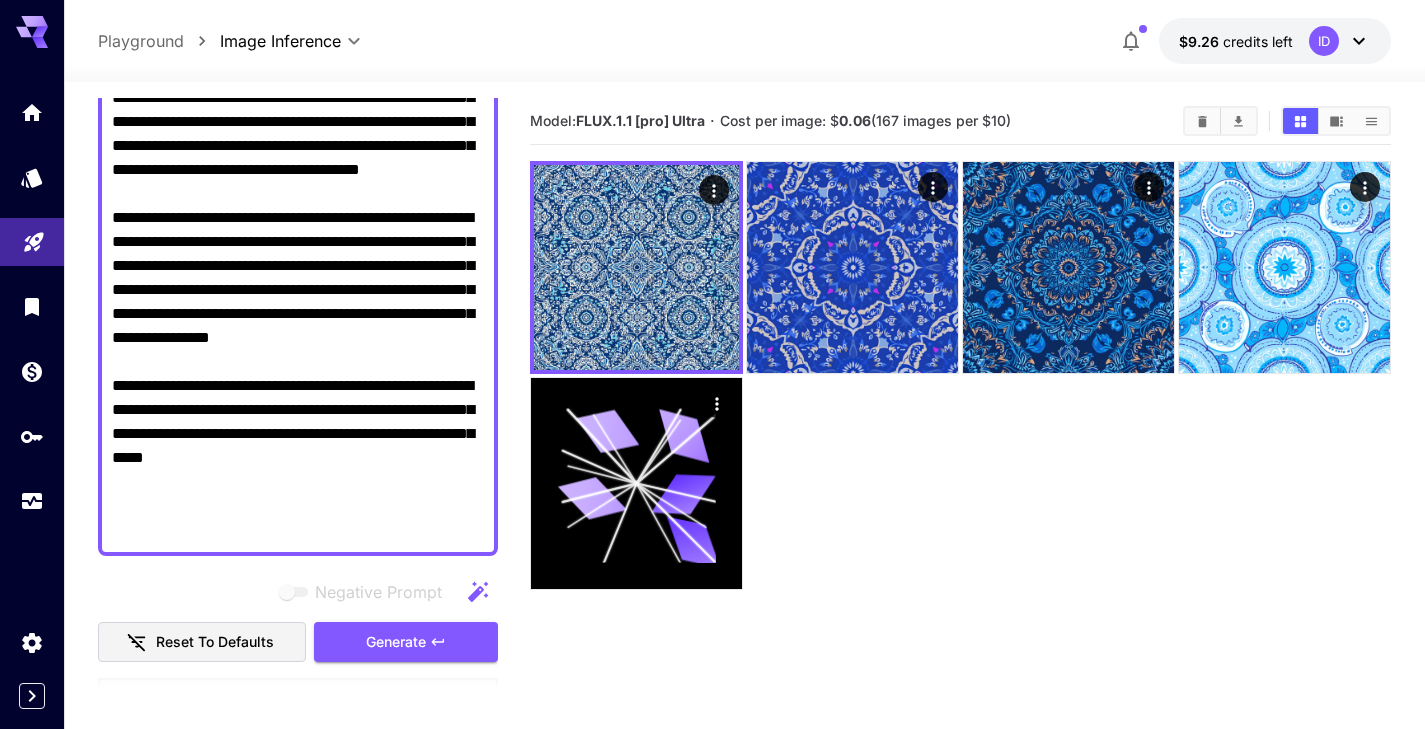scroll, scrollTop: 576, scrollLeft: 0, axis: vertical 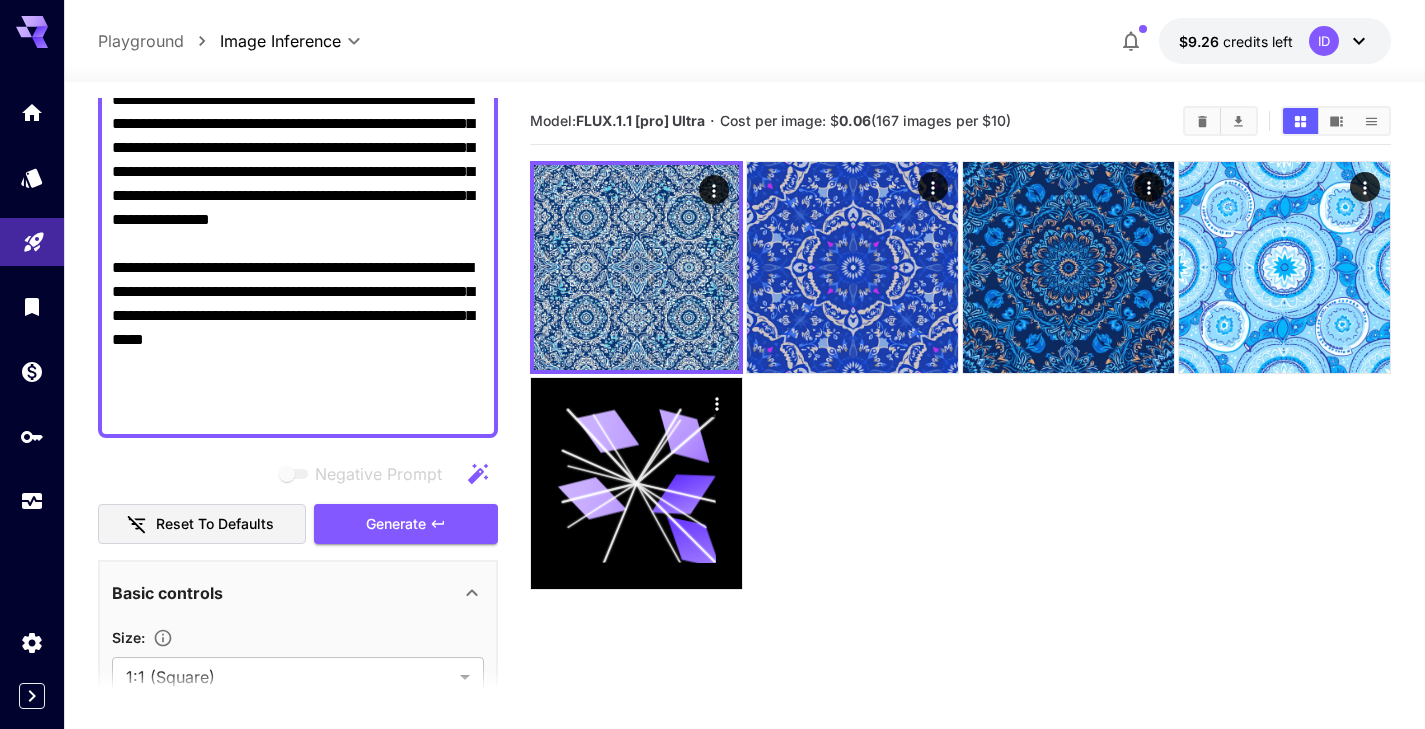 click on "Negative Prompt" at bounding box center (298, 64) 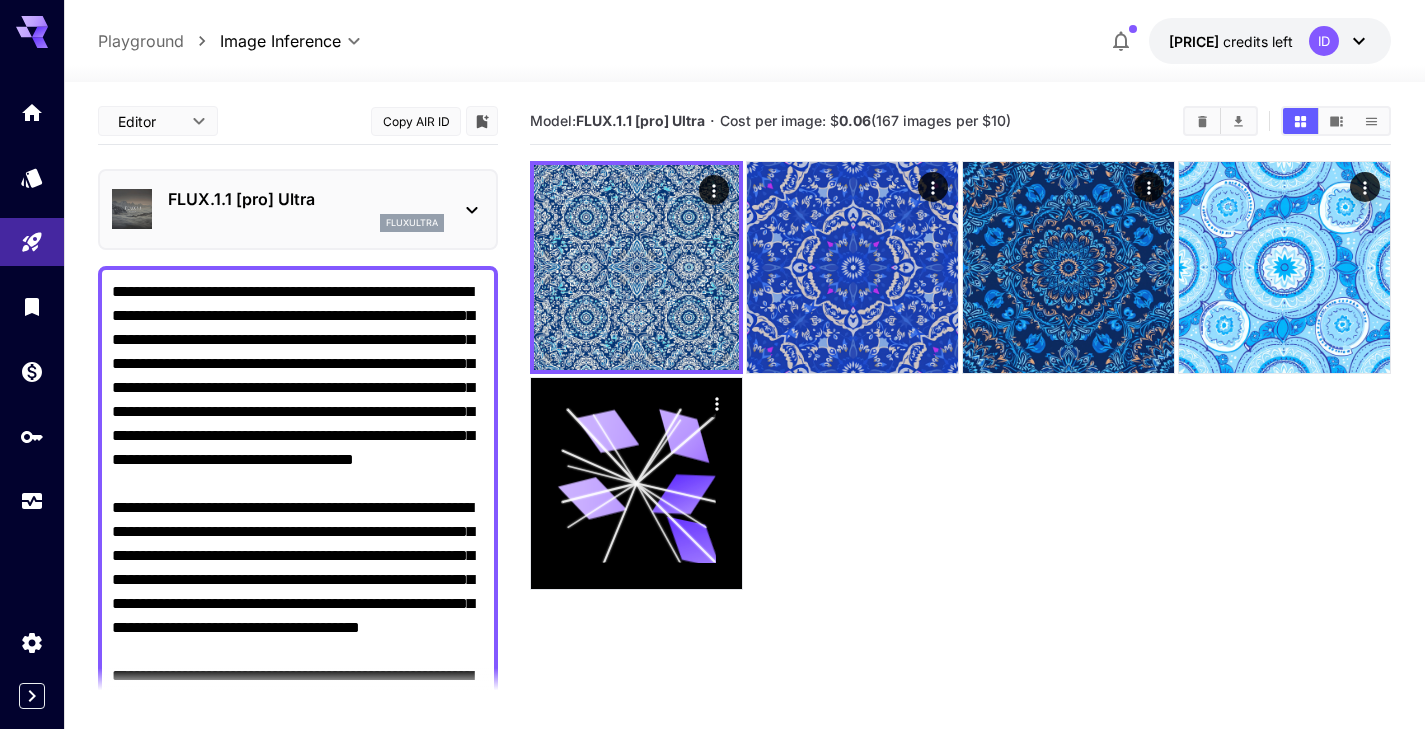 scroll, scrollTop: 0, scrollLeft: 0, axis: both 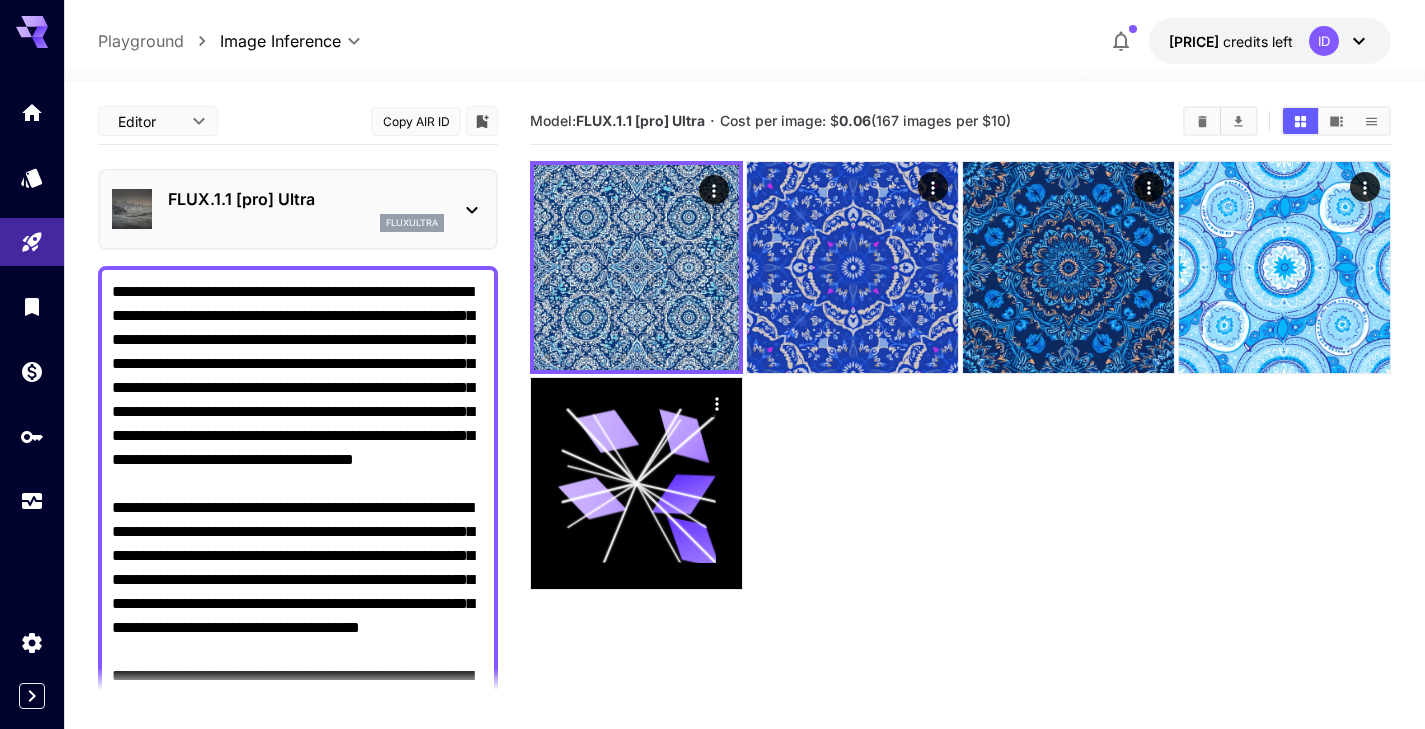 click on "FLUX.1.1 [pro] Ultra" at bounding box center [306, 199] 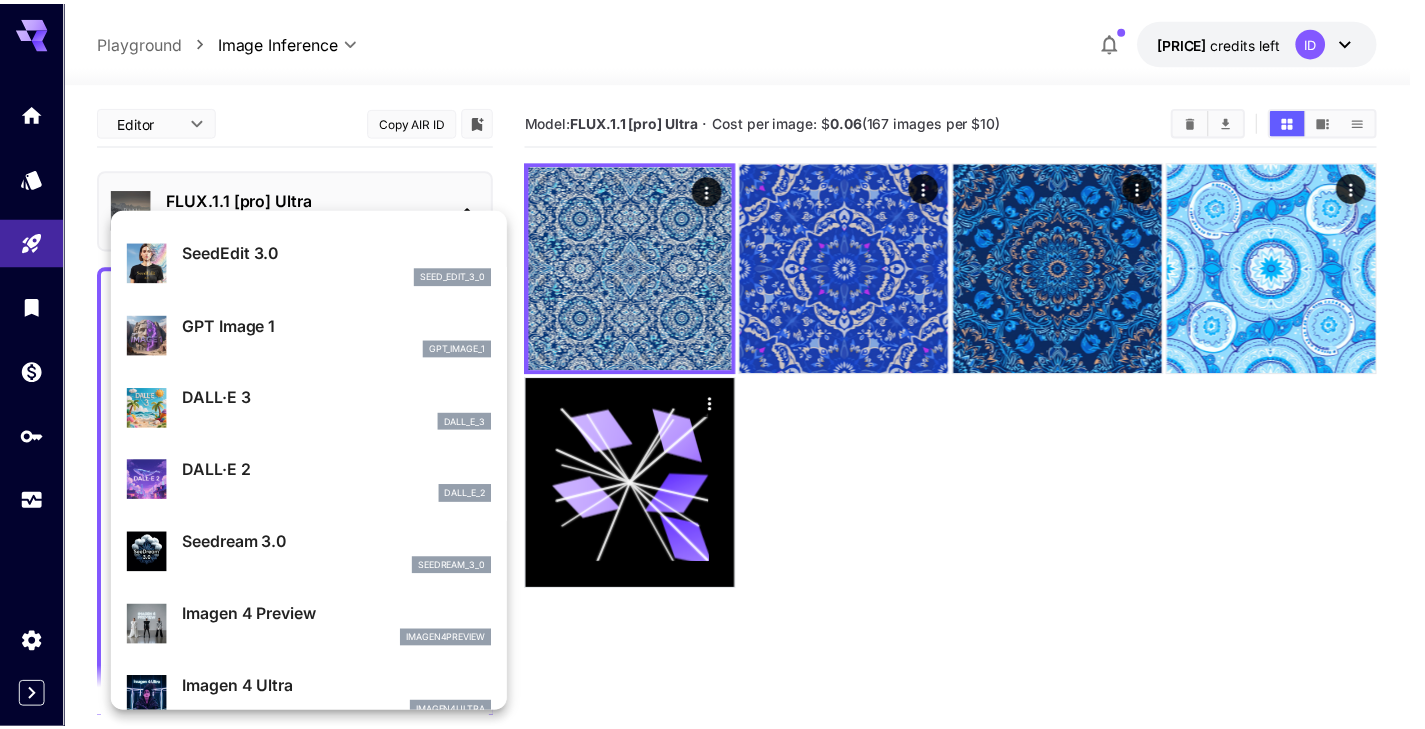 scroll, scrollTop: 281, scrollLeft: 0, axis: vertical 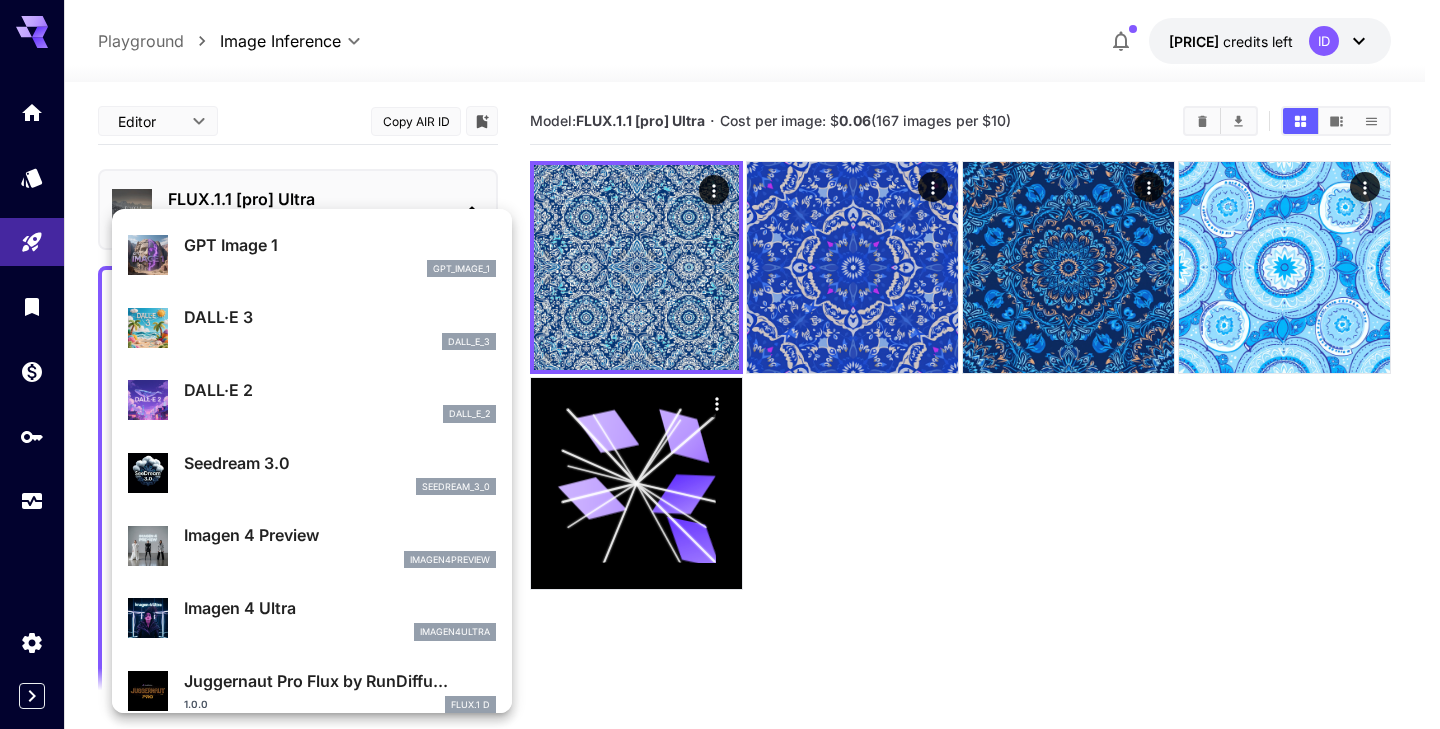 click on "seedream_3_0" at bounding box center [340, 487] 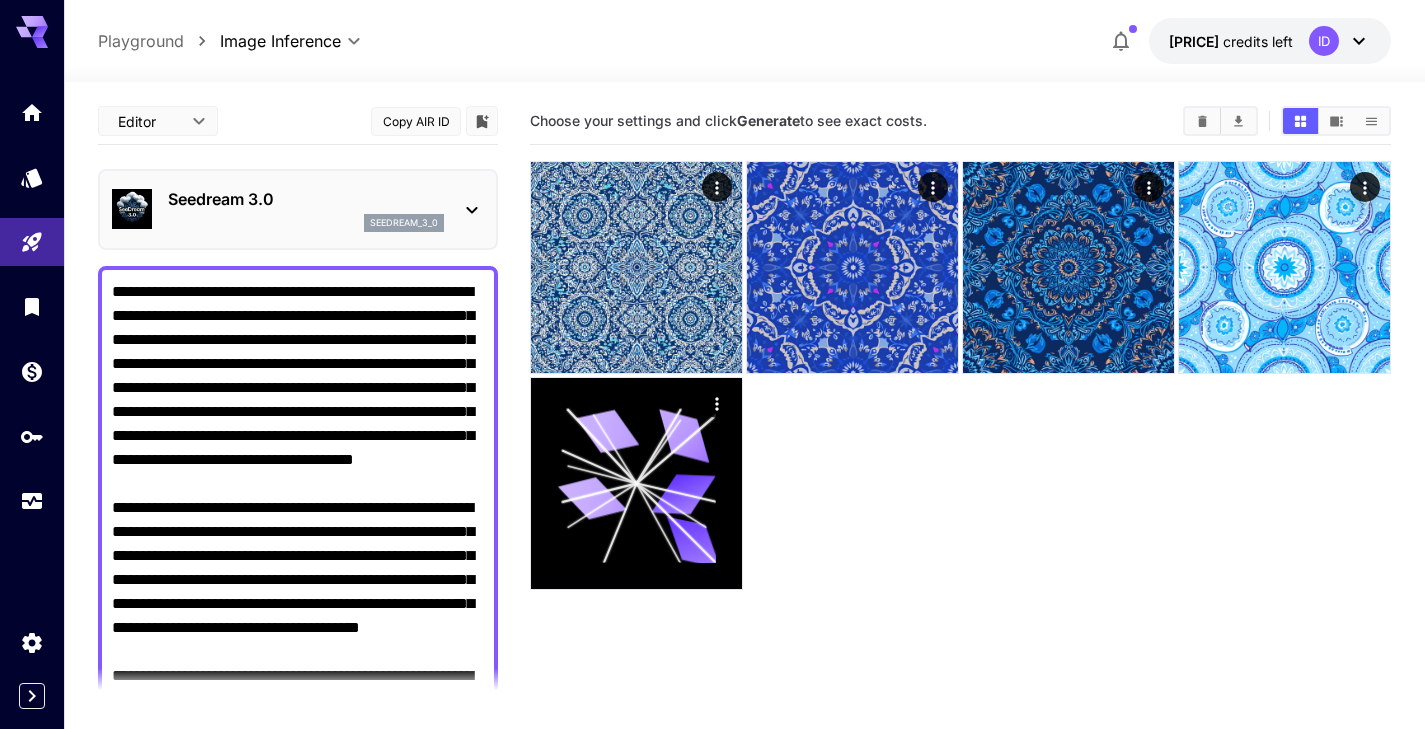 scroll, scrollTop: 952, scrollLeft: 0, axis: vertical 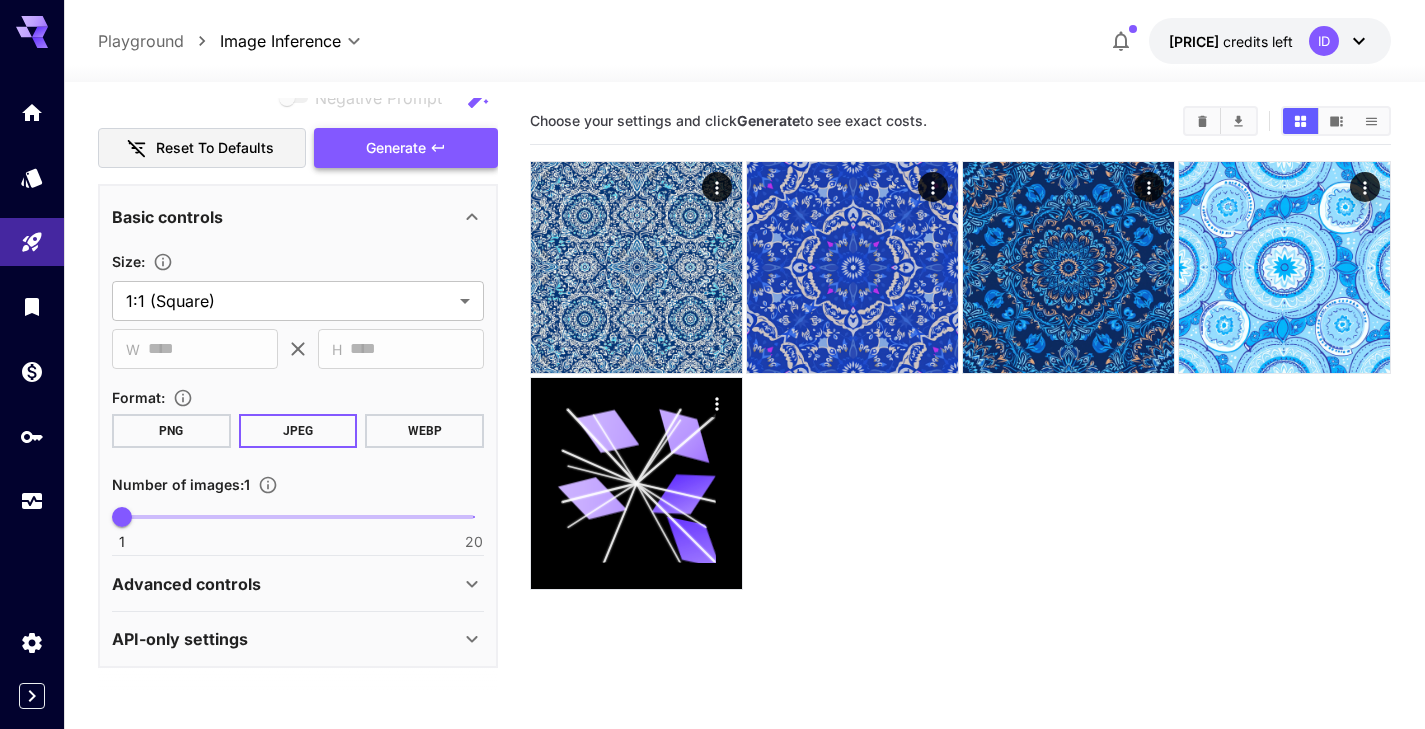 click 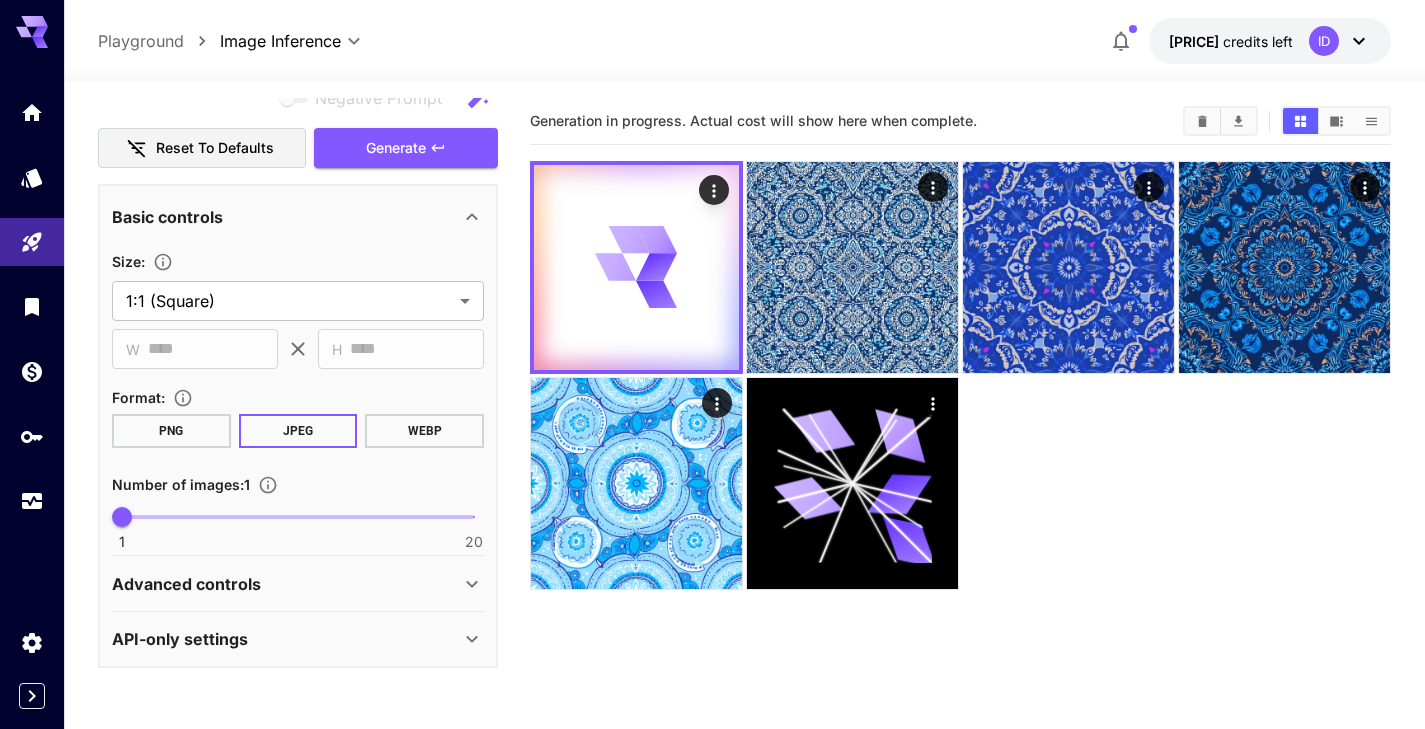 scroll, scrollTop: 0, scrollLeft: 0, axis: both 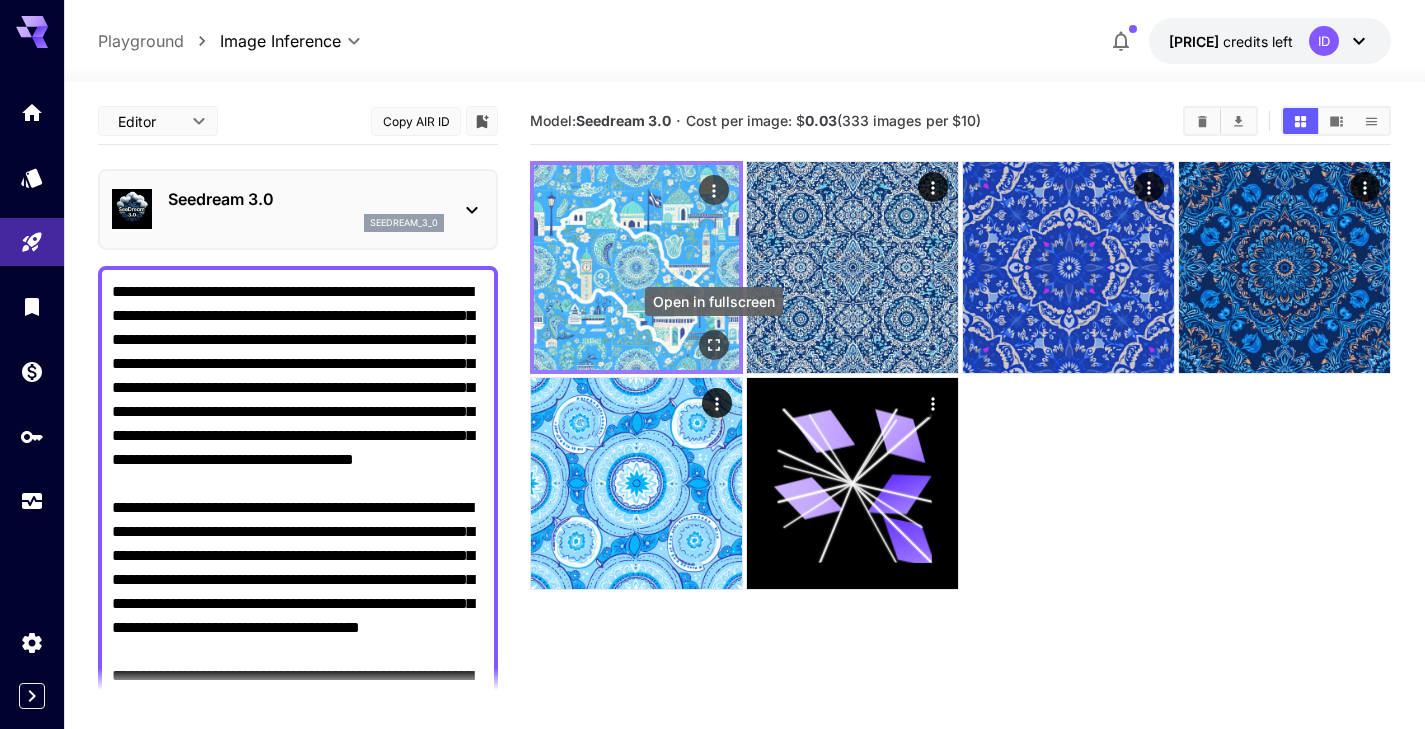 click 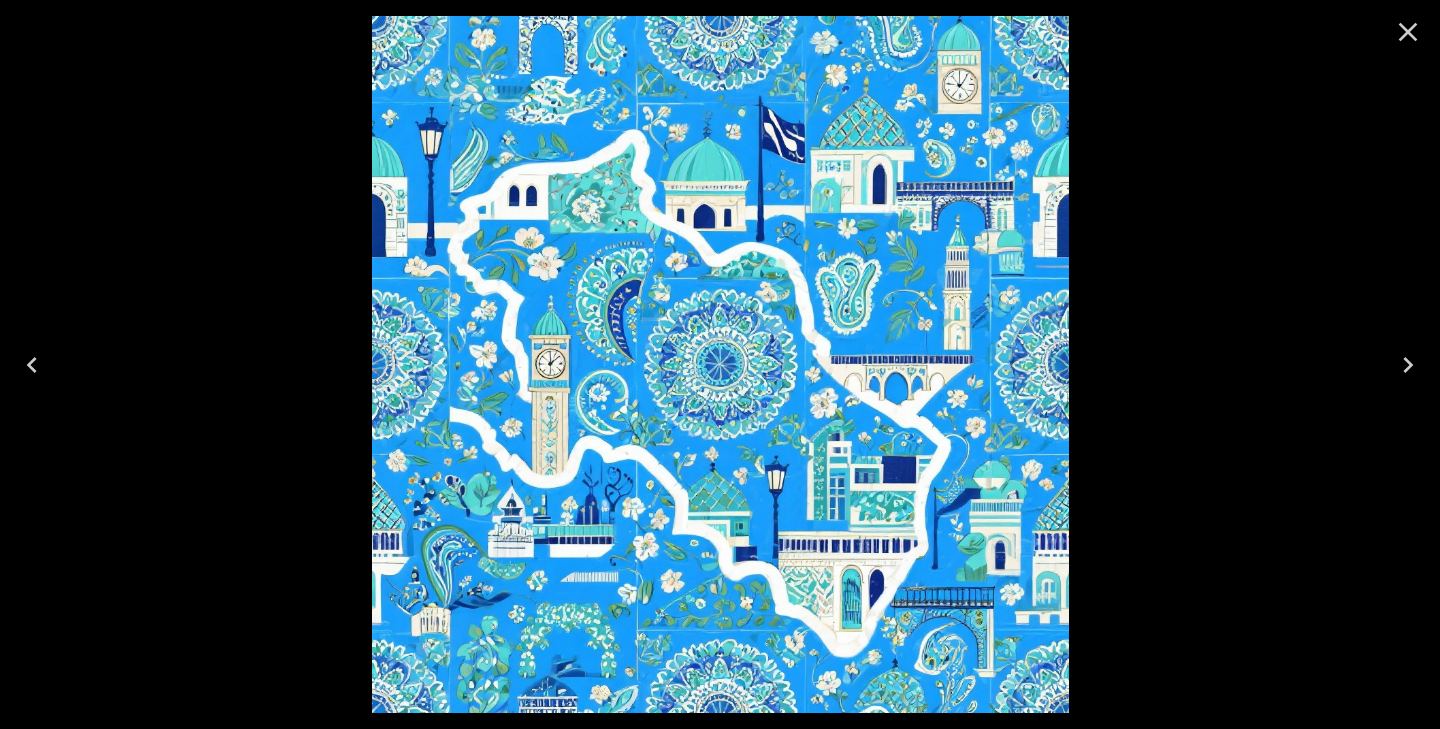 click at bounding box center [720, 364] 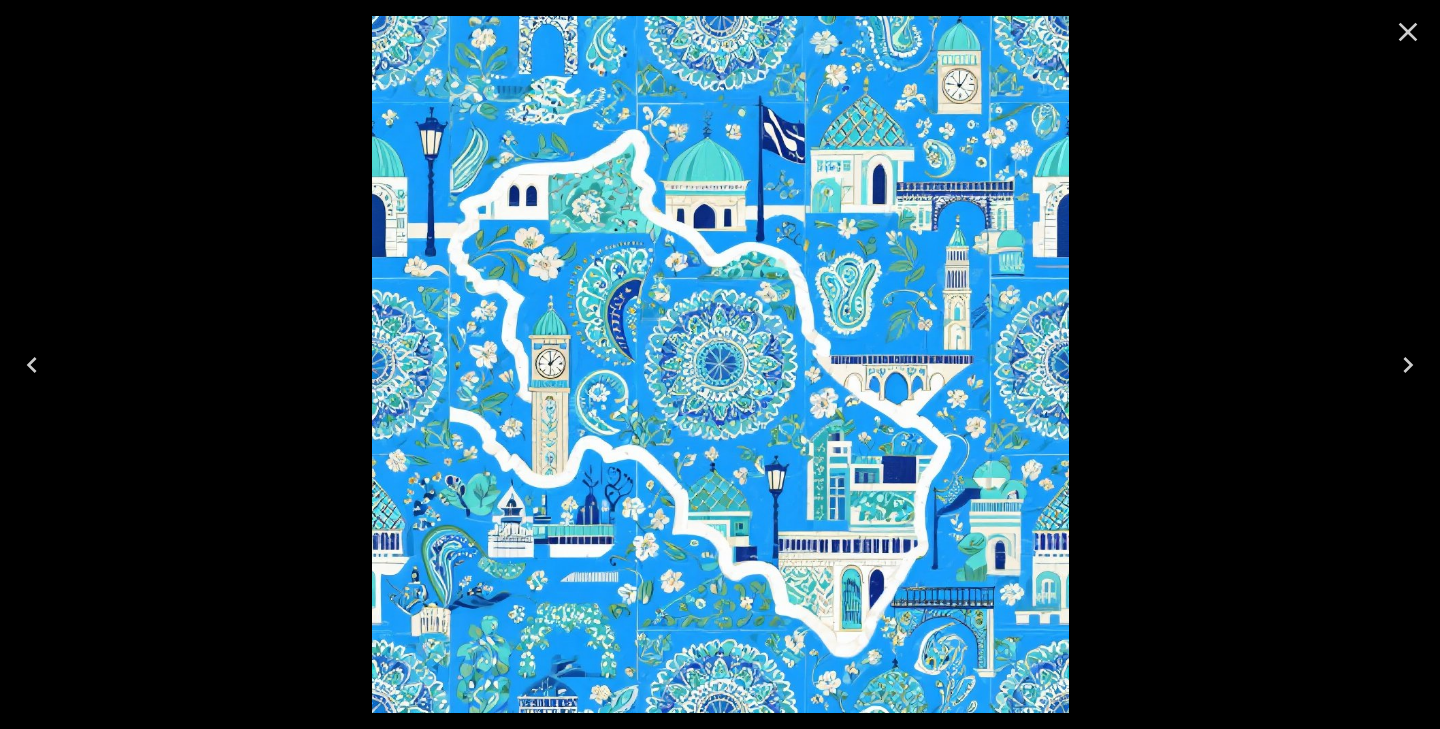 click 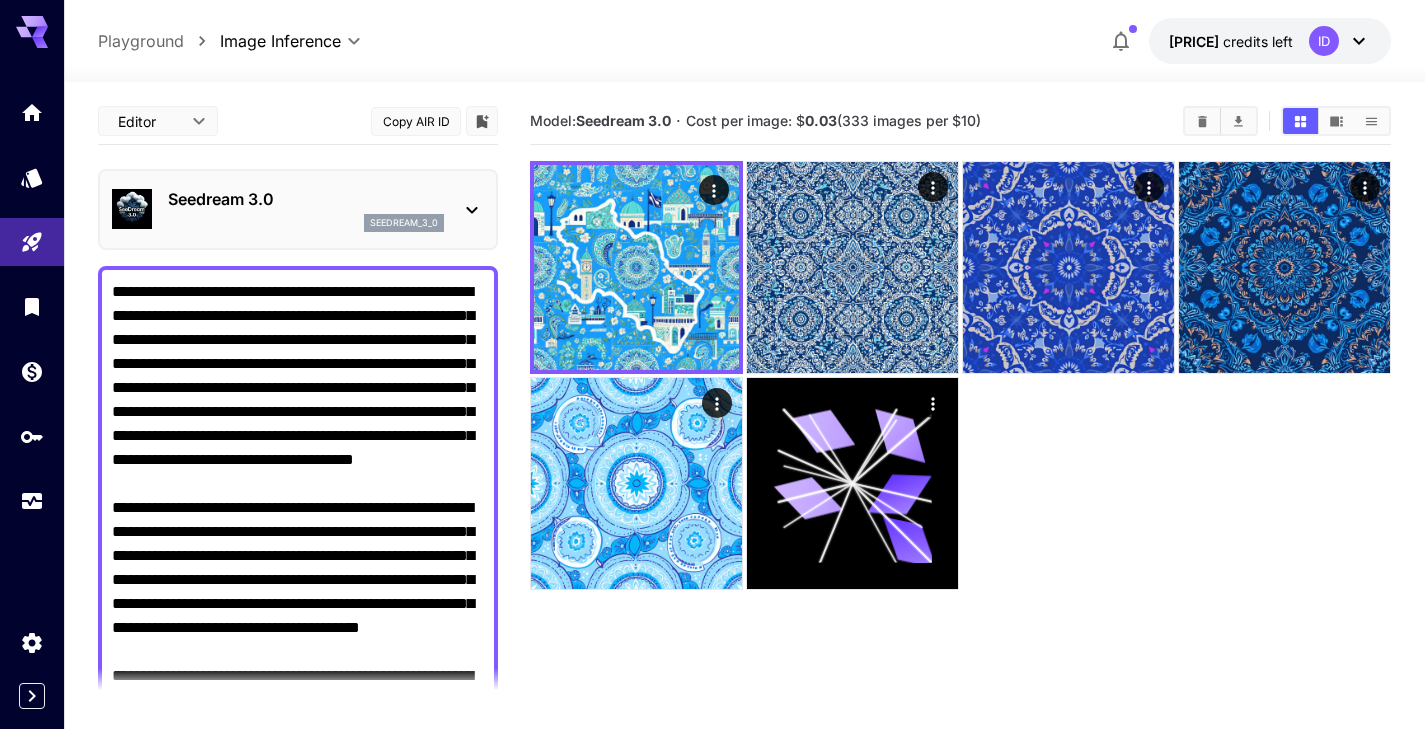 click on "Negative Prompt" at bounding box center (298, 640) 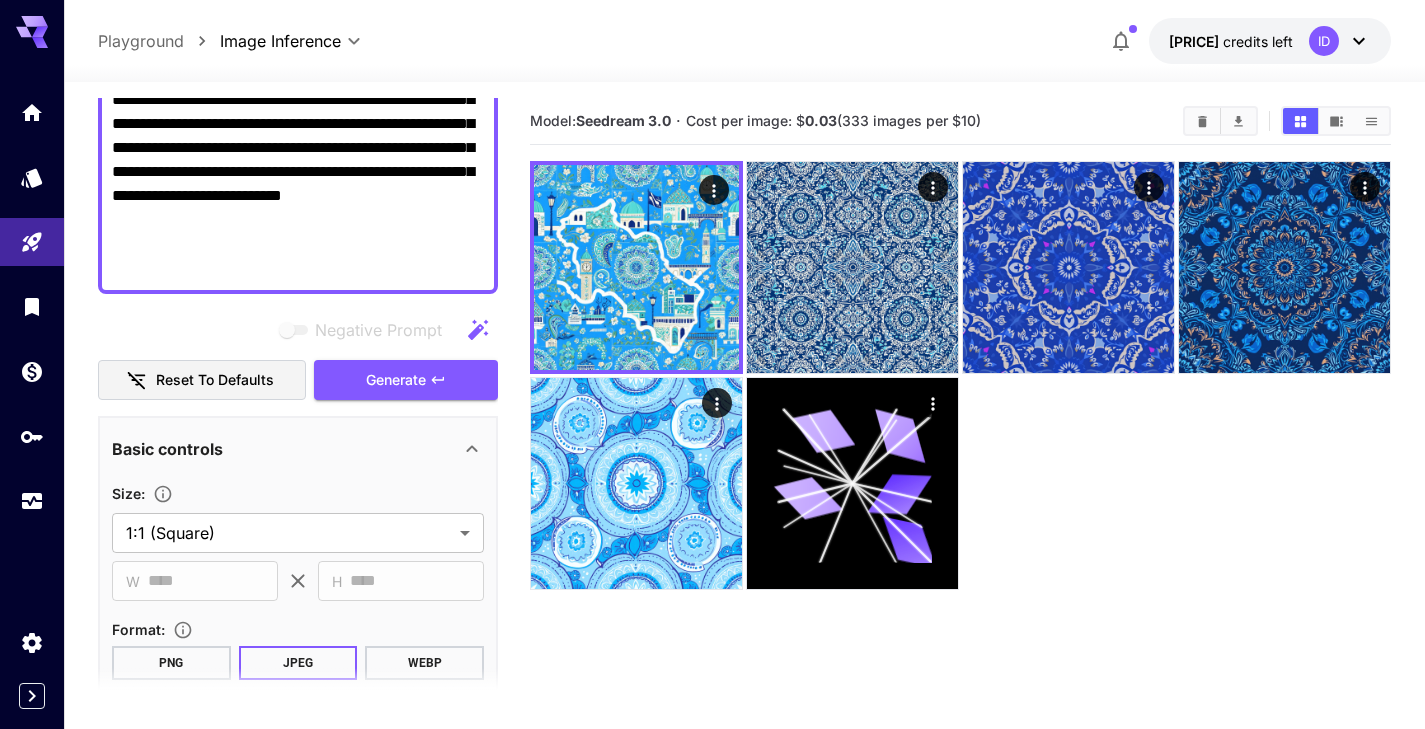 scroll, scrollTop: 1057, scrollLeft: 0, axis: vertical 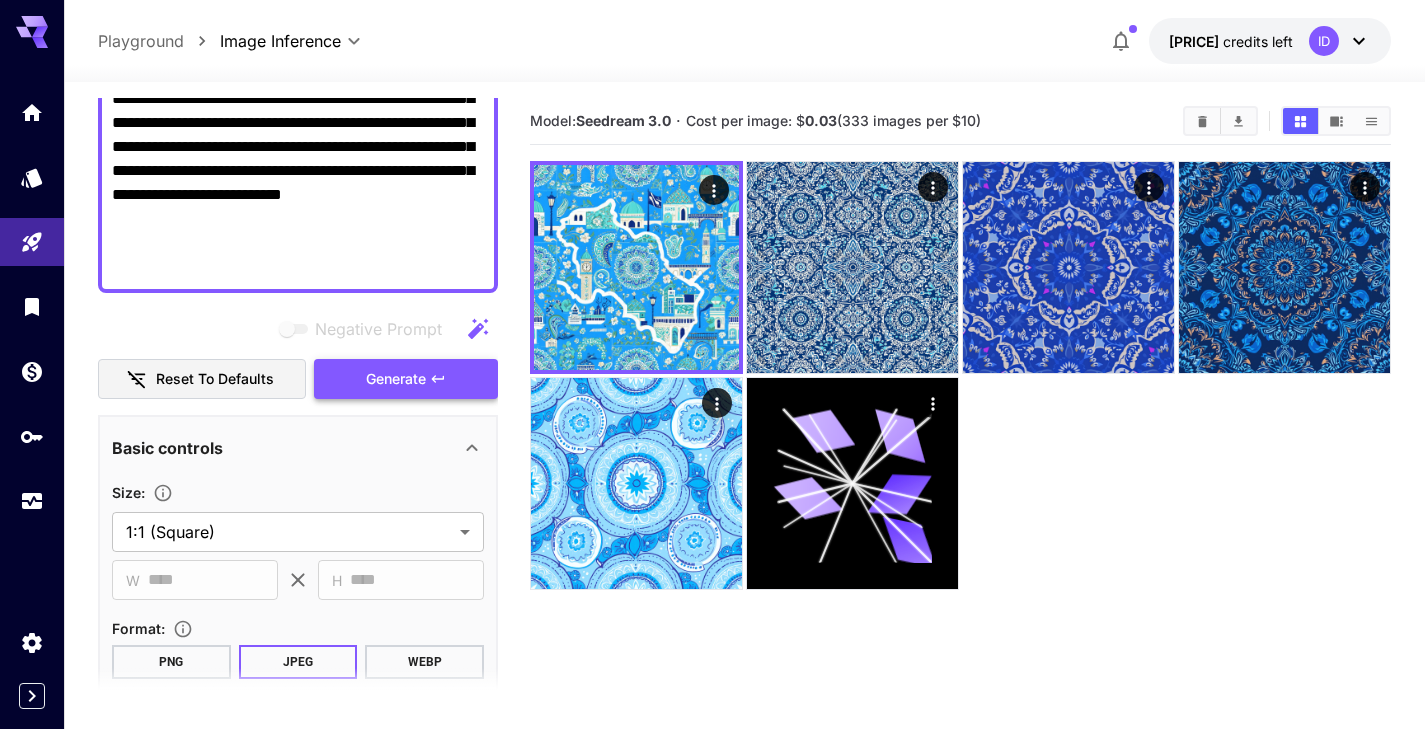 click on "Generate" at bounding box center [396, 379] 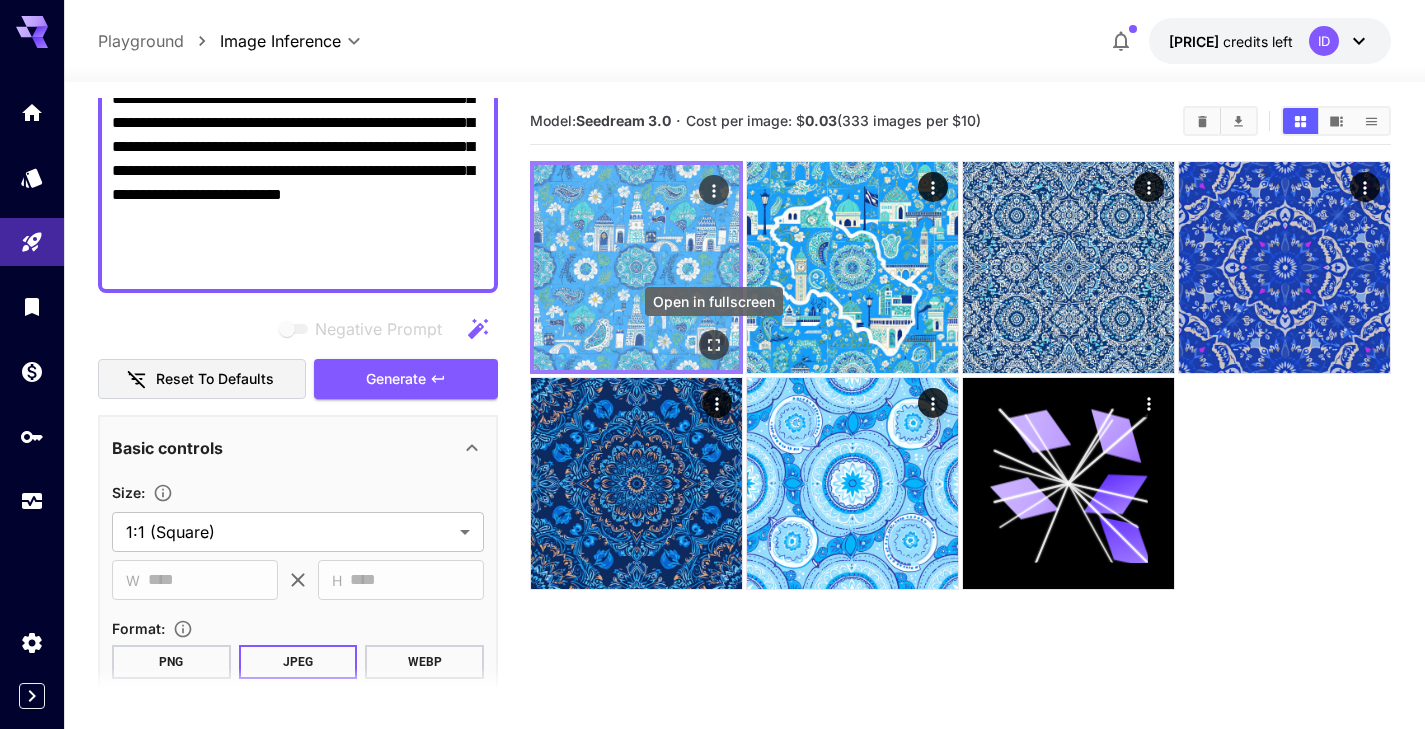click 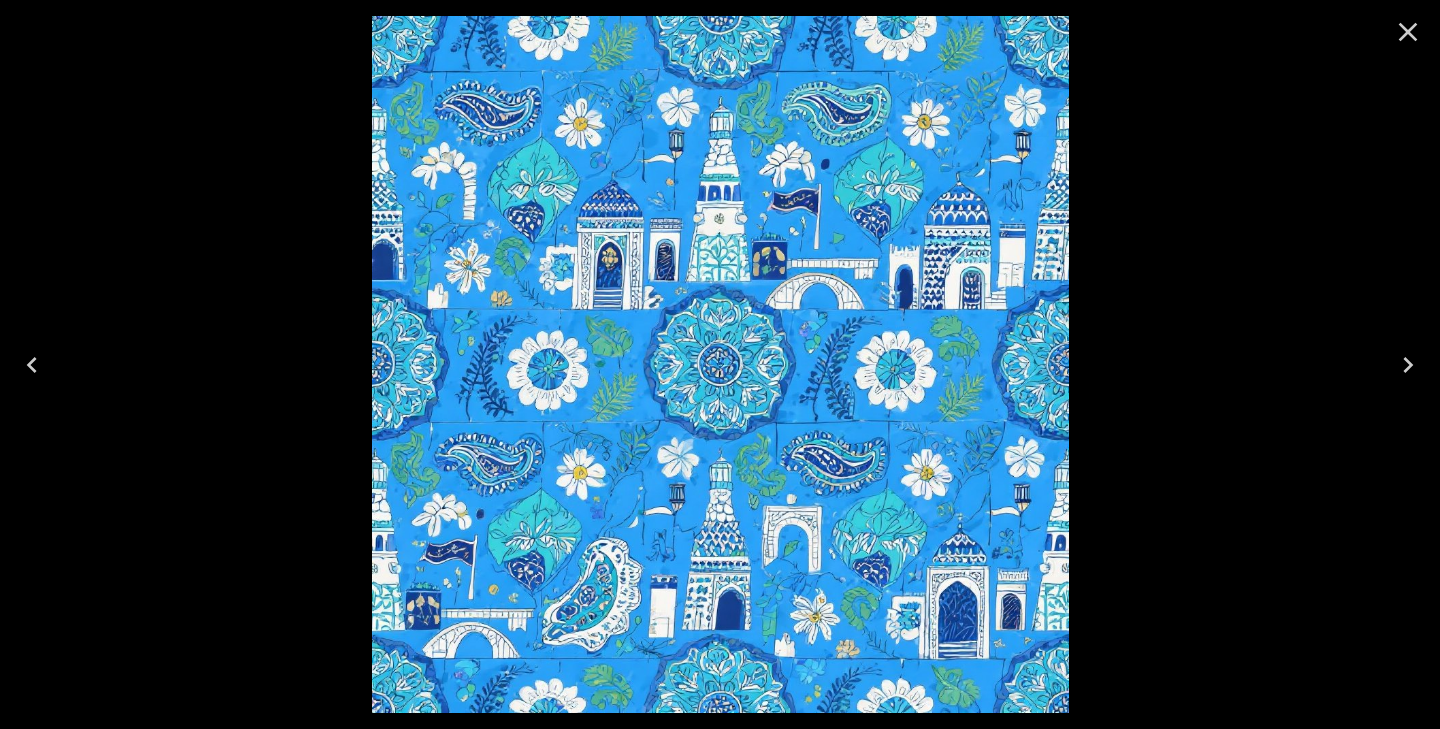click 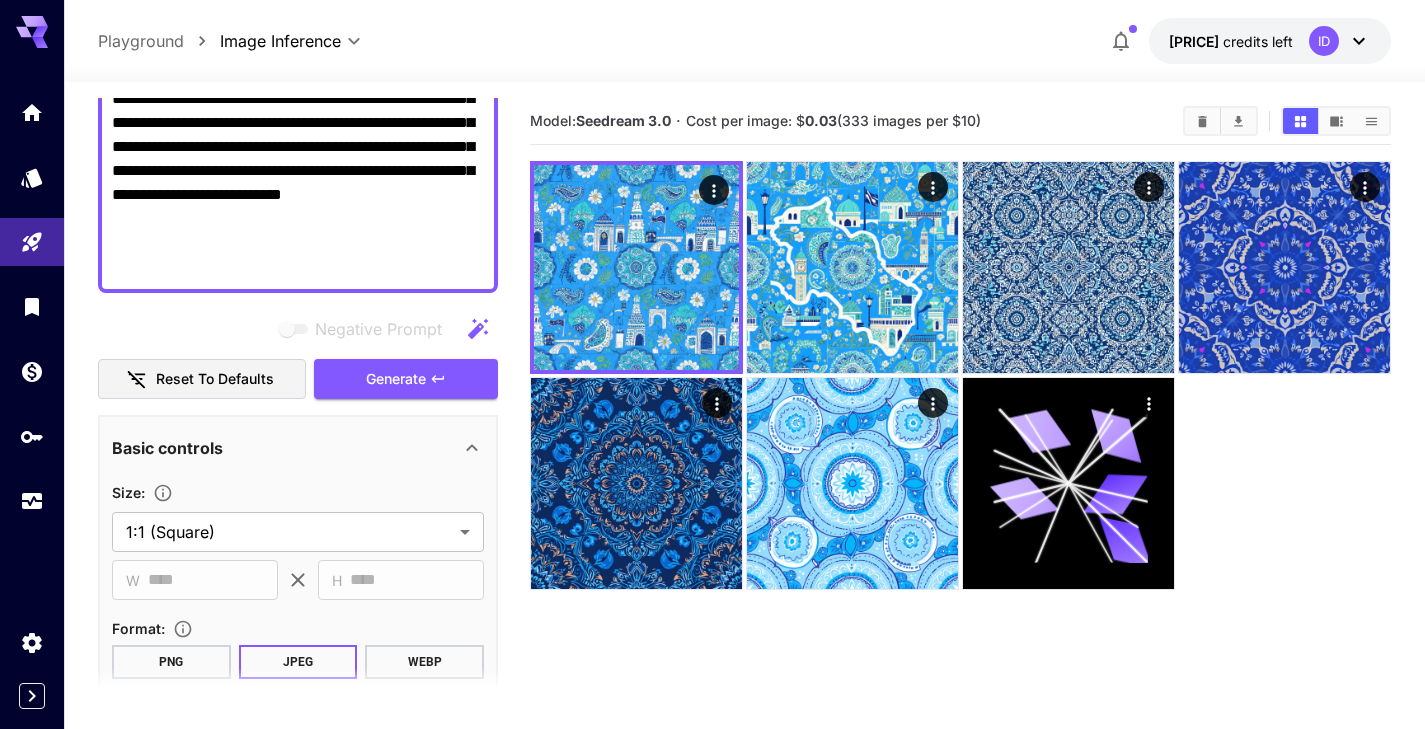 click on "Negative Prompt" at bounding box center (298, -249) 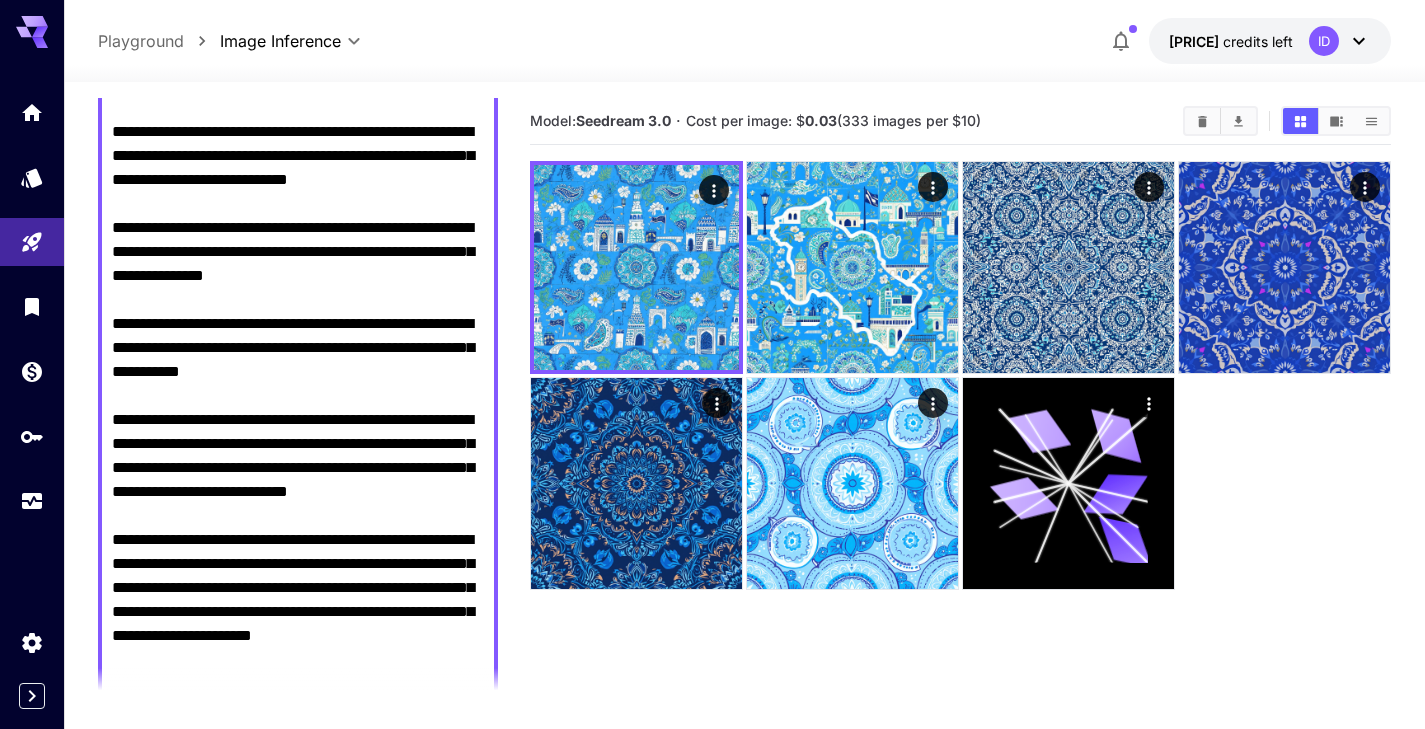 scroll, scrollTop: 1074, scrollLeft: 0, axis: vertical 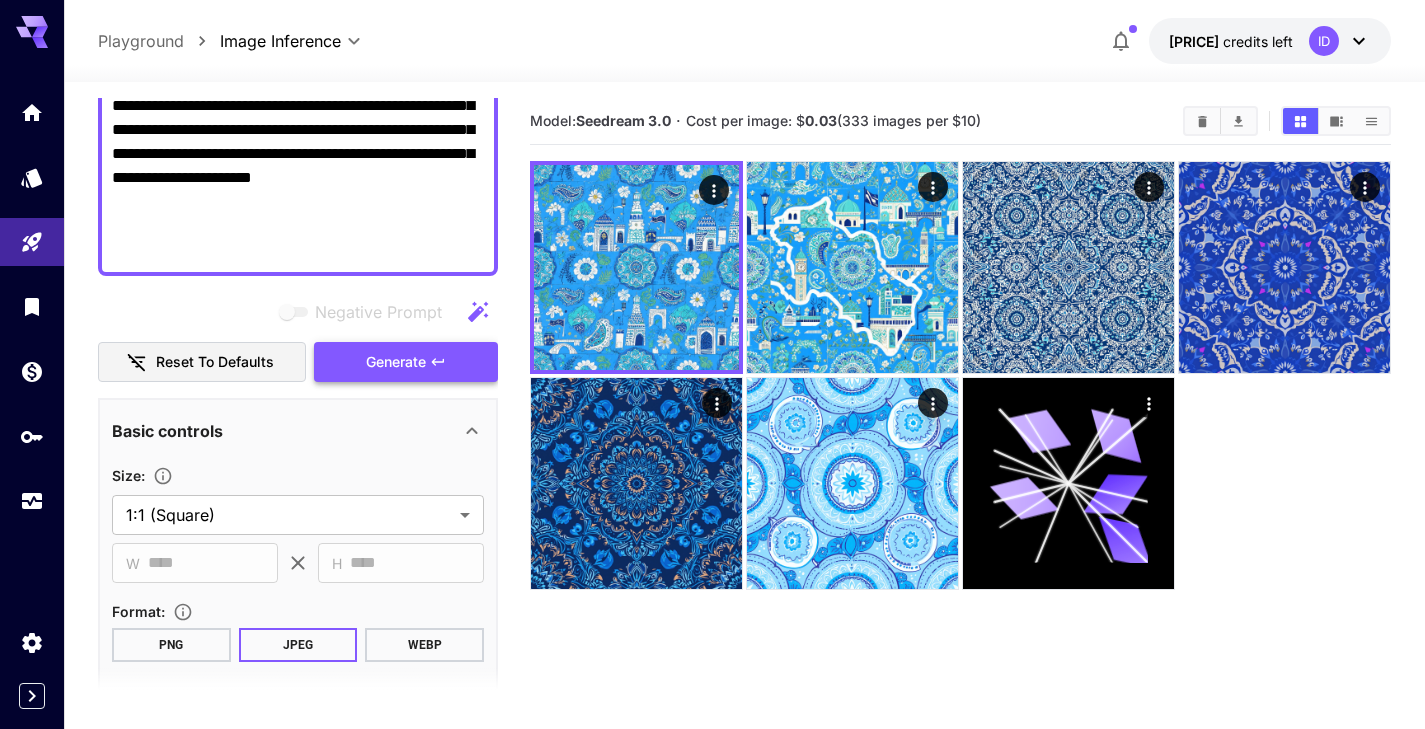 type on "**********" 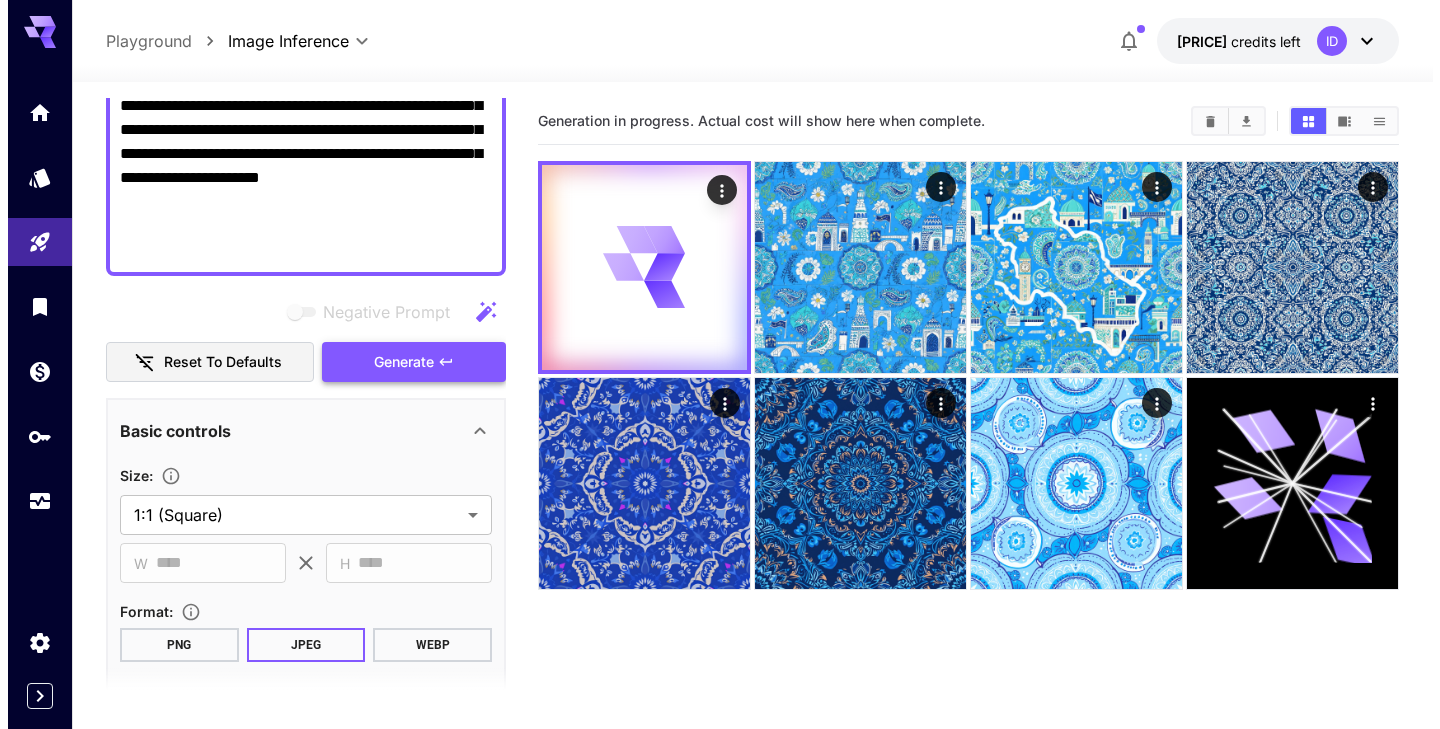 scroll, scrollTop: 0, scrollLeft: 0, axis: both 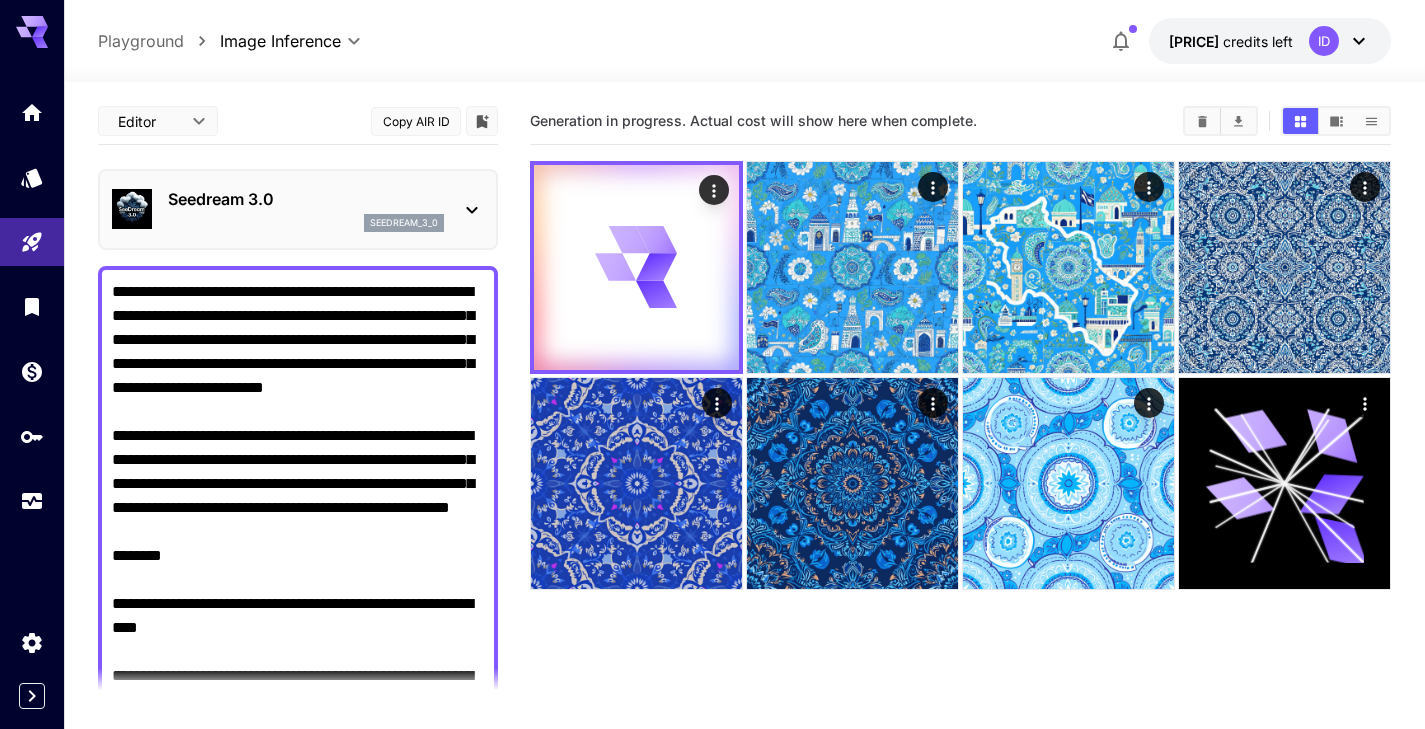click on "Seedream 3.0" at bounding box center [306, 199] 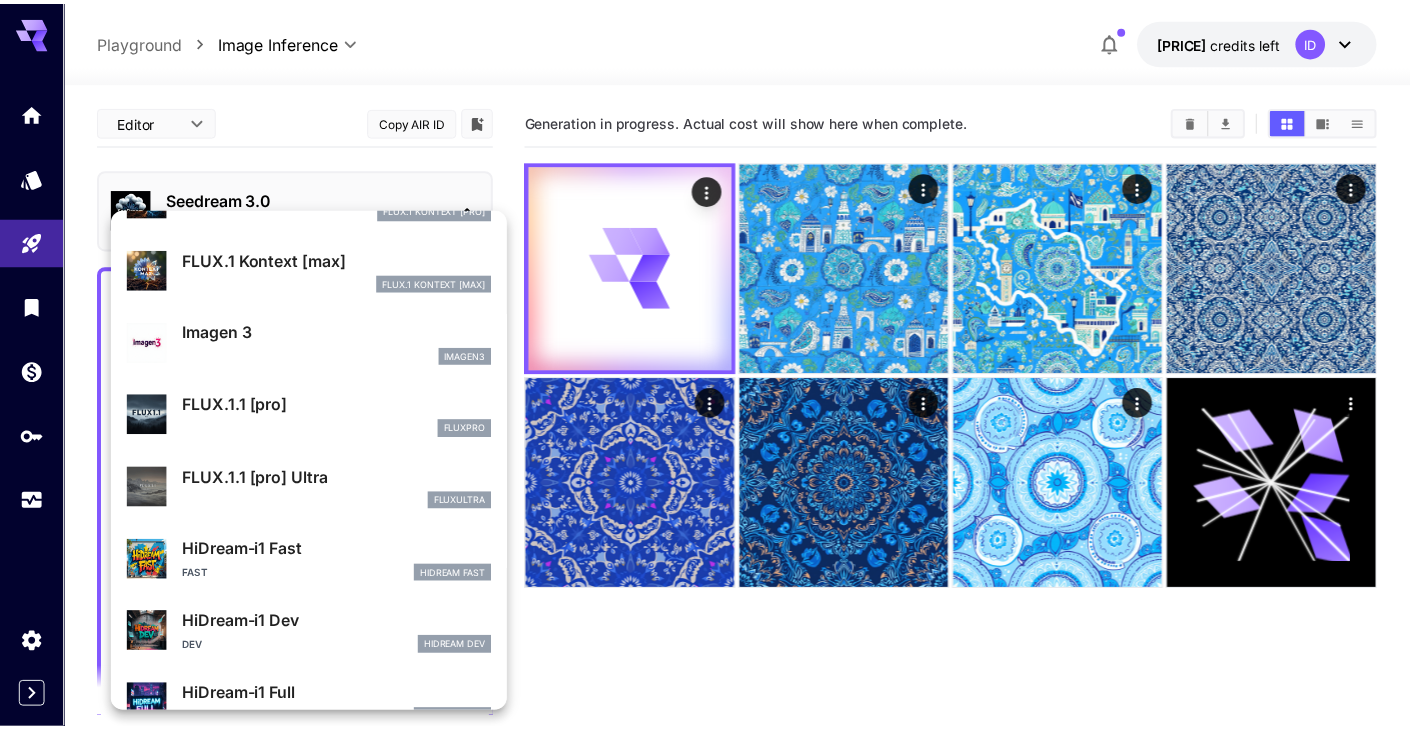 scroll, scrollTop: 1034, scrollLeft: 0, axis: vertical 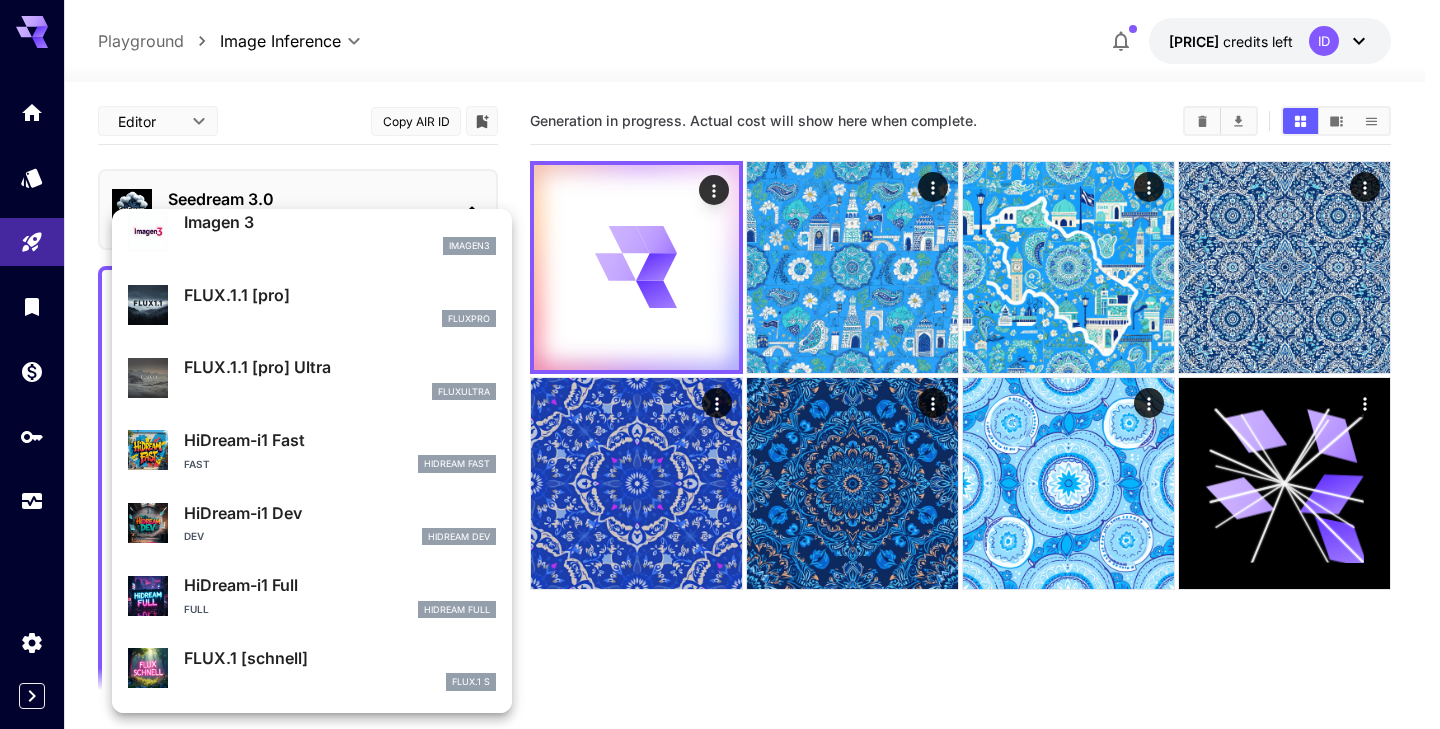 click on "FLUX.1.1 [pro] Ultra" at bounding box center (340, 367) 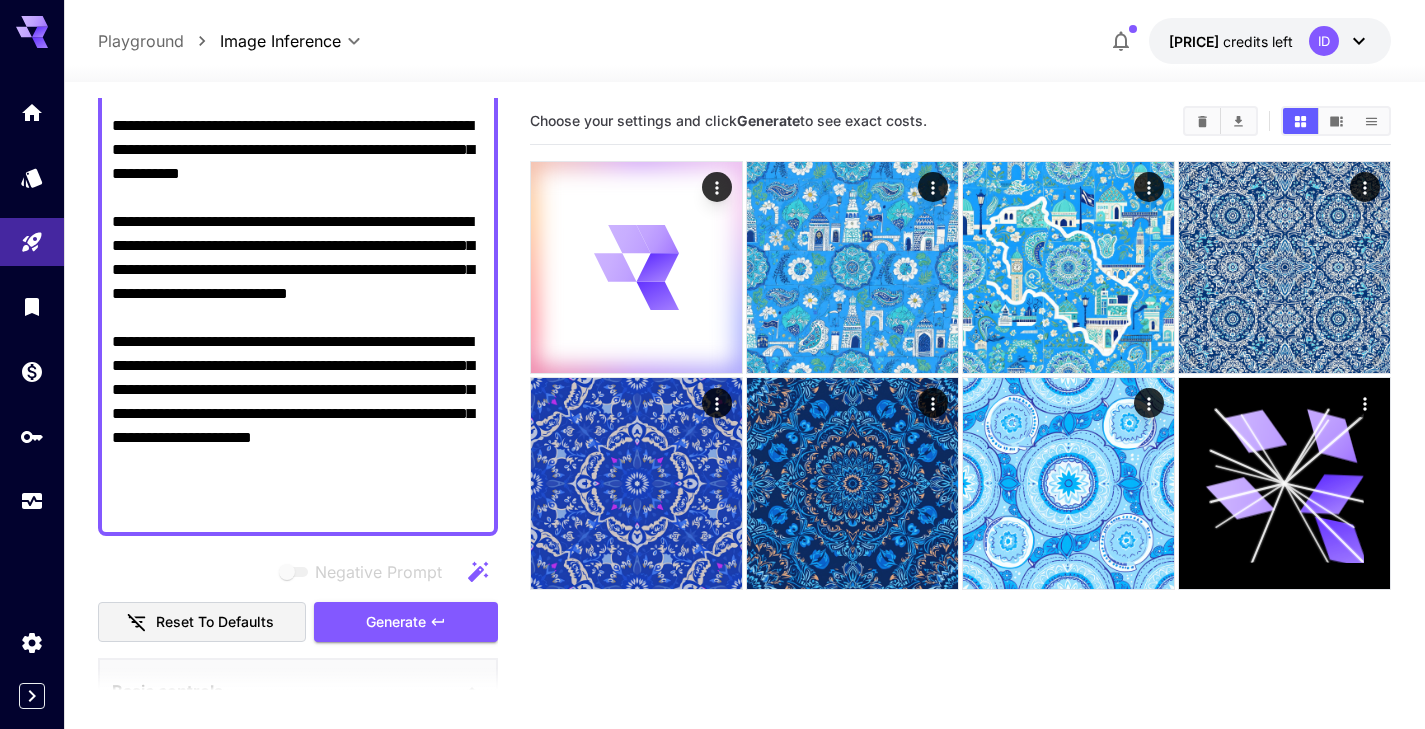 scroll, scrollTop: 1271, scrollLeft: 0, axis: vertical 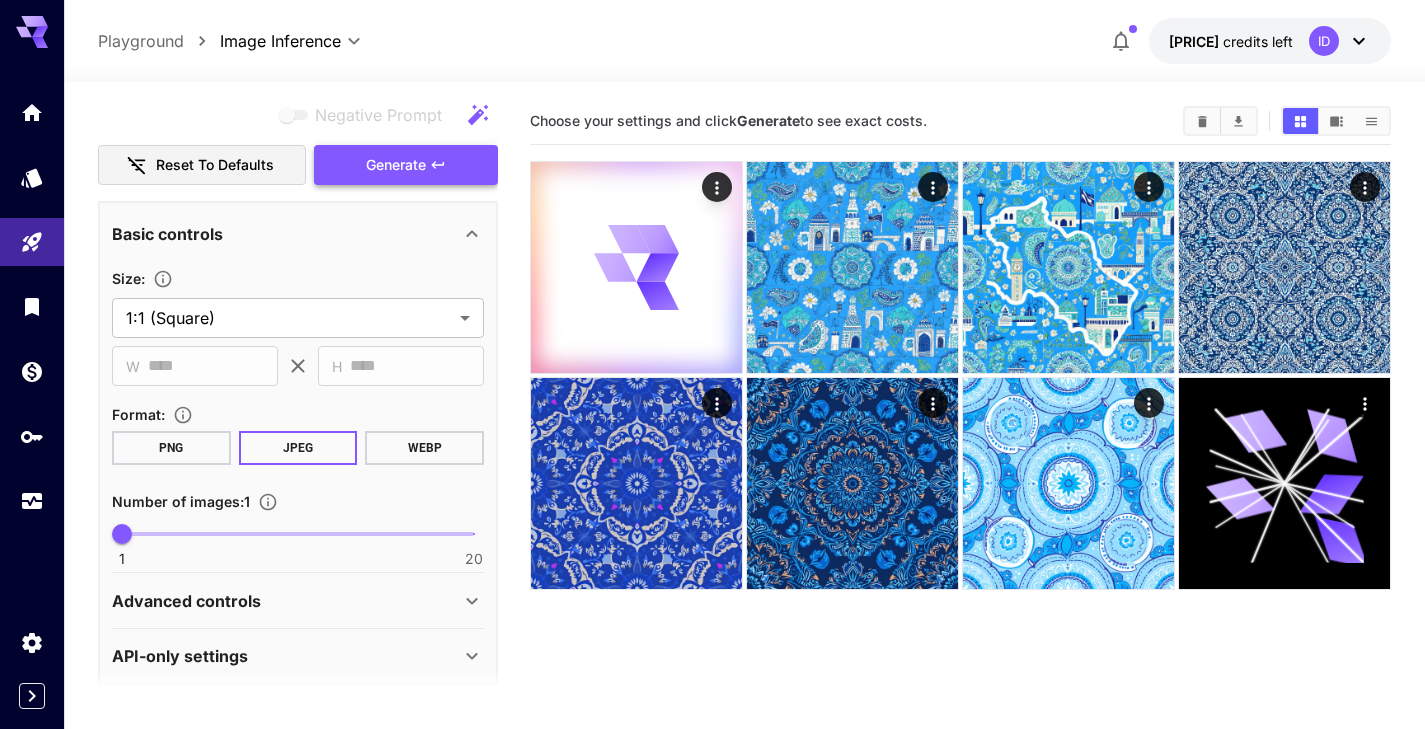 click on "Generate" at bounding box center (396, 165) 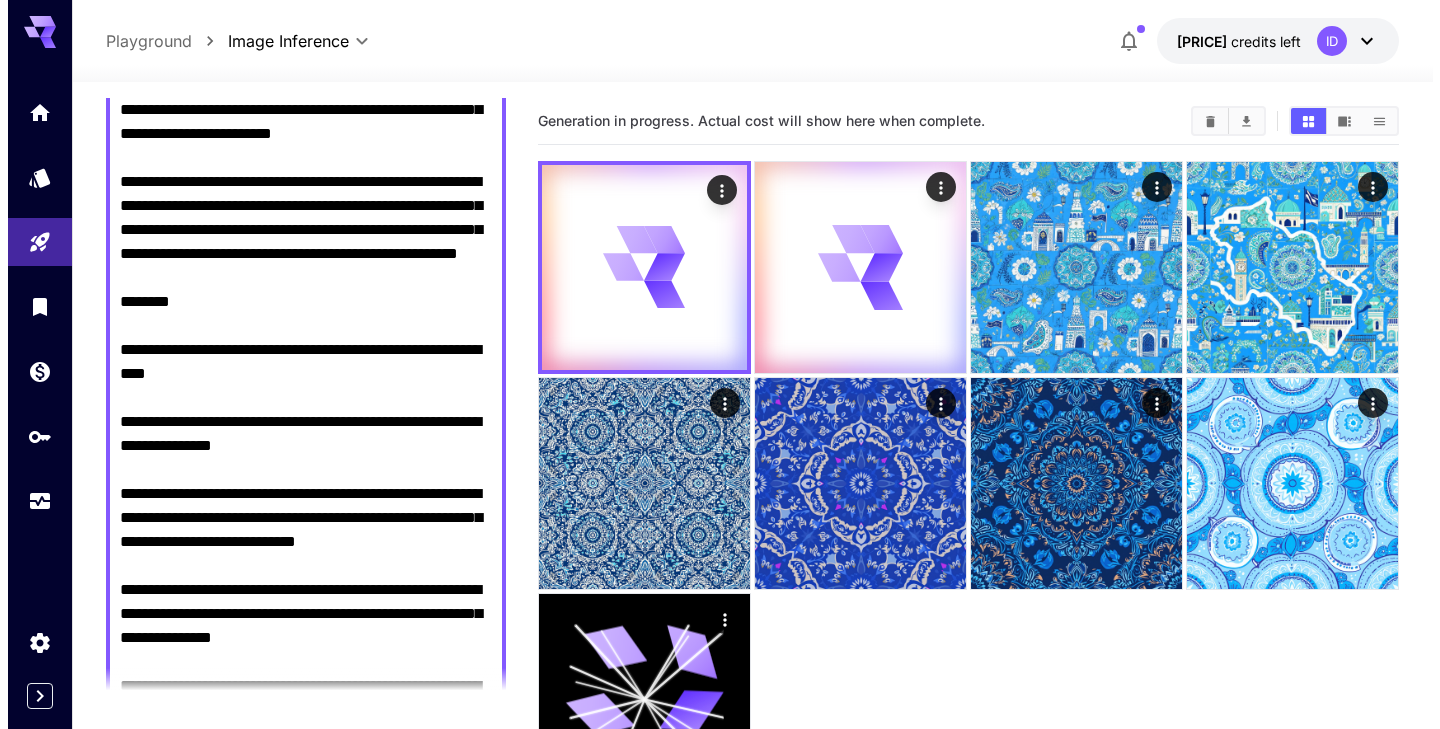 scroll, scrollTop: 0, scrollLeft: 0, axis: both 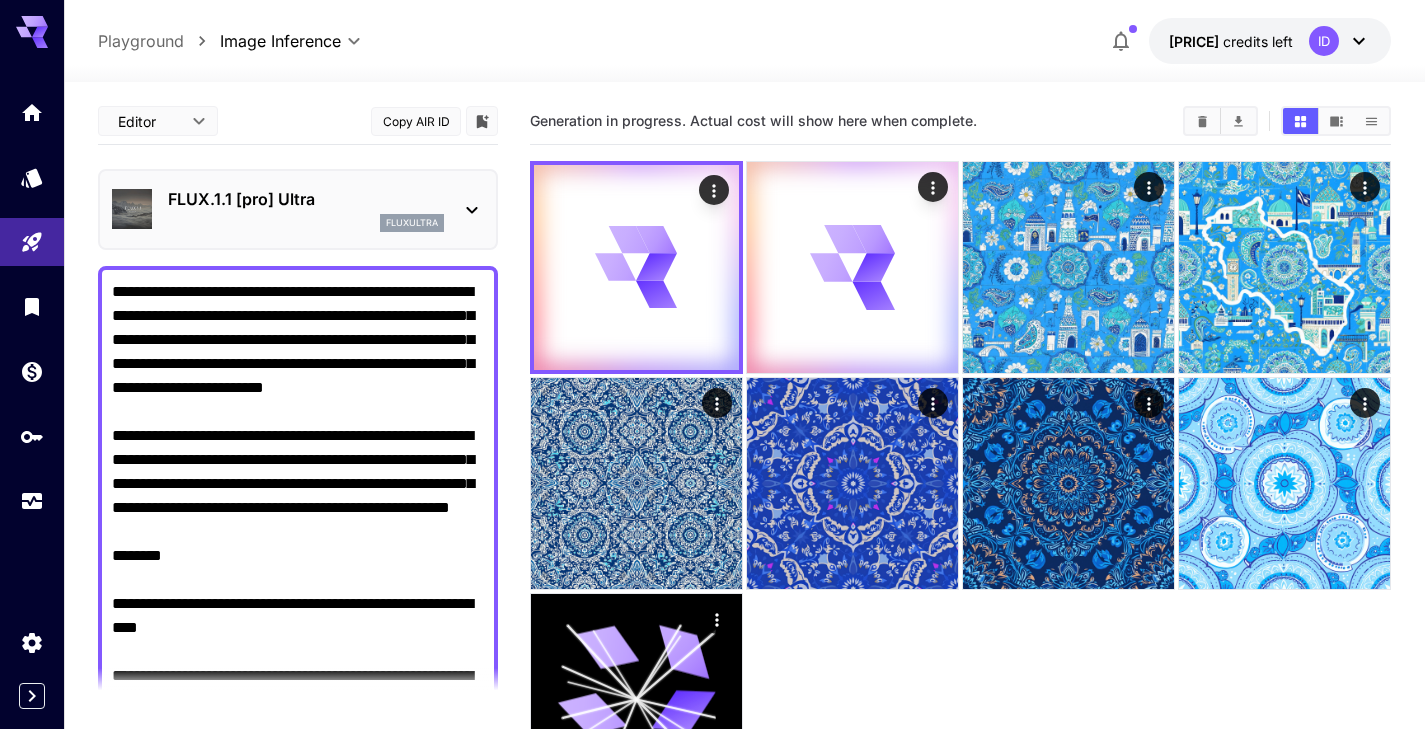 click on "FLUX.1.1 [pro] Ultra" at bounding box center (306, 199) 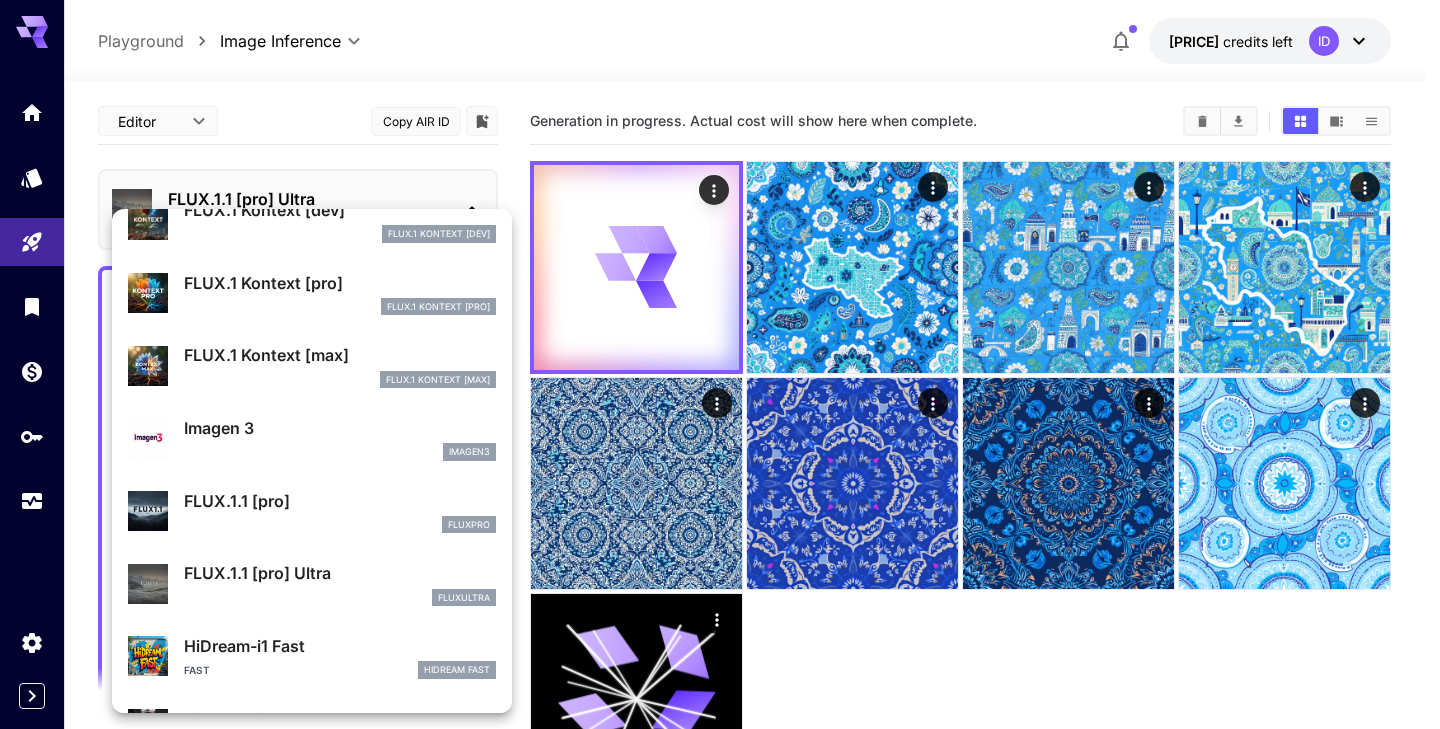 scroll, scrollTop: 835, scrollLeft: 0, axis: vertical 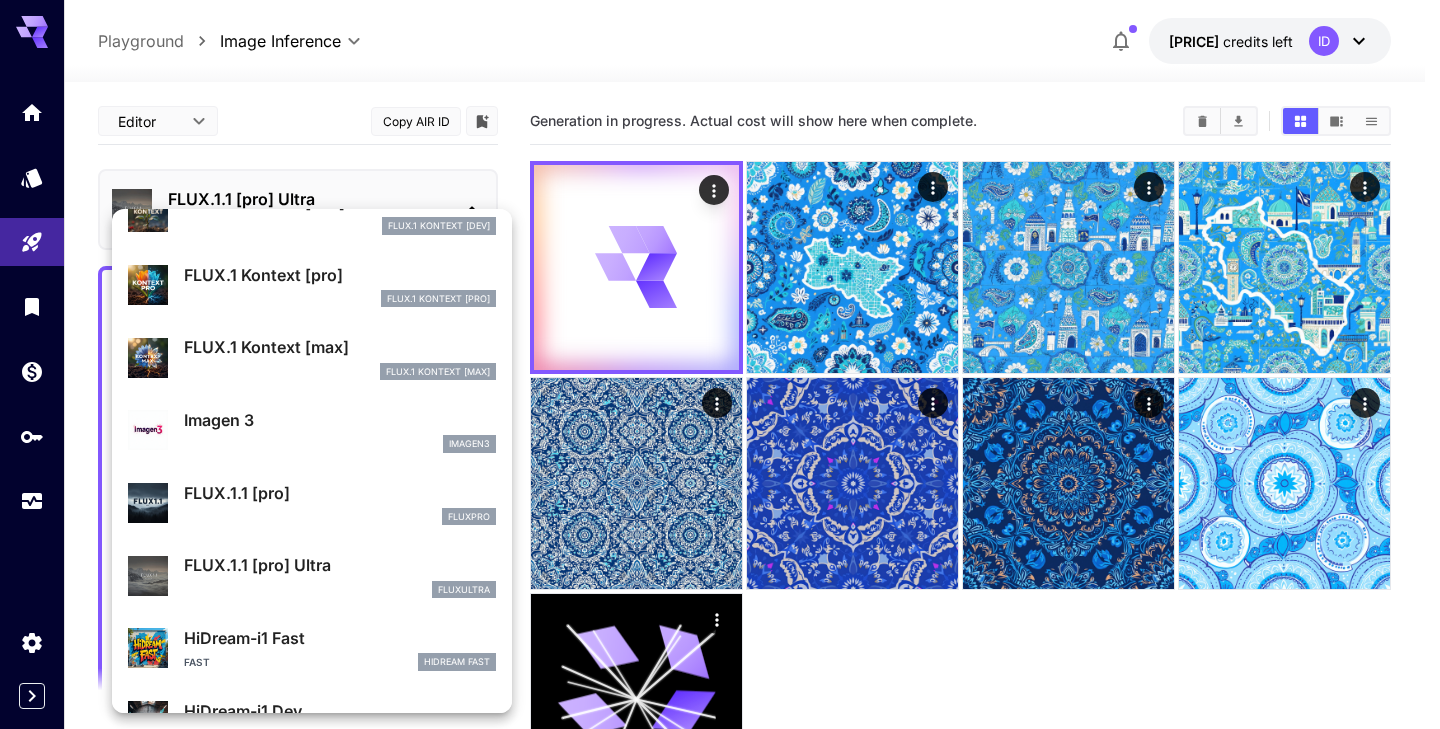 click at bounding box center (720, 364) 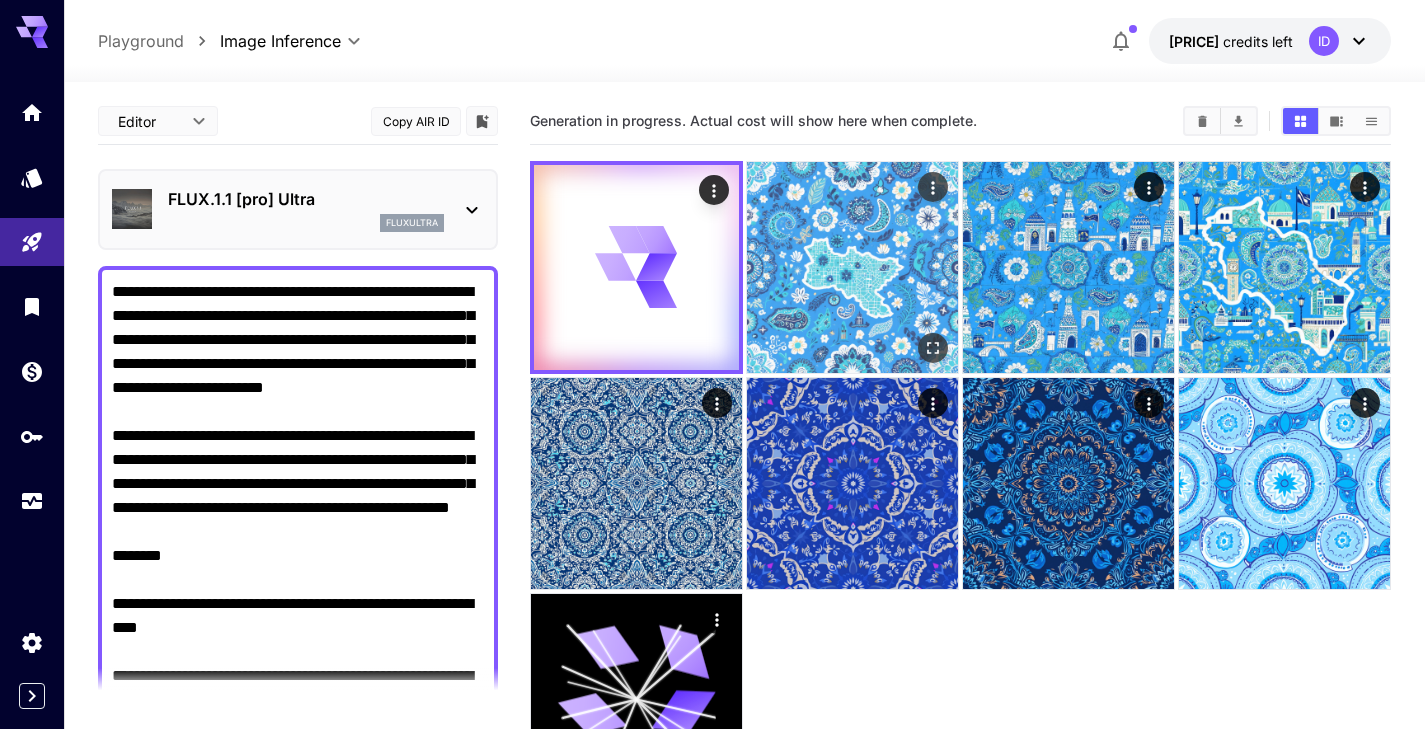 click 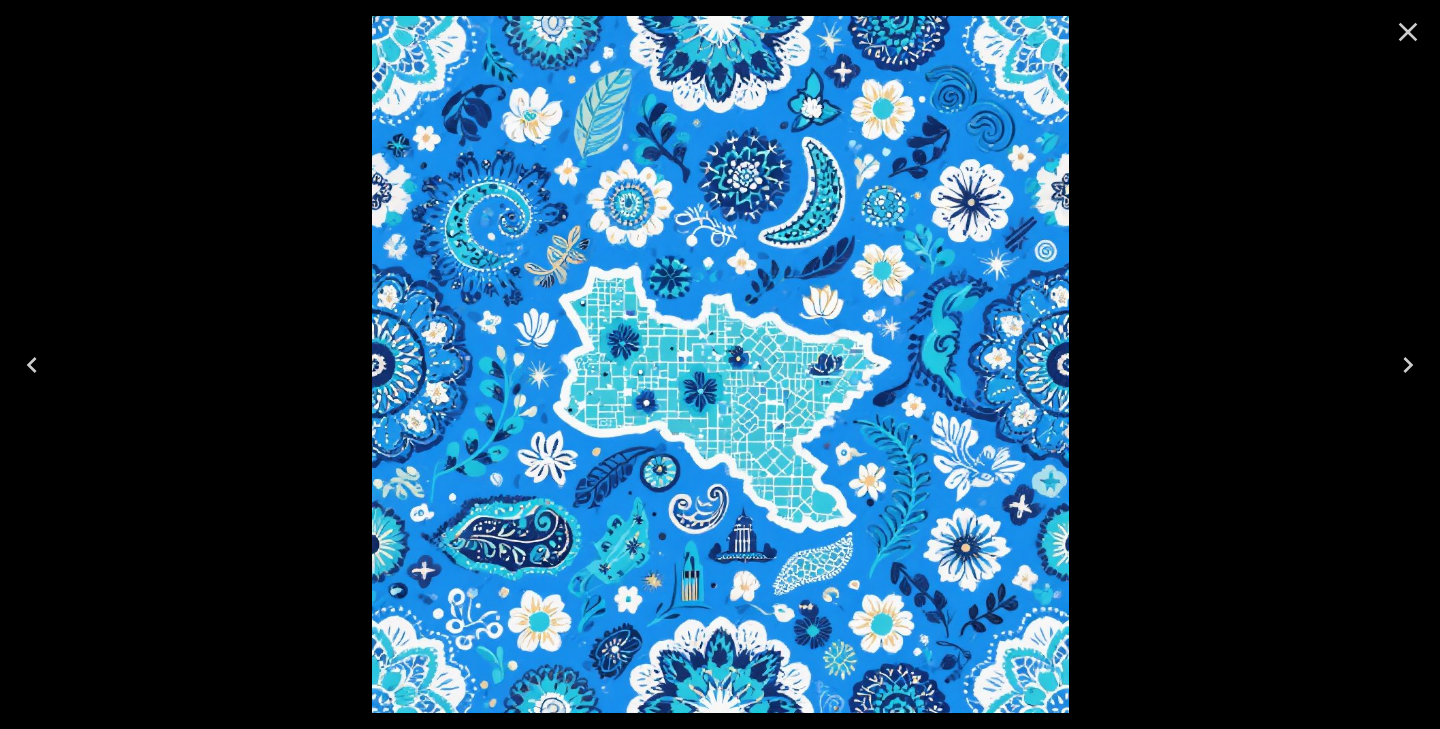click at bounding box center (720, 364) 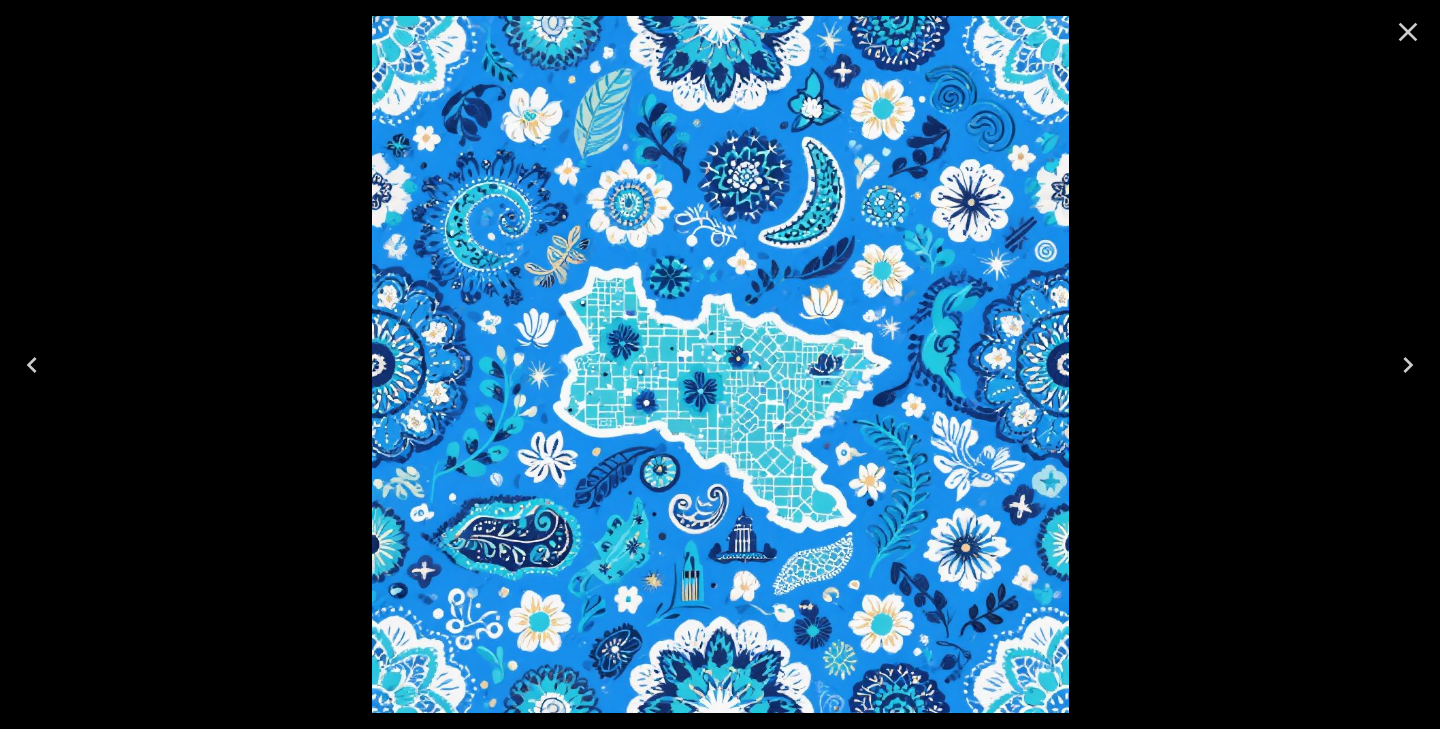 click 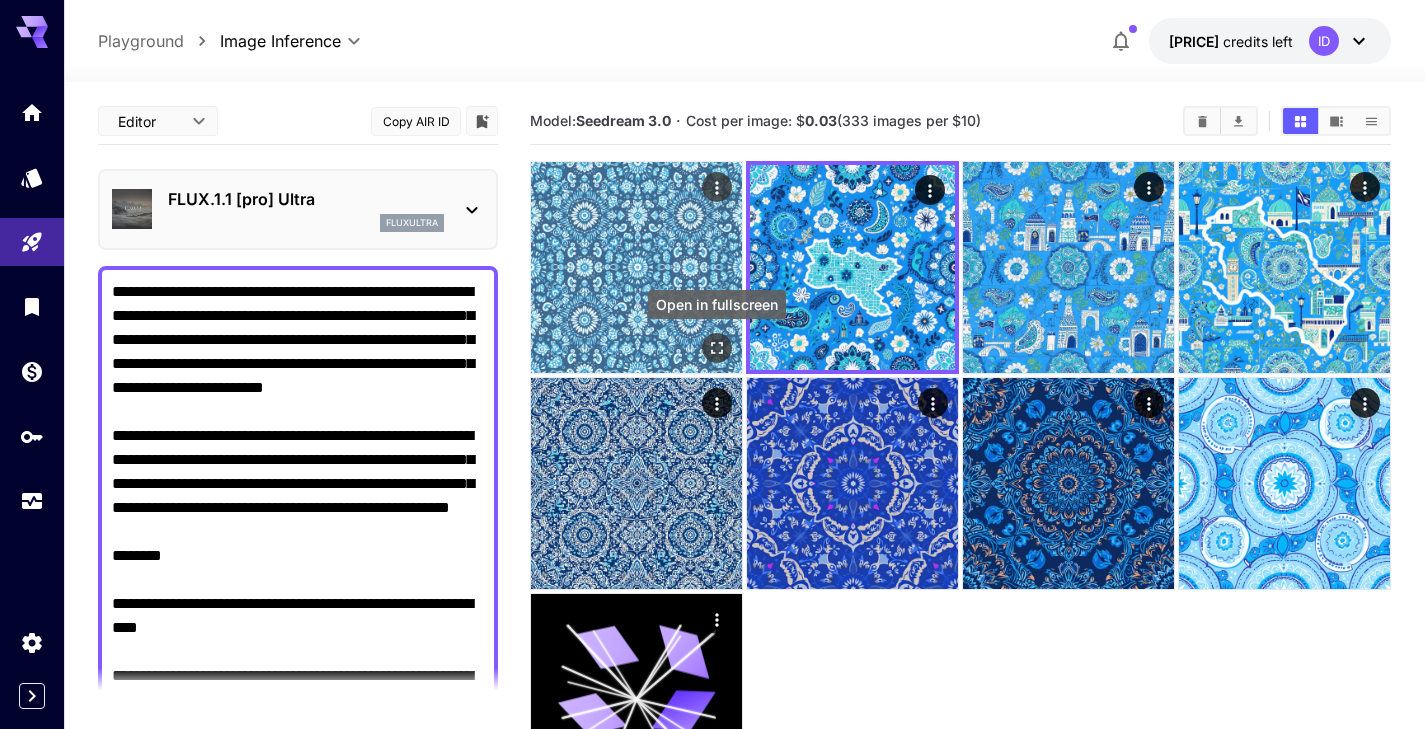 click 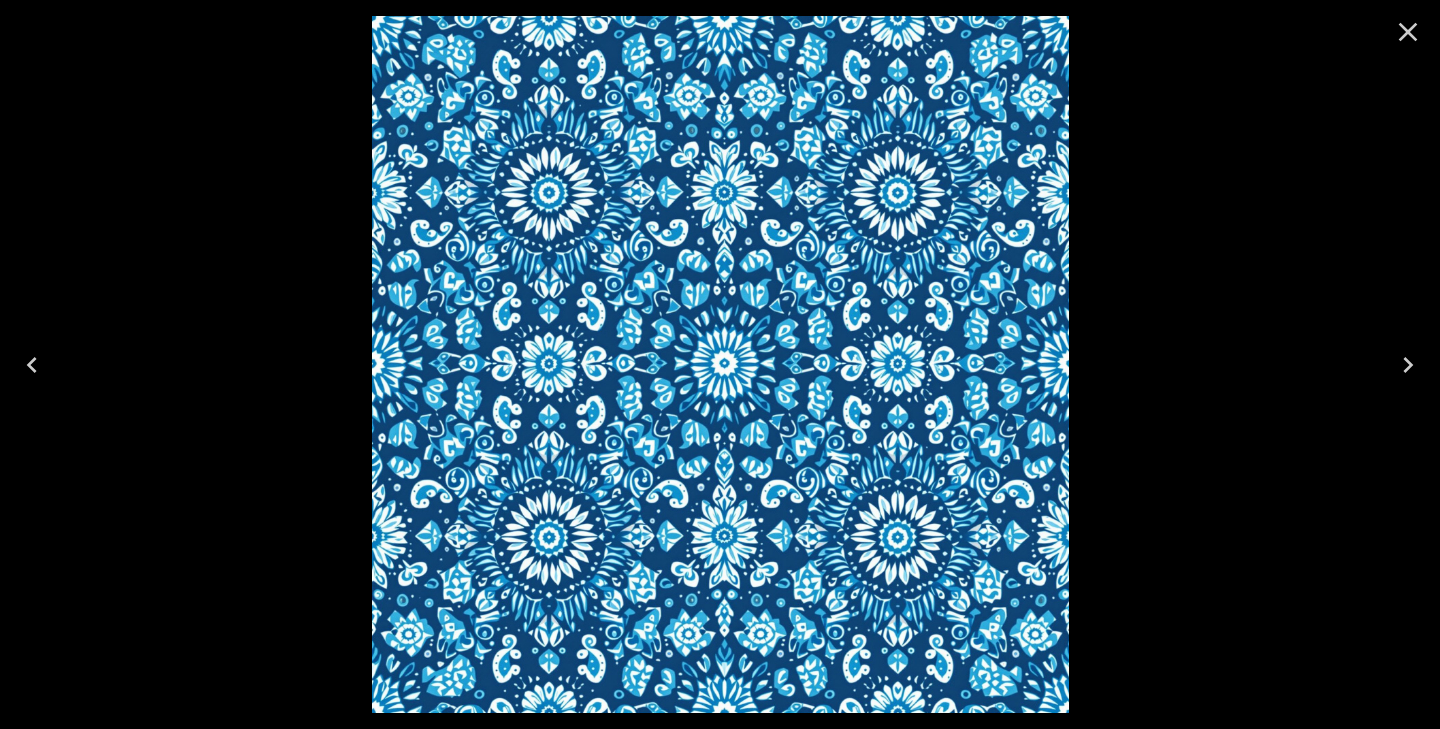 click 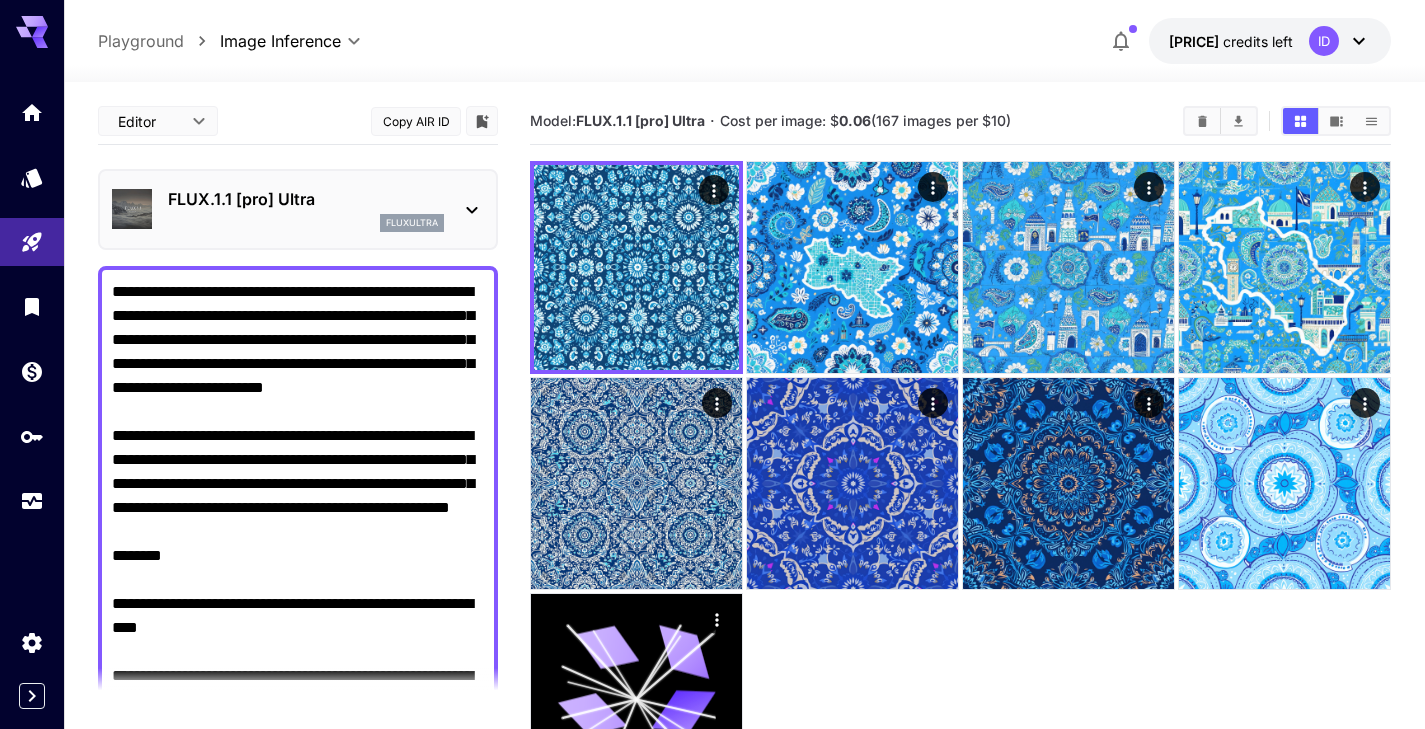 click on "FLUX.1.1 [pro] Ultra" at bounding box center (306, 199) 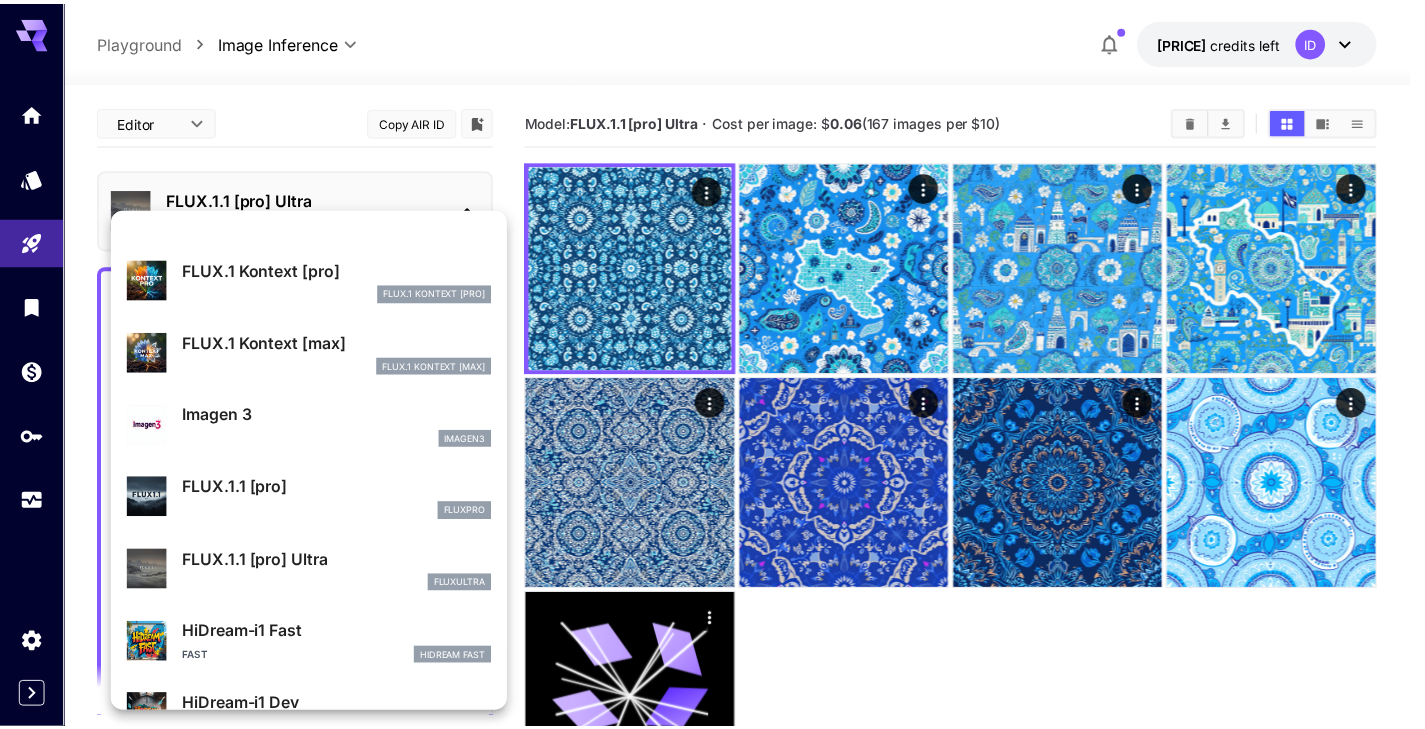 scroll, scrollTop: 905, scrollLeft: 0, axis: vertical 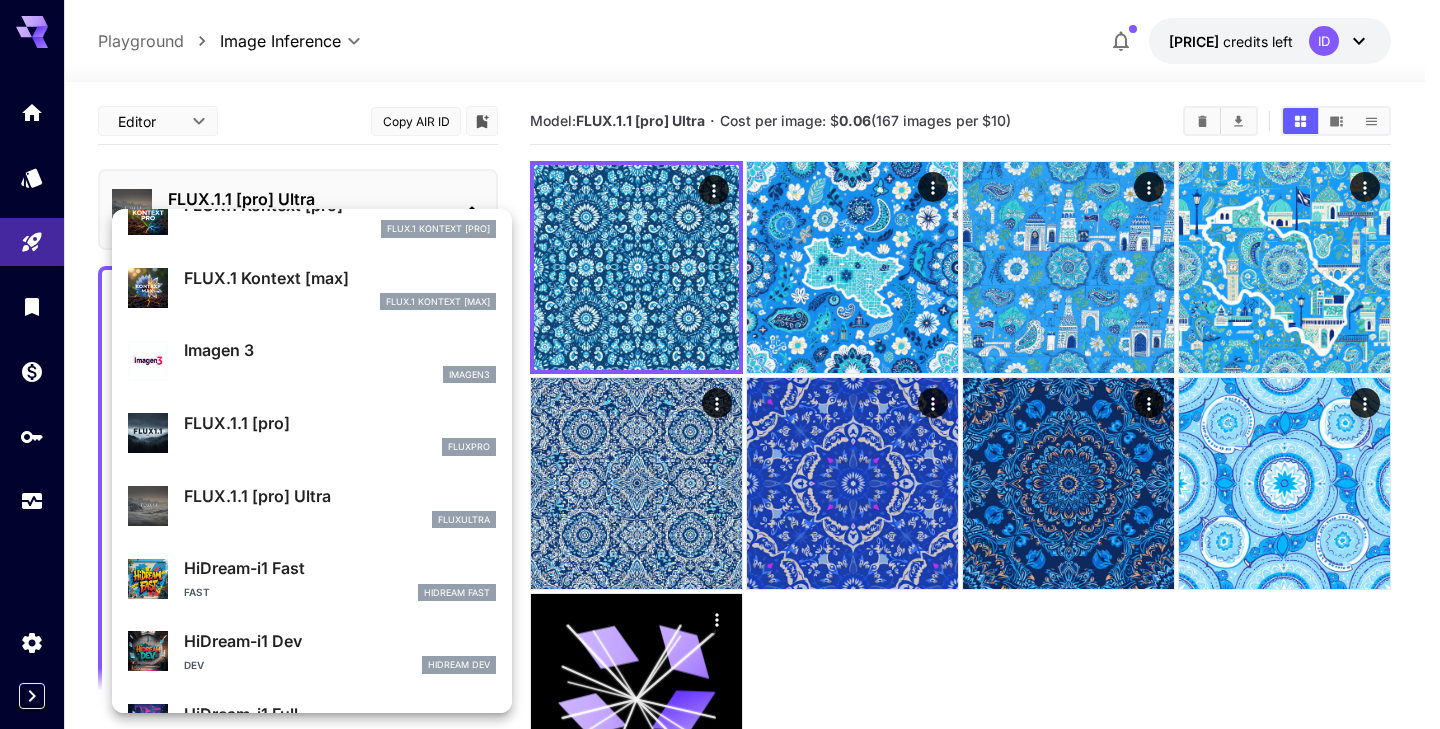 click on "Imagen 3" at bounding box center [340, 350] 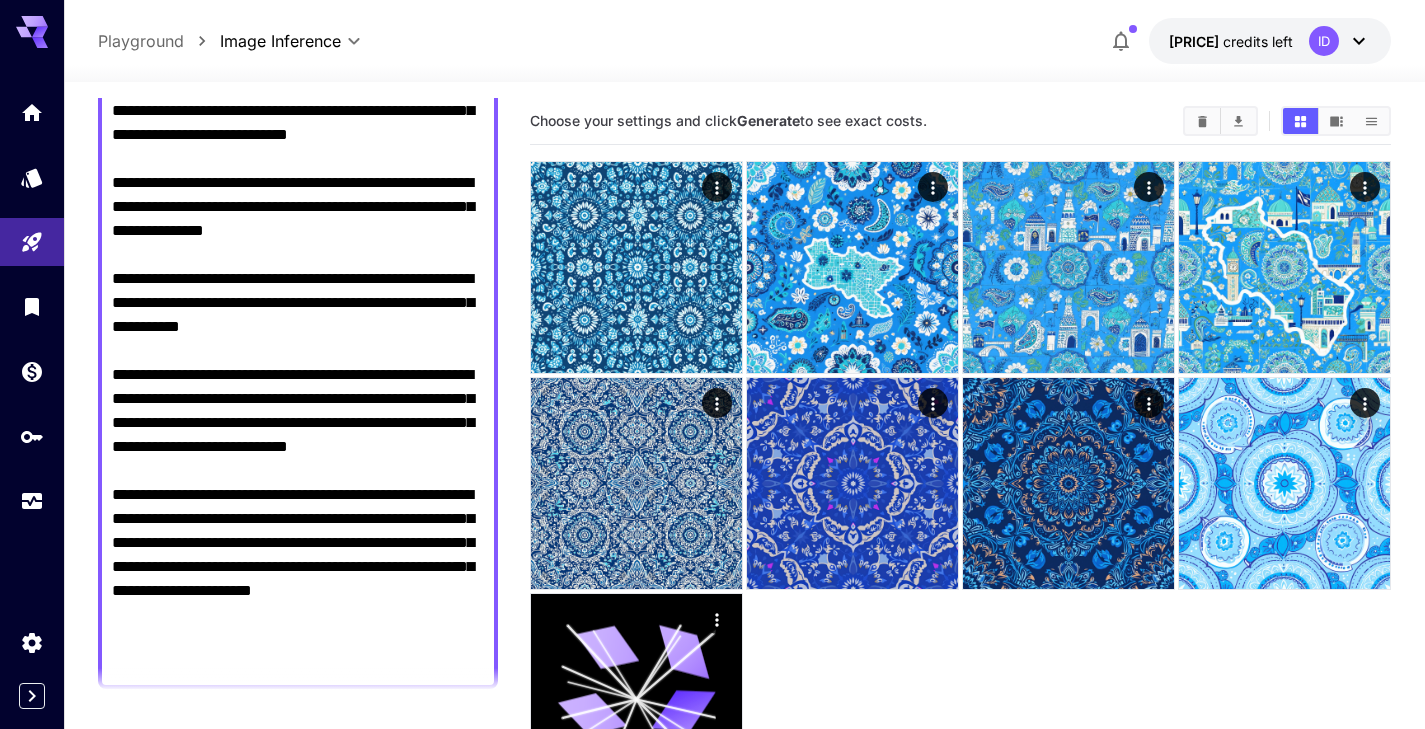 scroll, scrollTop: 1288, scrollLeft: 0, axis: vertical 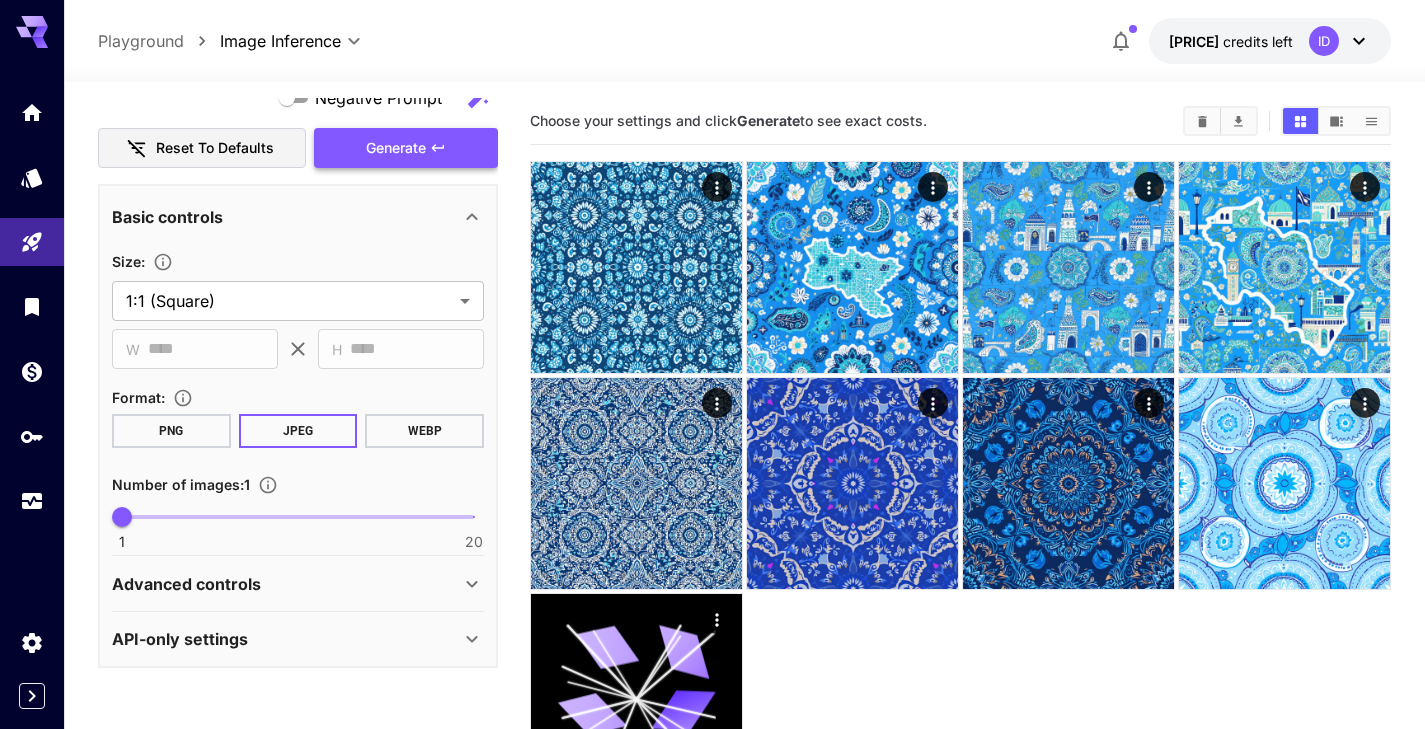 click on "Generate" at bounding box center (396, 148) 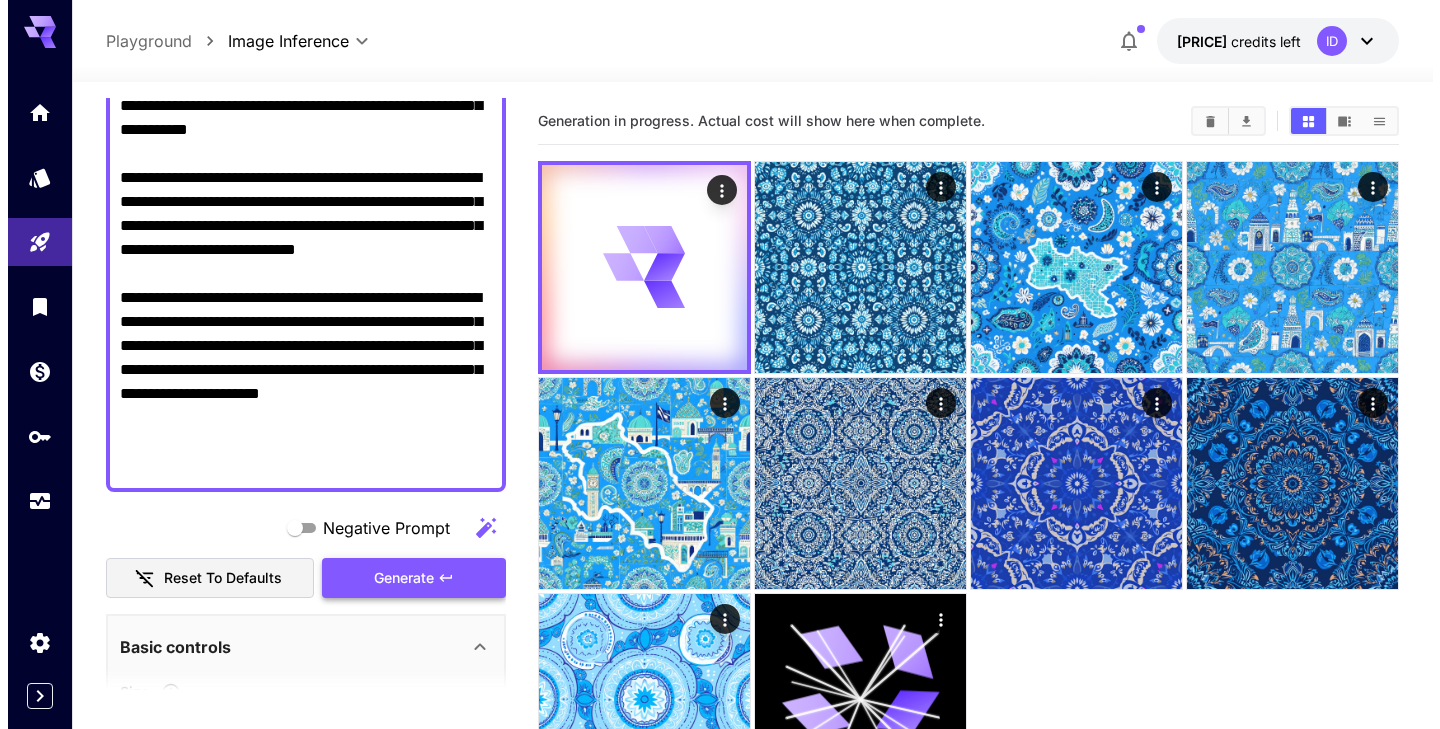 scroll, scrollTop: 0, scrollLeft: 0, axis: both 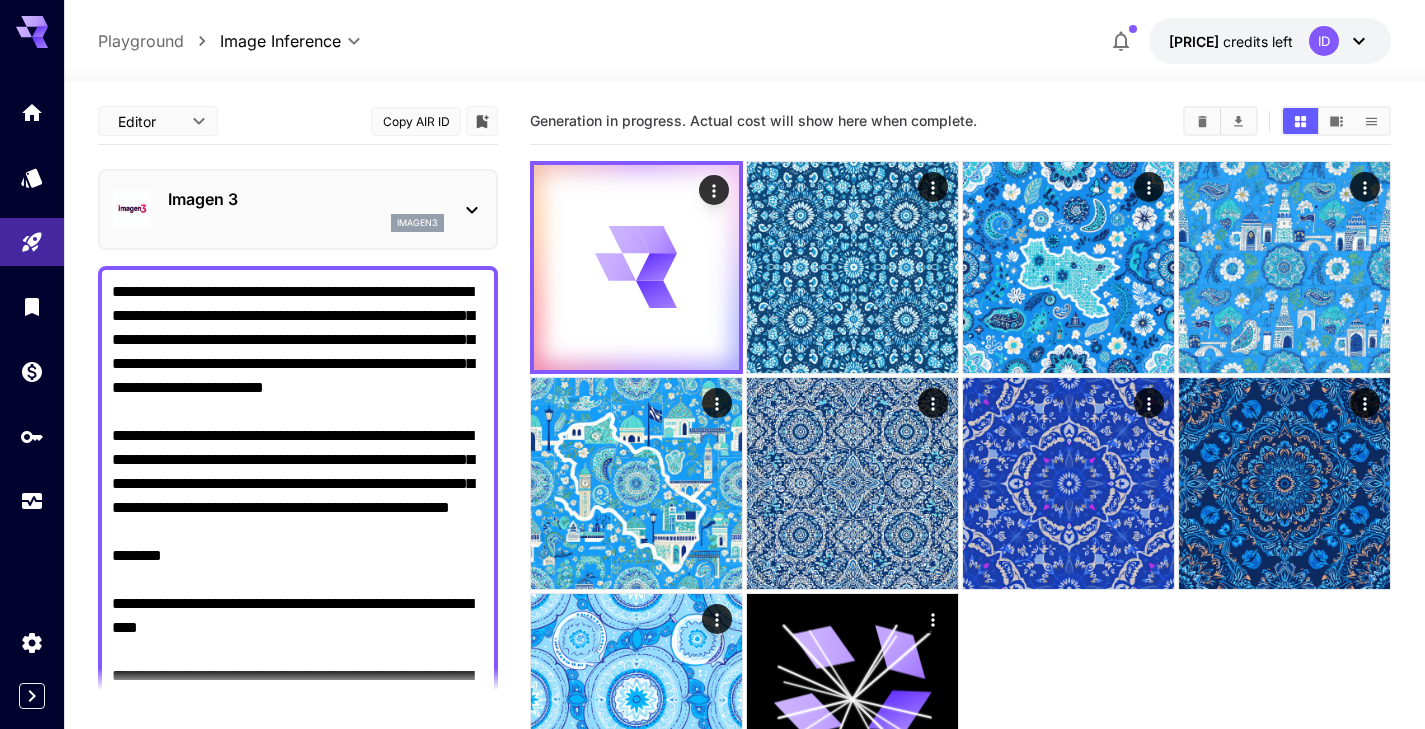 click on "Imagen 3" at bounding box center (306, 199) 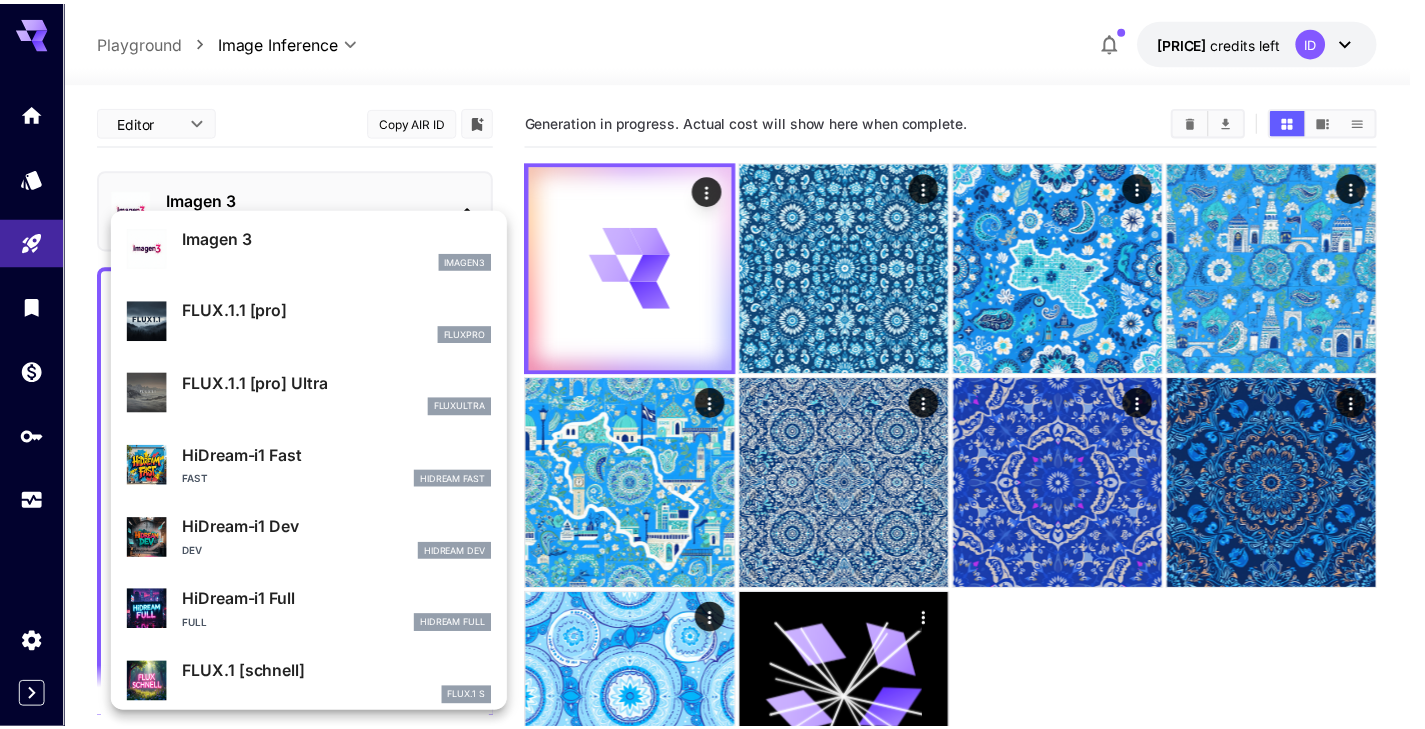 scroll, scrollTop: 1034, scrollLeft: 0, axis: vertical 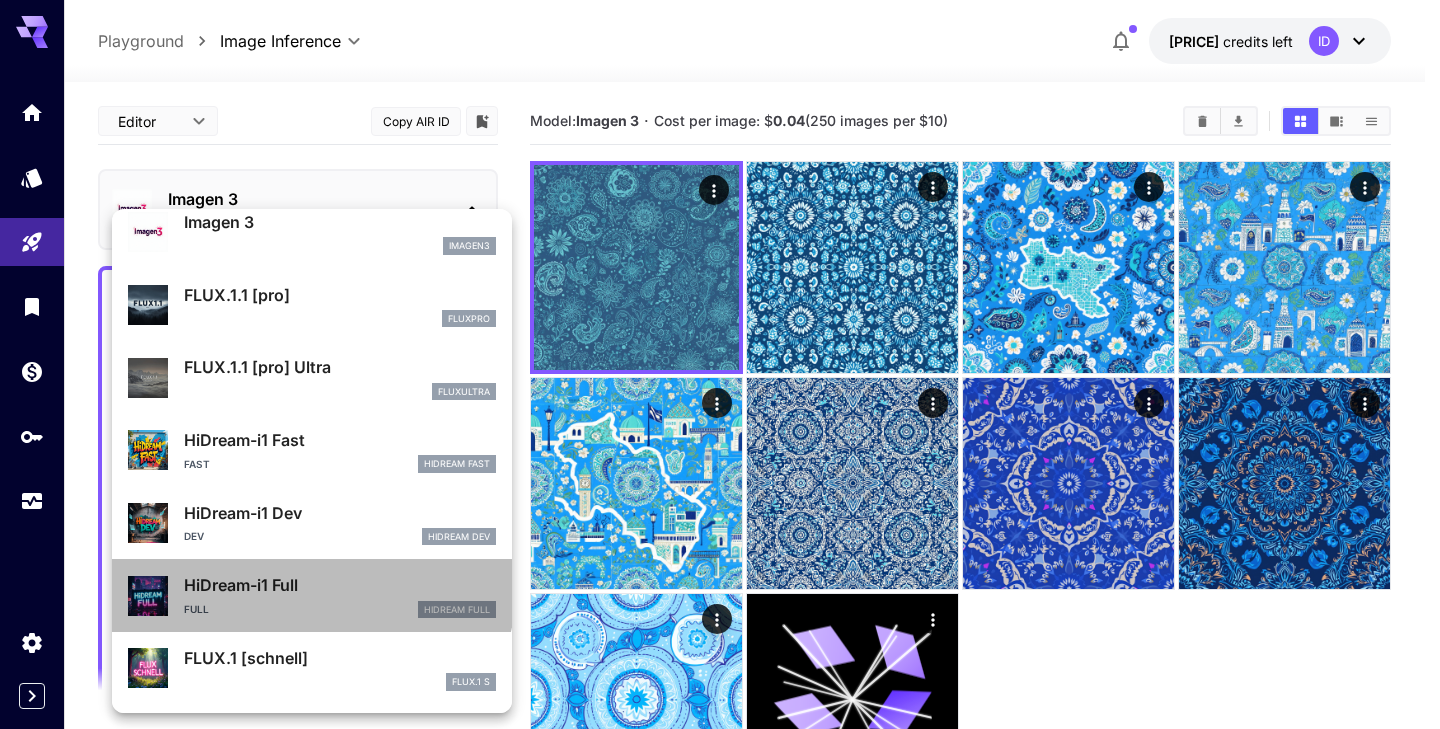 click on "HiDream-i1 Full" at bounding box center (340, 585) 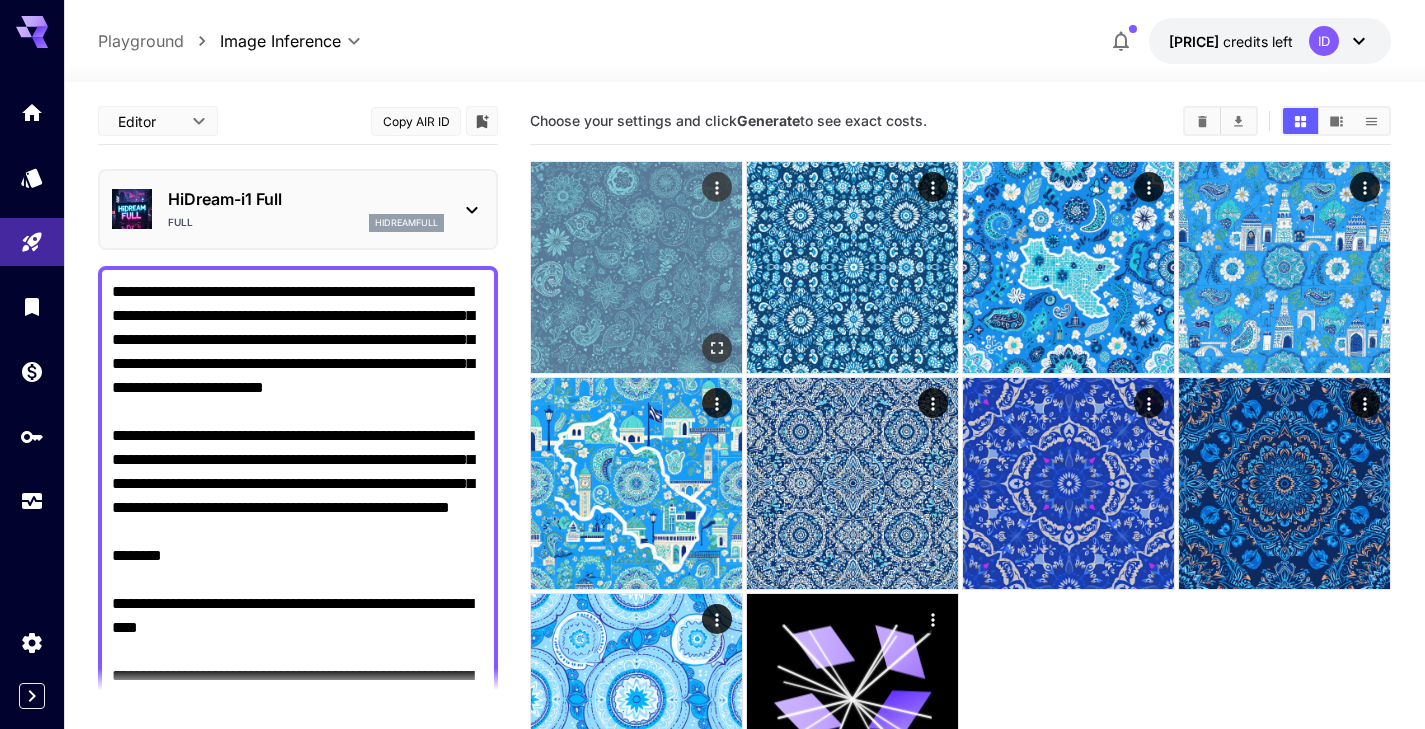 click 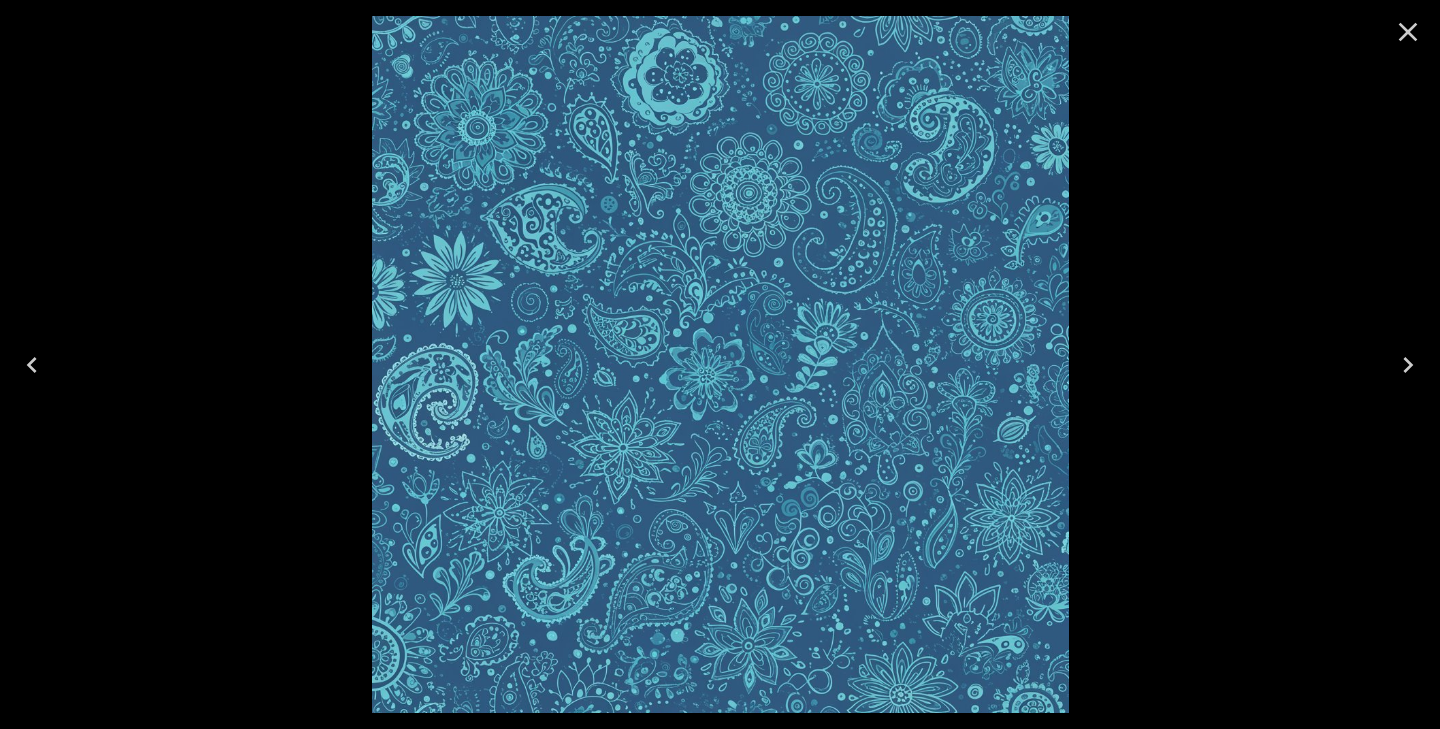 click at bounding box center (720, 364) 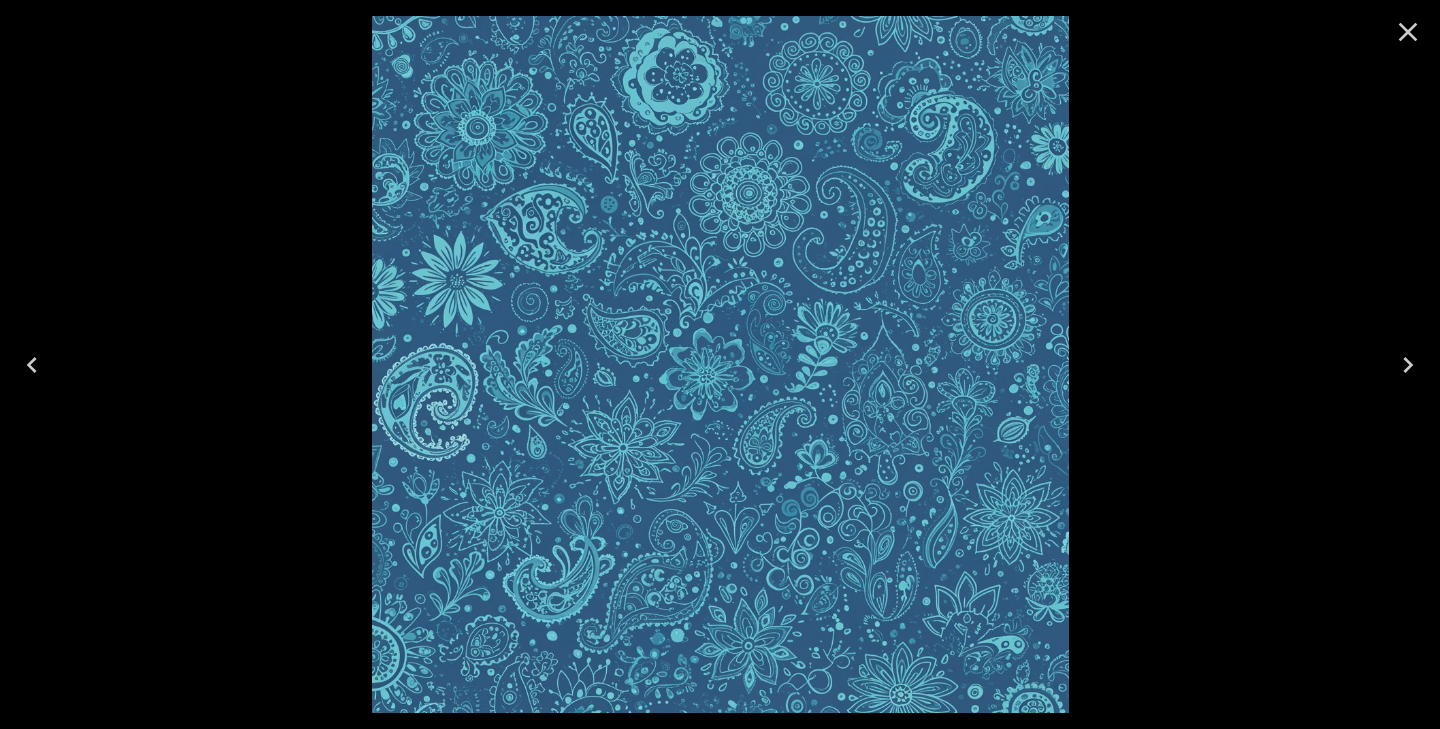 click 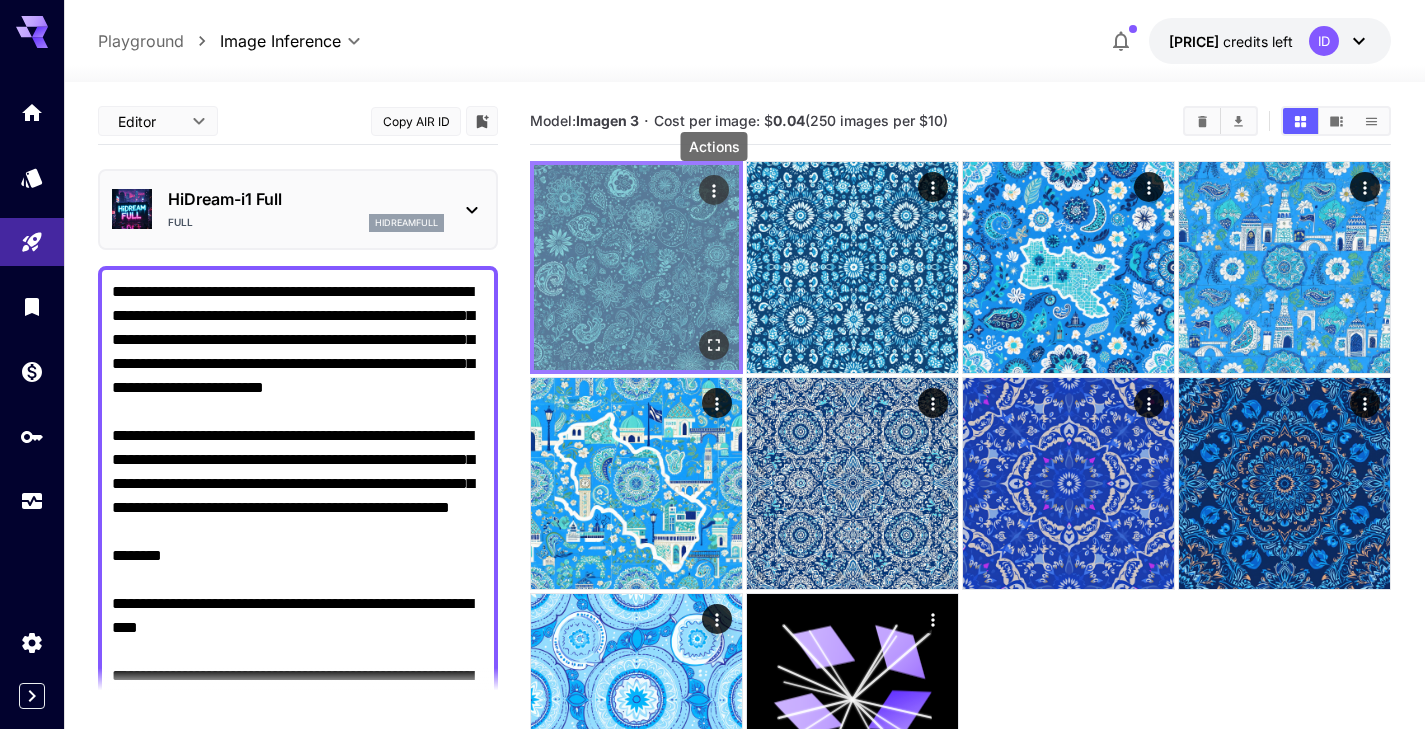 click 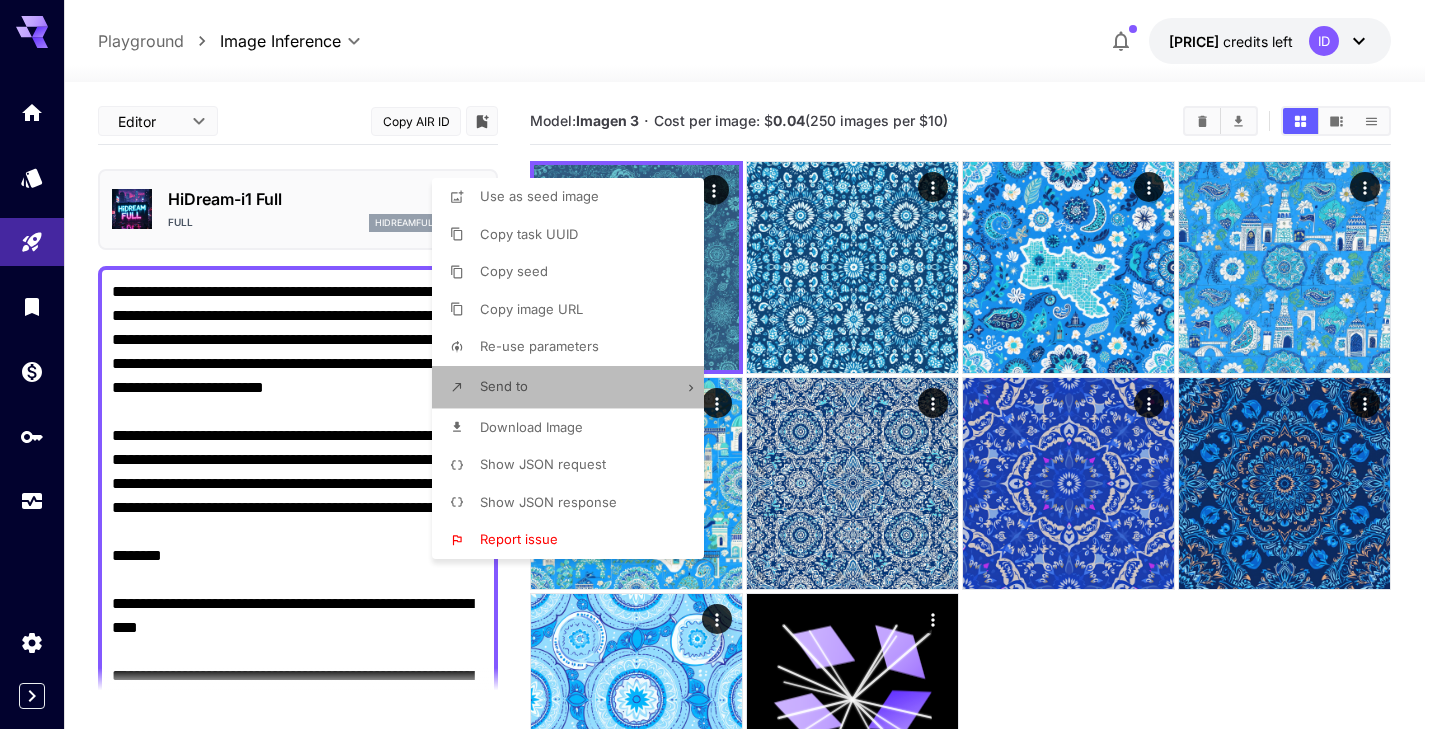 click on "Send to" at bounding box center (574, 387) 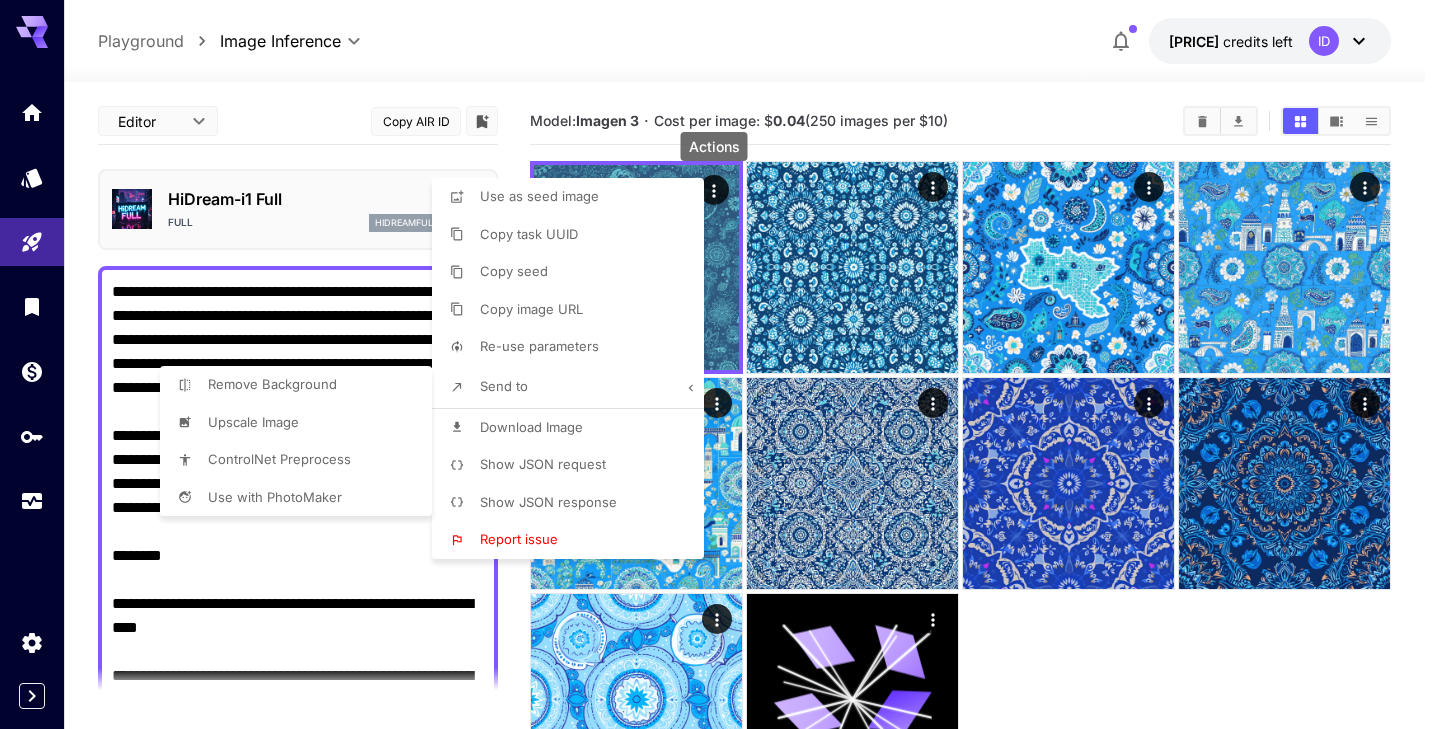 click on "Upscale Image" at bounding box center (574, 235) 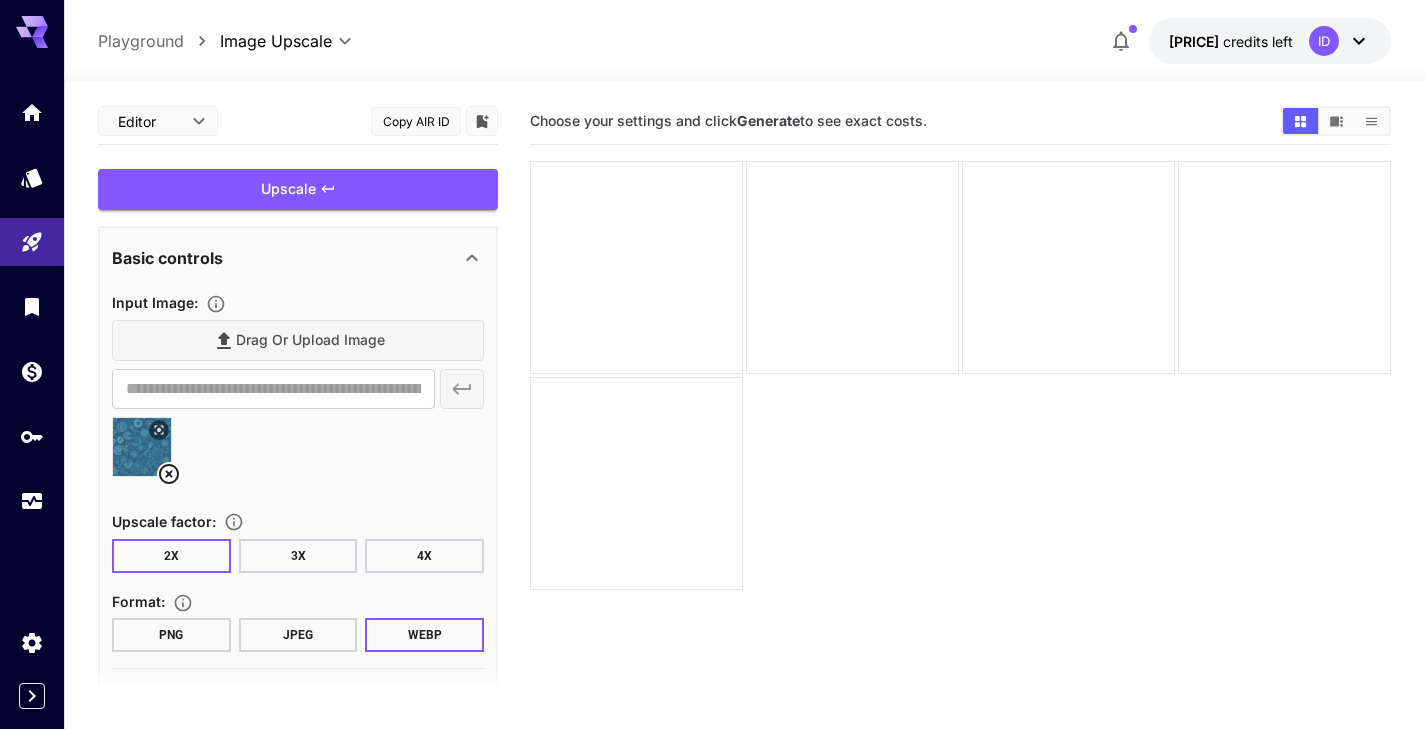 click on "3X" at bounding box center [298, 556] 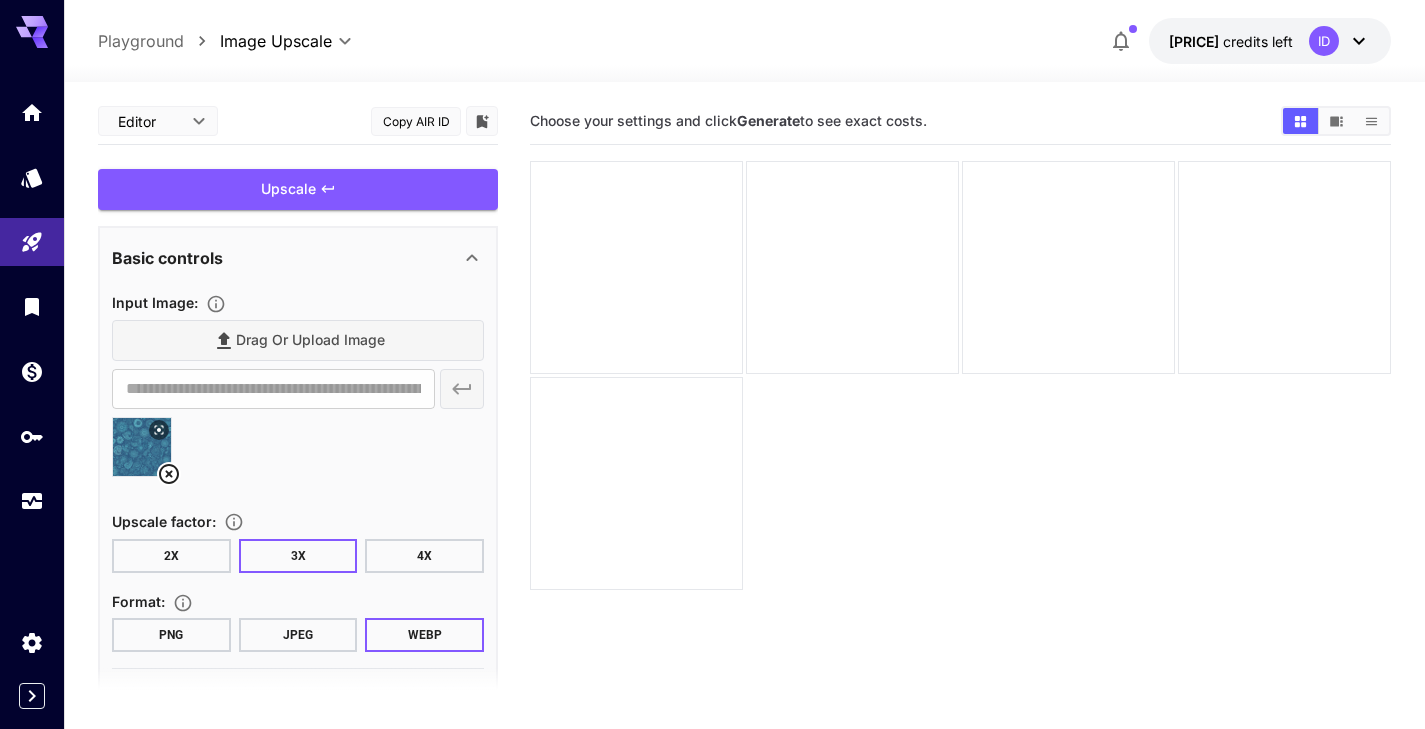click on "4X" at bounding box center (424, 556) 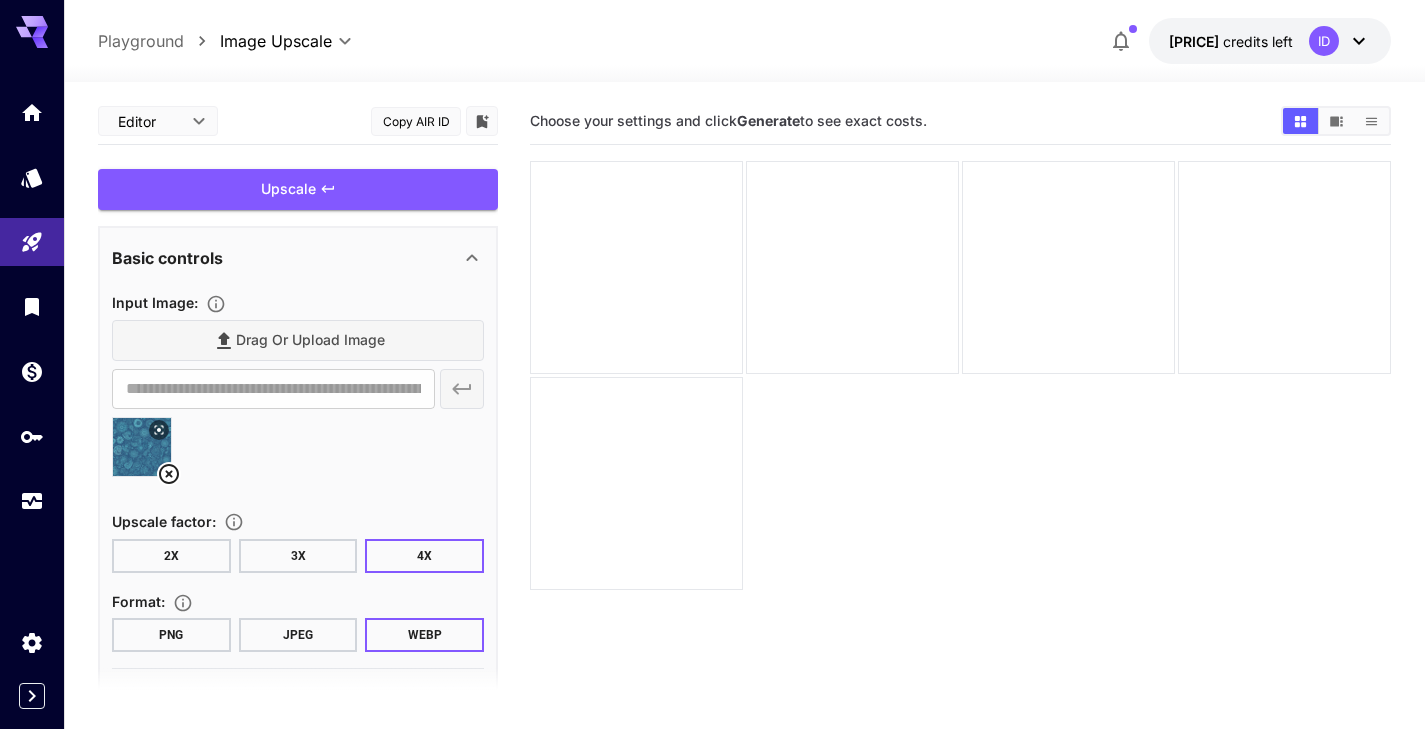 click on "JPEG" at bounding box center (298, 635) 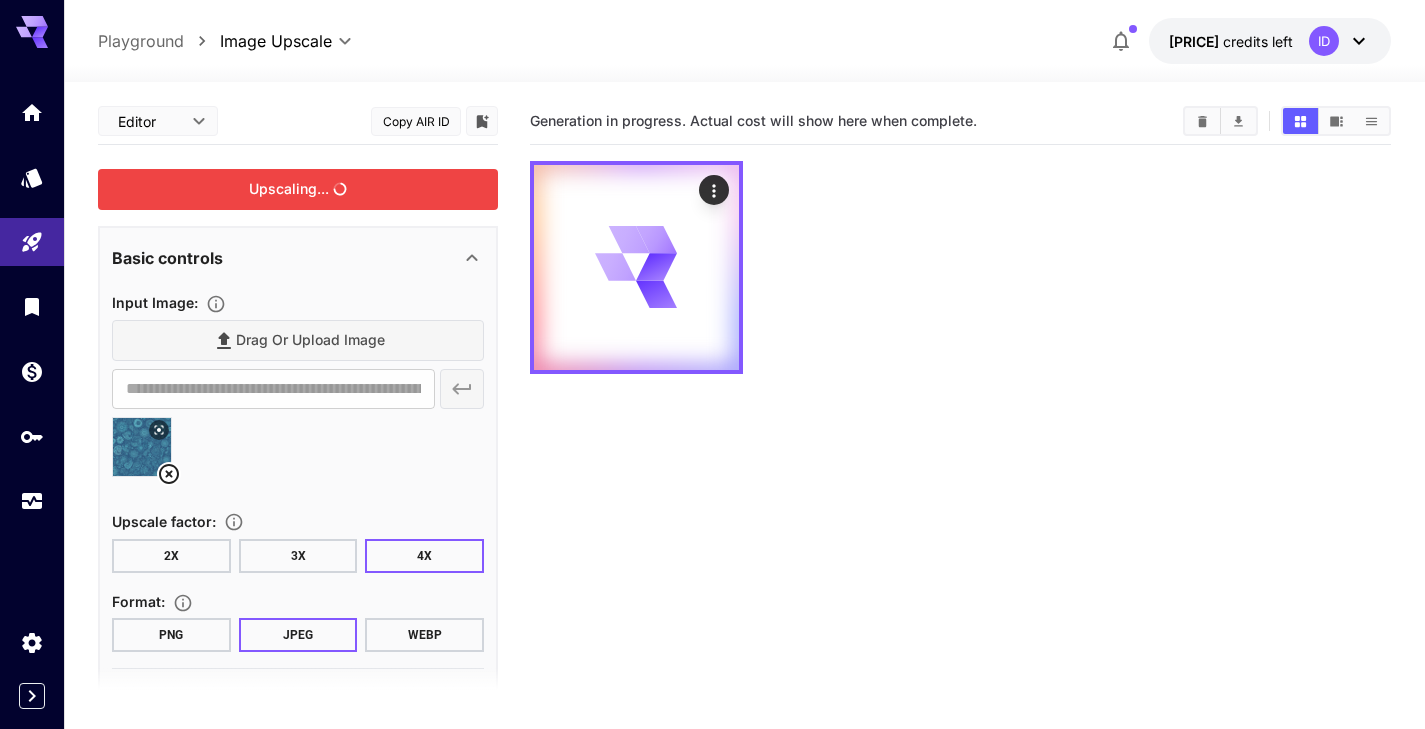 click on "Playground" at bounding box center [141, 41] 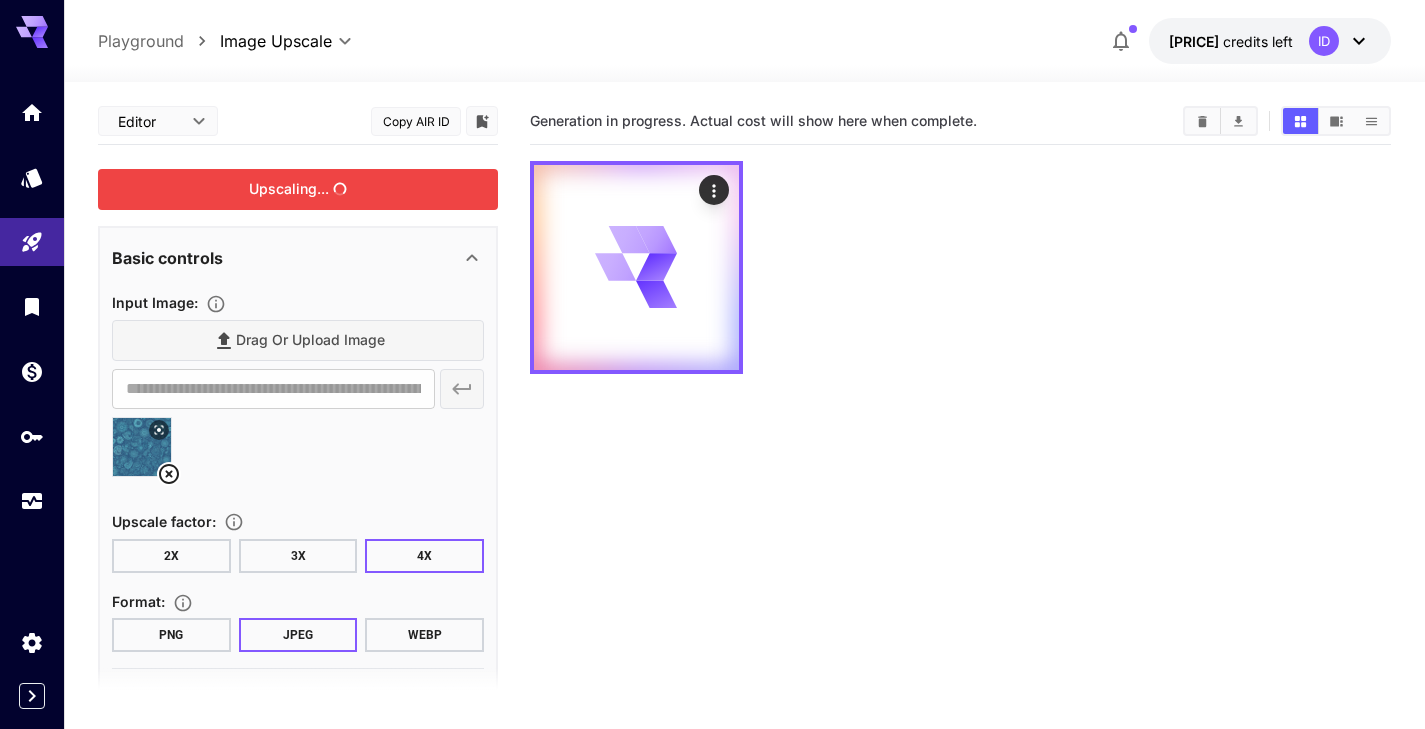type on "**********" 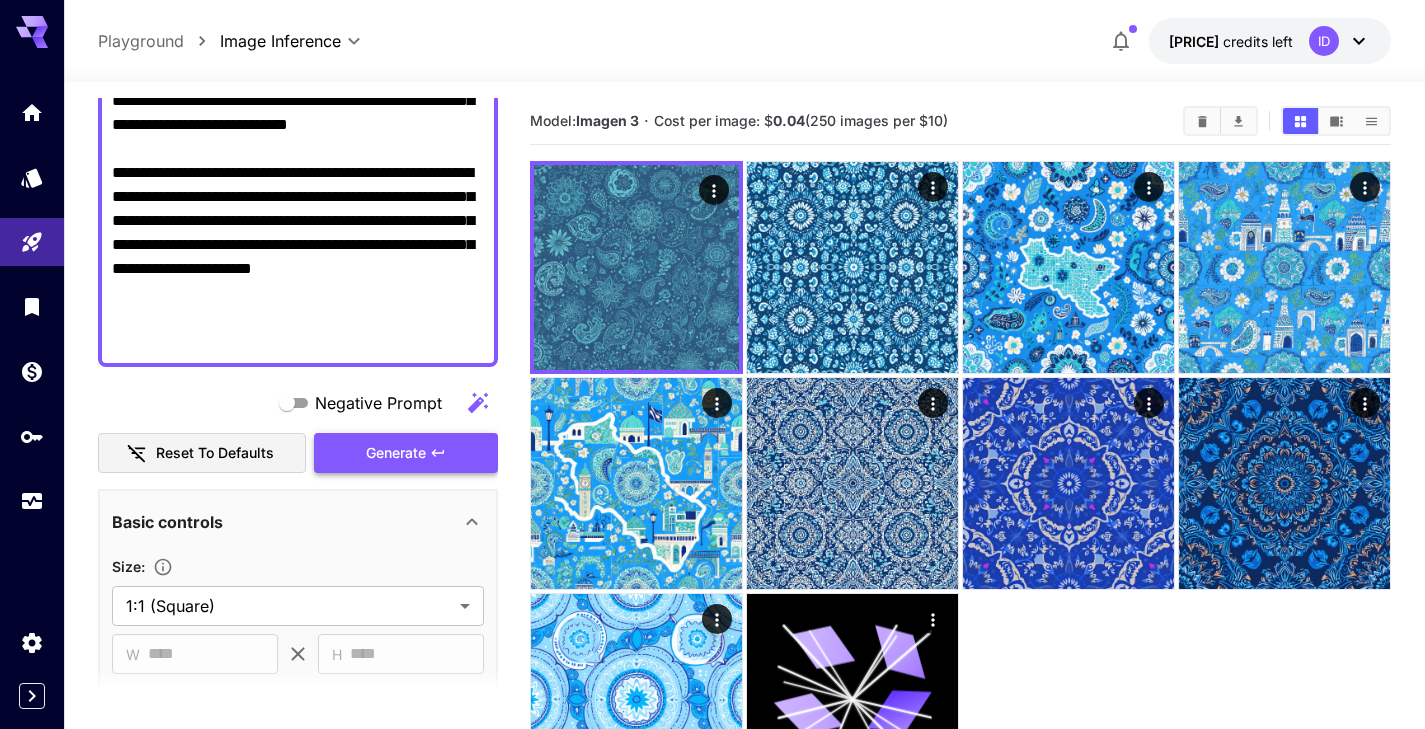 click on "Generate" at bounding box center (396, 453) 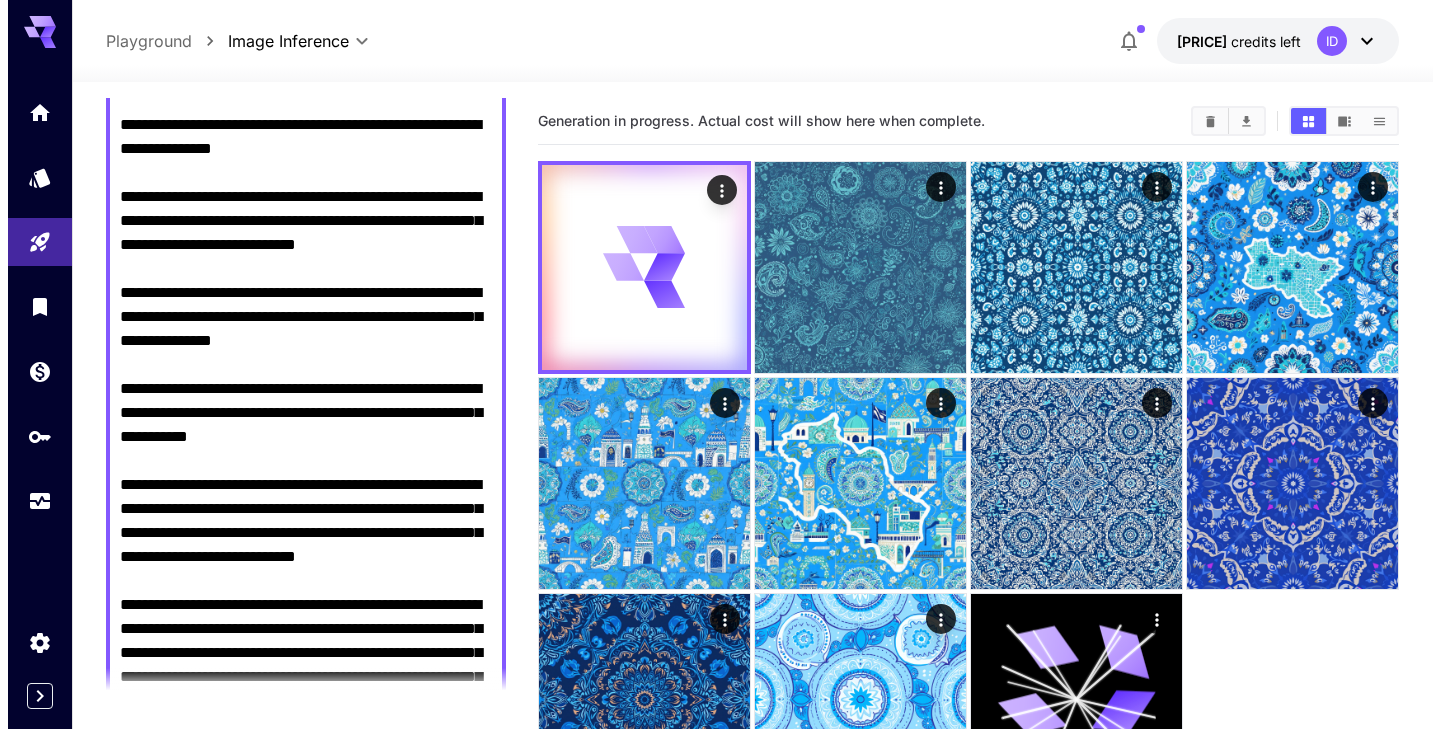 scroll, scrollTop: 548, scrollLeft: 0, axis: vertical 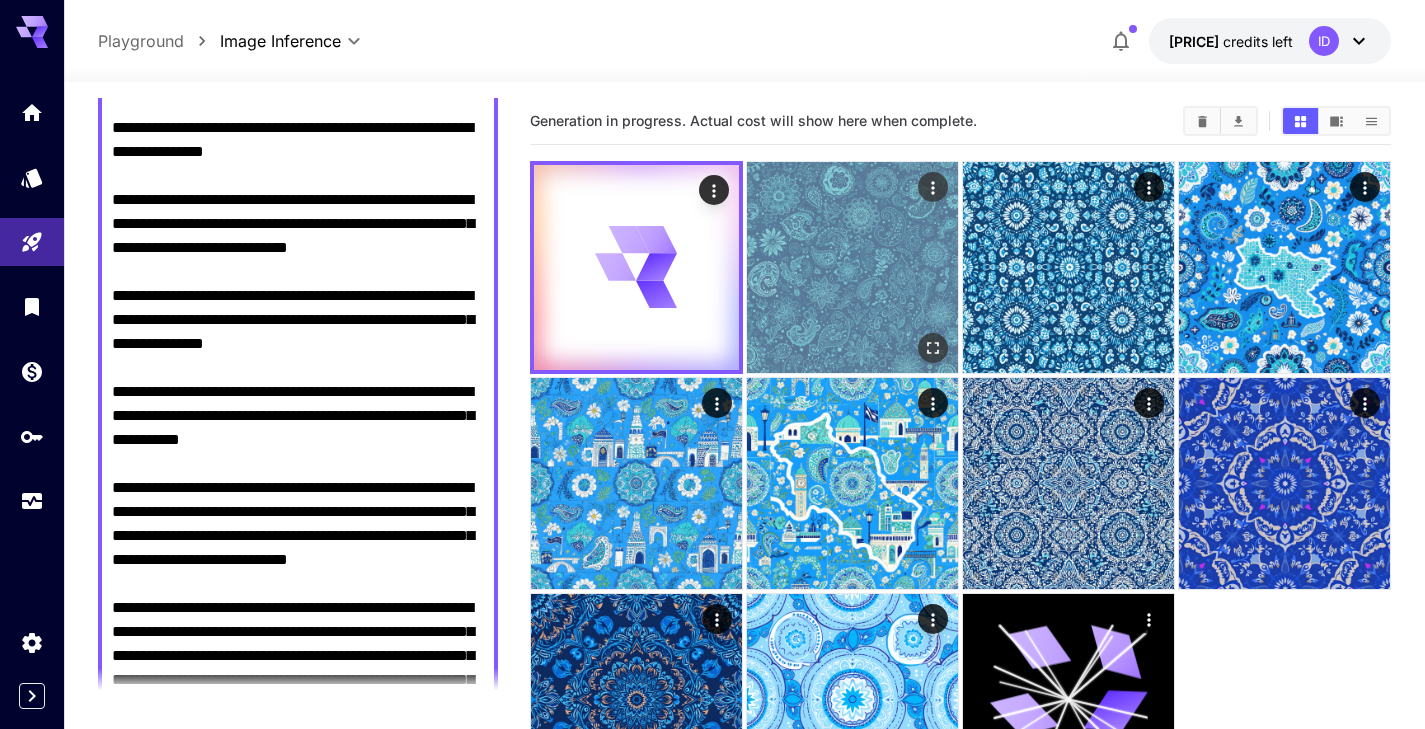 click 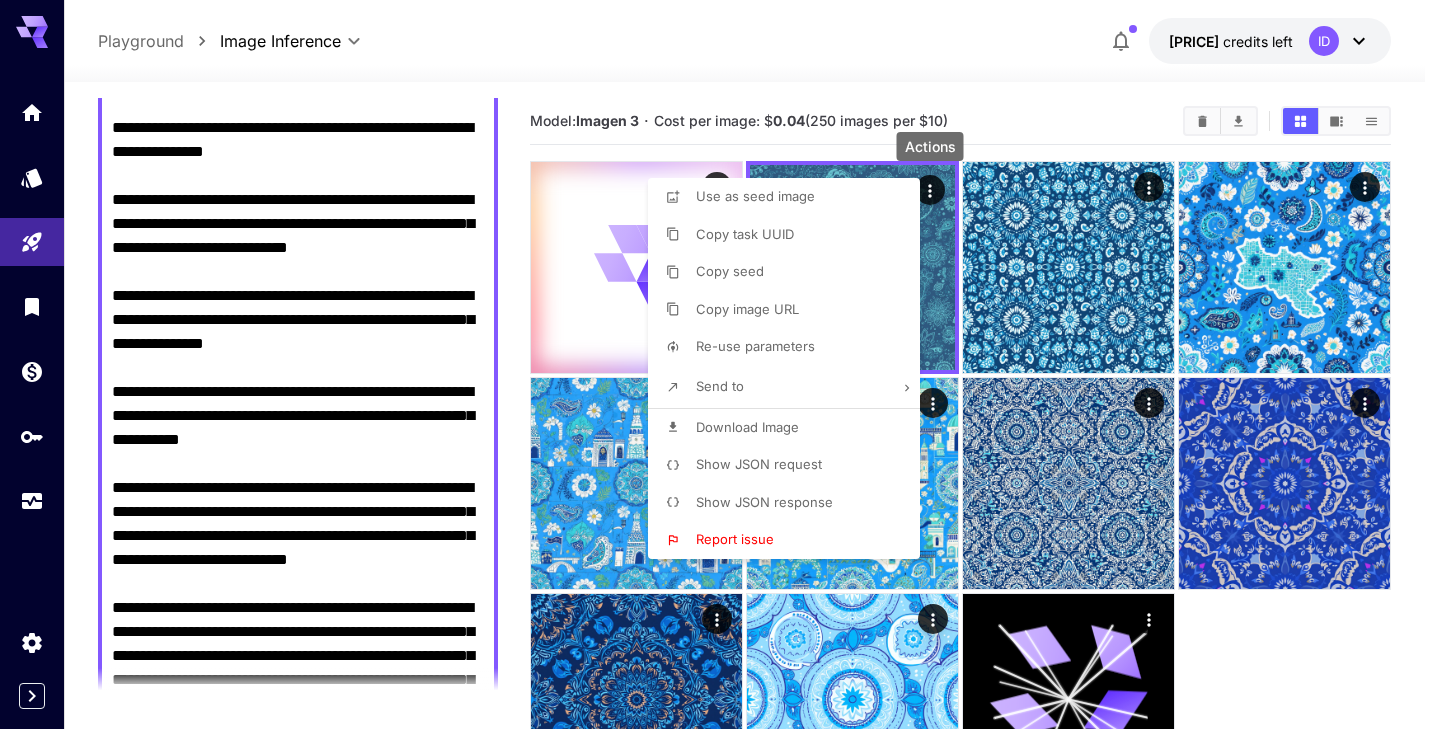 click on "Show JSON request" at bounding box center [790, 465] 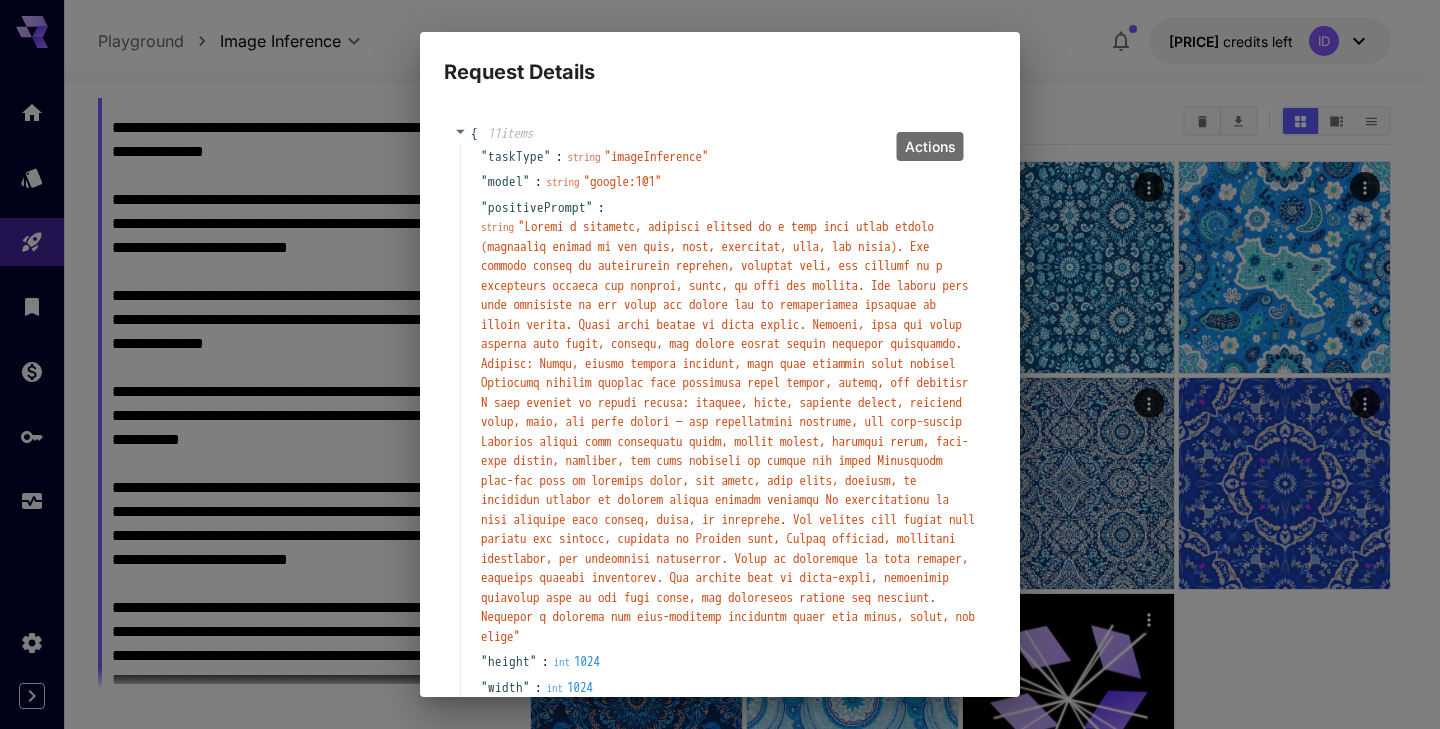 click on "[MODEL]" at bounding box center (623, 181) 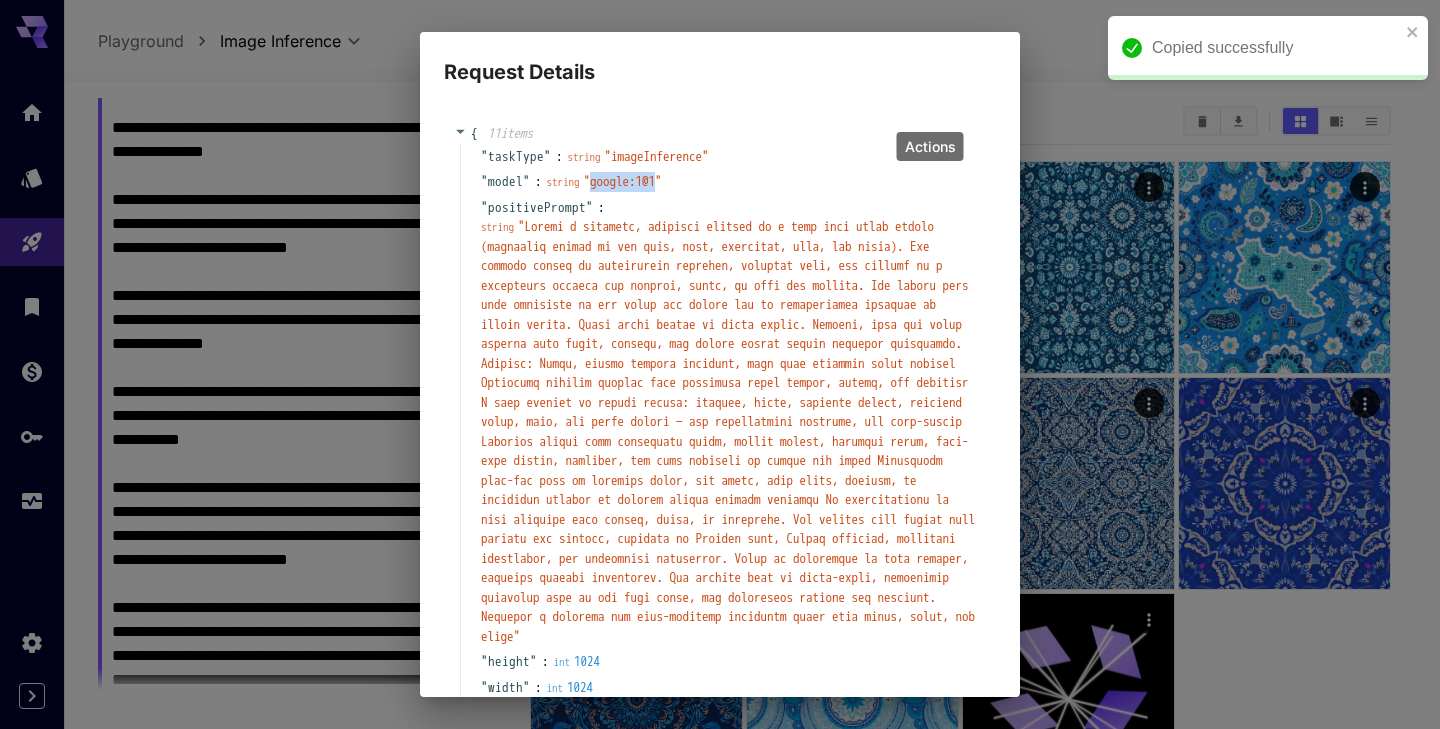 drag, startPoint x: 632, startPoint y: 179, endPoint x: 681, endPoint y: 182, distance: 49.09175 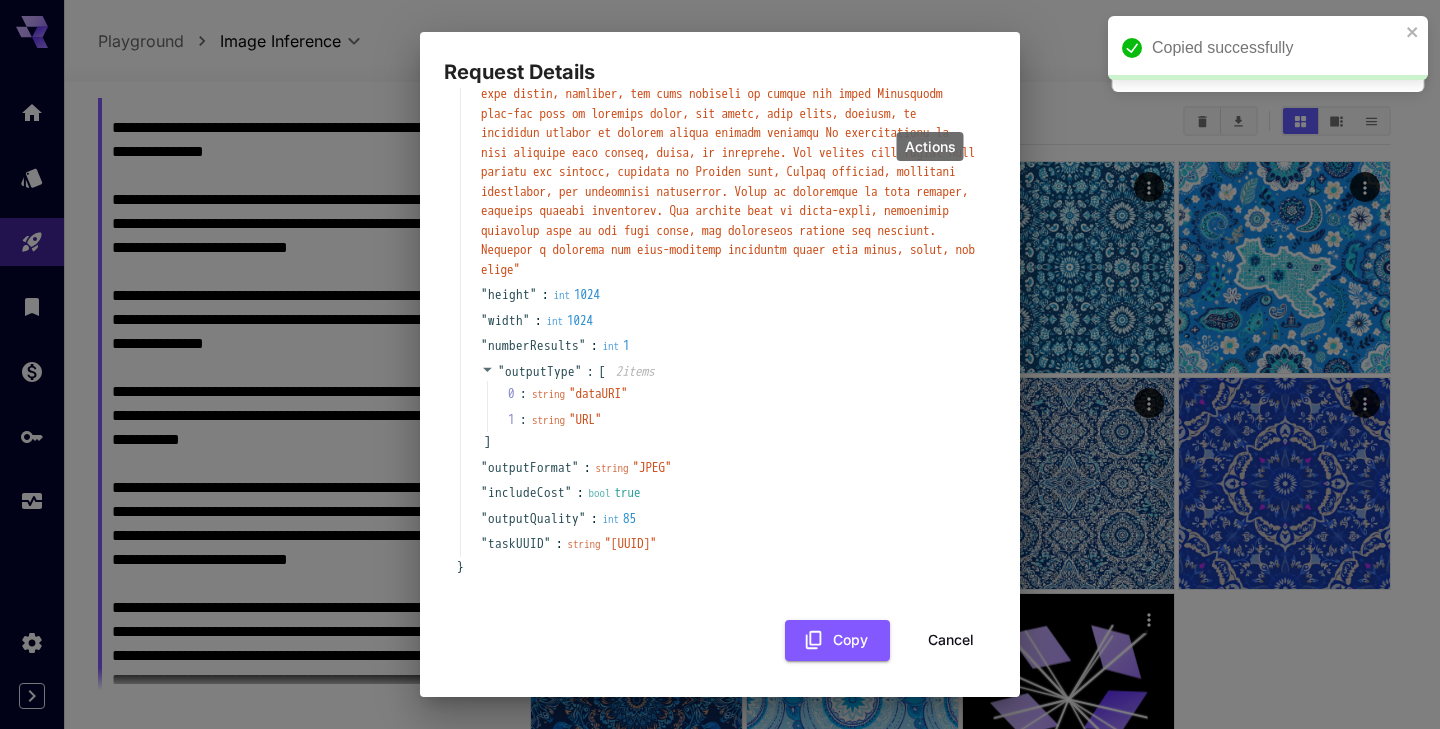 scroll, scrollTop: 0, scrollLeft: 0, axis: both 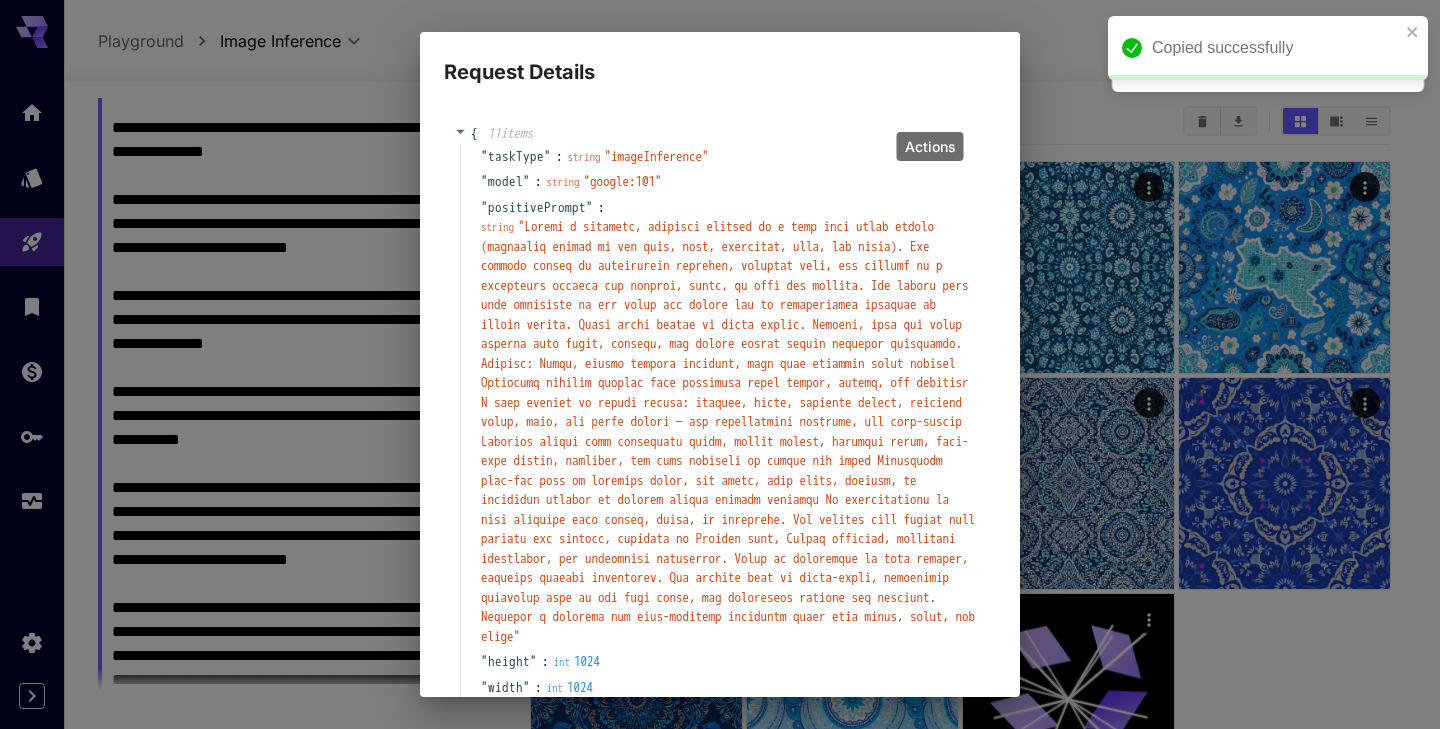 click on "Request Details { 11  item s " taskType " : string " imageInference " " model " : string " [MODEL] " " positivePrompt " : string " " " height " : int 1024 " width " : int 1024 " numberResults " : int 1 " outputType " : [ 2  item s 0 : string " dataURI " 1 : string " URL " ] " outputFormat " : string " JPEG " " includeCost " : bool true " outputQuality " : int 85 " taskUUID " : string " [UUID] " } Copy Cancel" at bounding box center [720, 364] 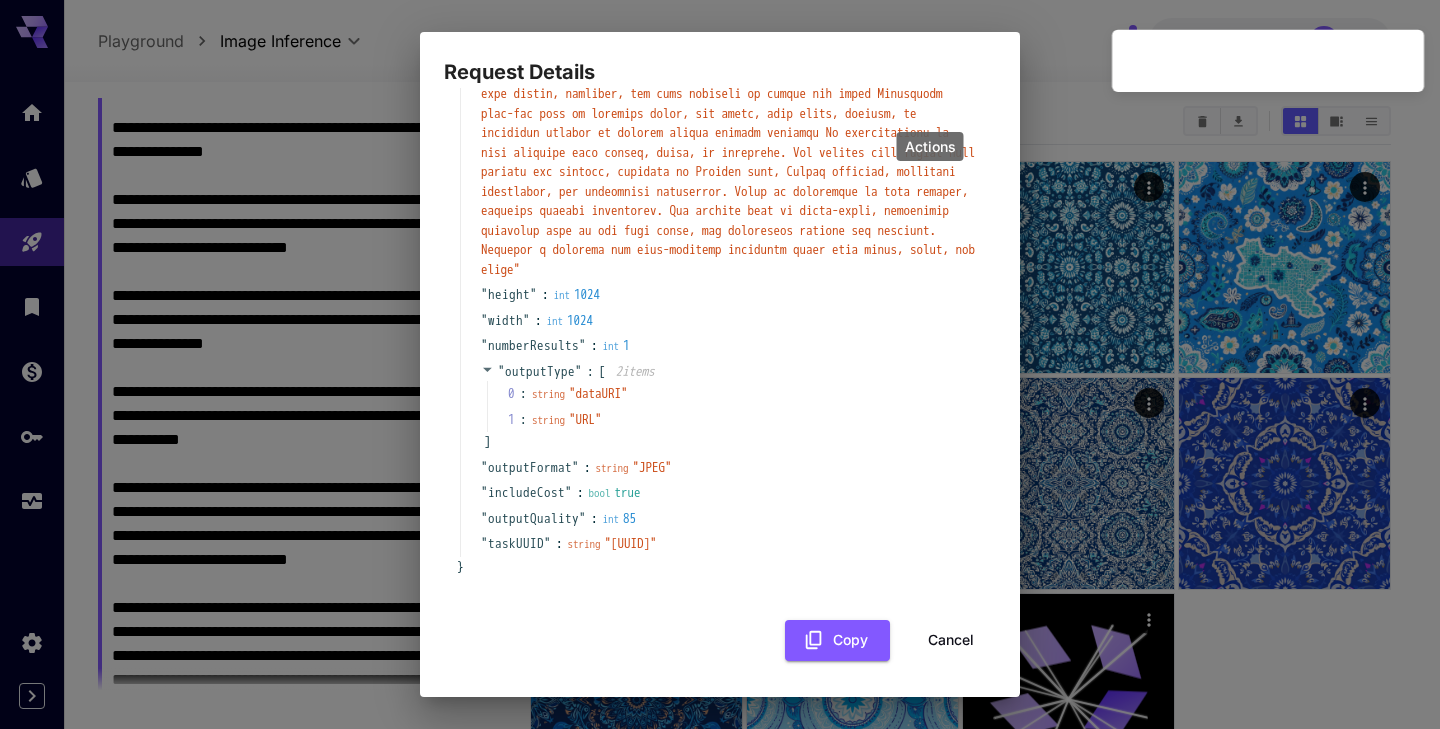 click on "Cancel" at bounding box center [951, 640] 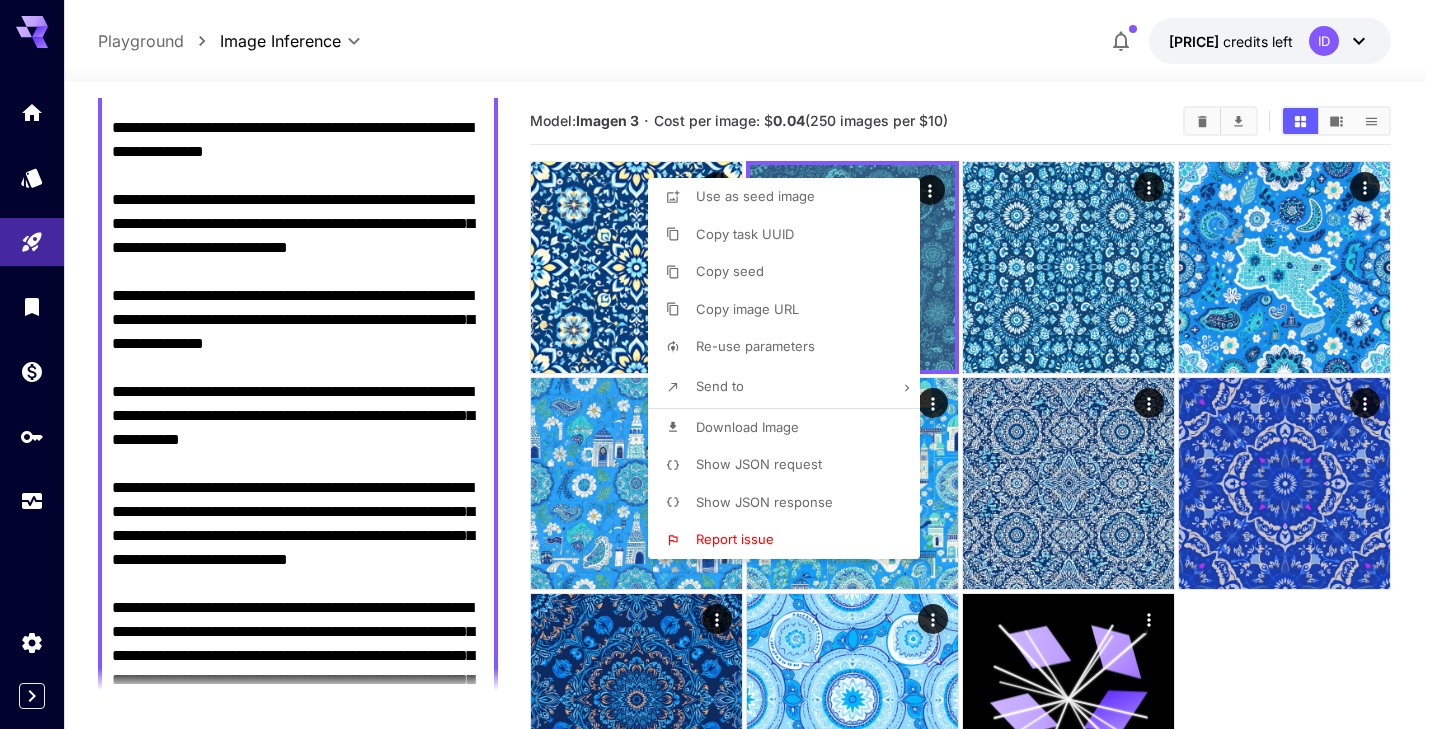 click at bounding box center [720, 364] 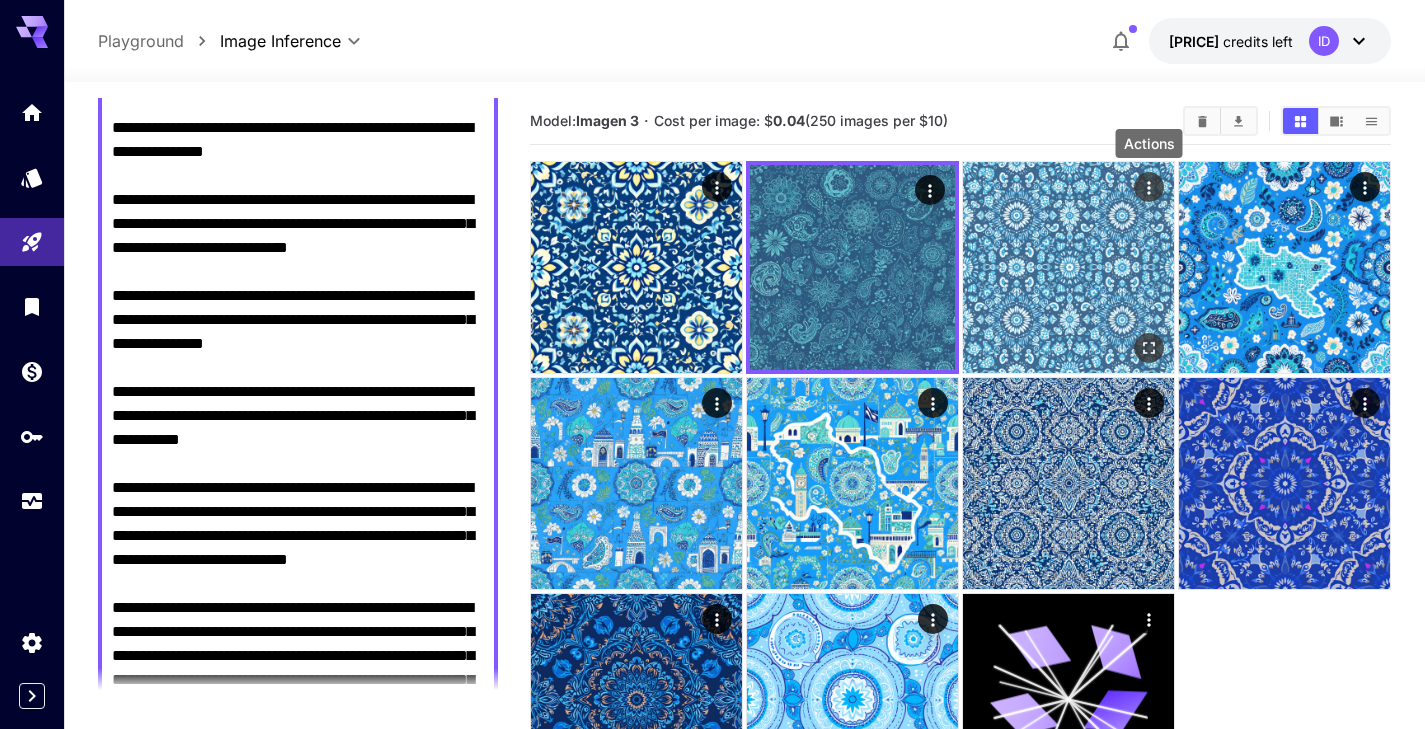 click 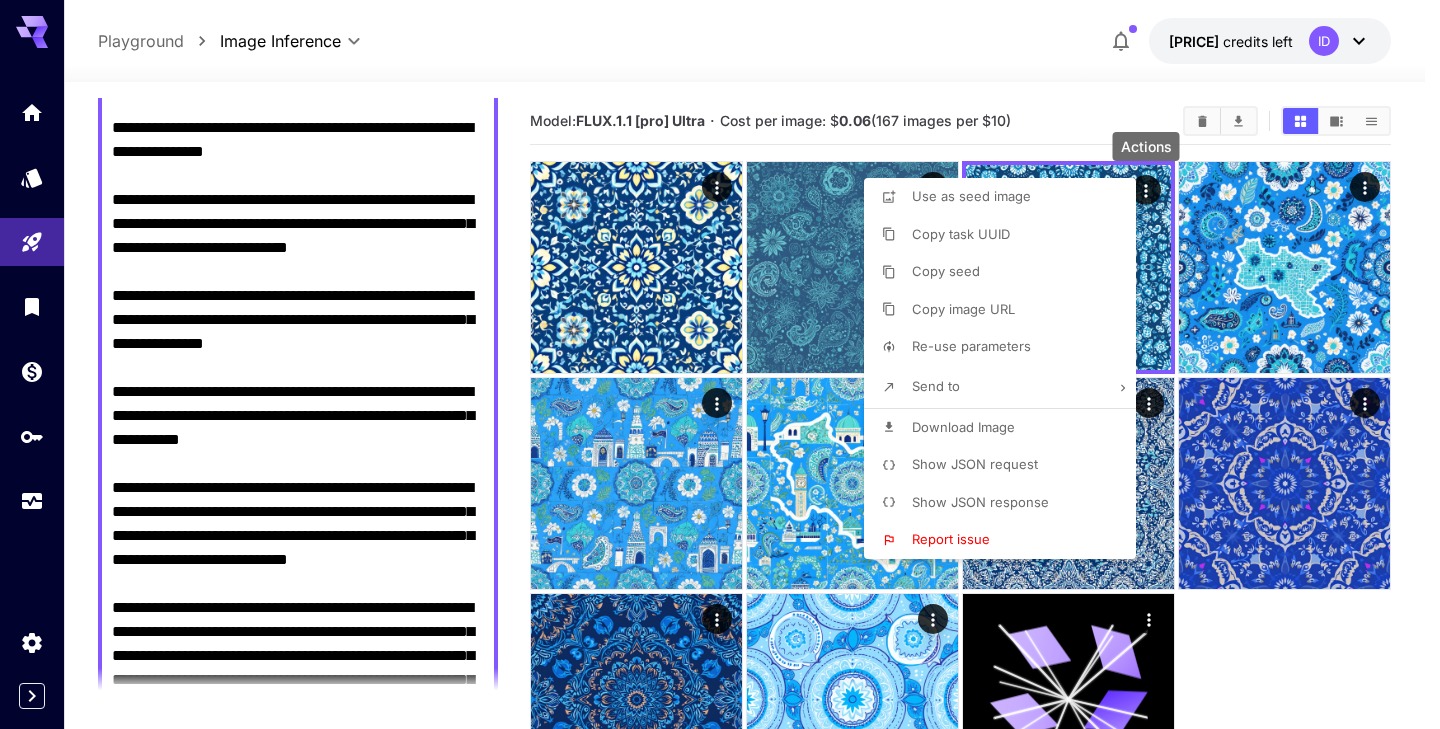 click on "Show JSON request" at bounding box center (975, 464) 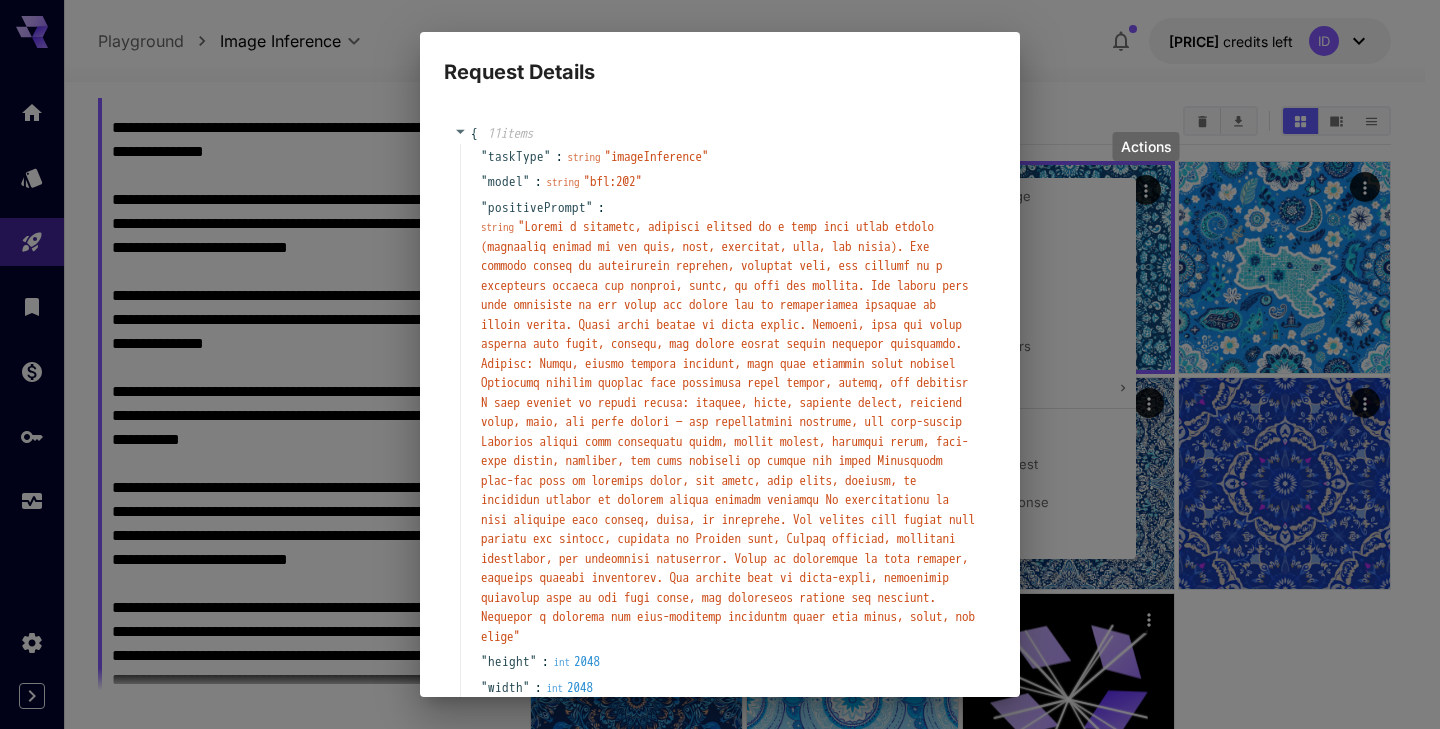click on "Request Details { 11  item s " taskType " : string " imageInference " " model " : string " [MODEL] " " positivePrompt " : string " " " height " : int 2048 " width " : int 2048 " numberResults " : int 1 " outputType " : [ 2  item s 0 : string " dataURI " 1 : string " URL " ] " outputFormat " : string " JPEG " " includeCost " : bool true " outputQuality " : int 85 " taskUUID " : string " [UUID] " } Copy Cancel" at bounding box center (720, 364) 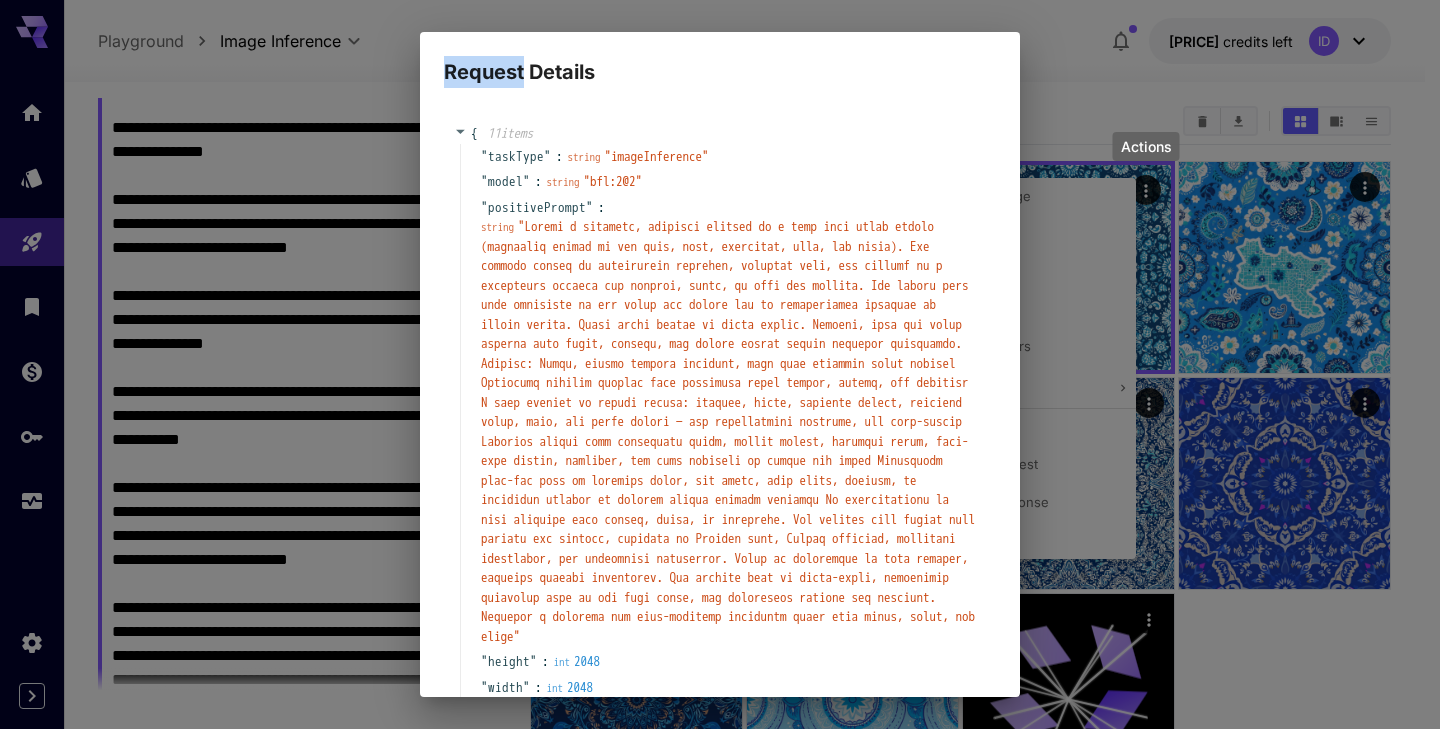 click on "Request Details { 11  item s " taskType " : string " imageInference " " model " : string " [MODEL] " " positivePrompt " : string " " " height " : int 2048 " width " : int 2048 " numberResults " : int 1 " outputType " : [ 2  item s 0 : string " dataURI " 1 : string " URL " ] " outputFormat " : string " JPEG " " includeCost " : bool true " outputQuality " : int 85 " taskUUID " : string " [UUID] " } Copy Cancel" at bounding box center (720, 364) 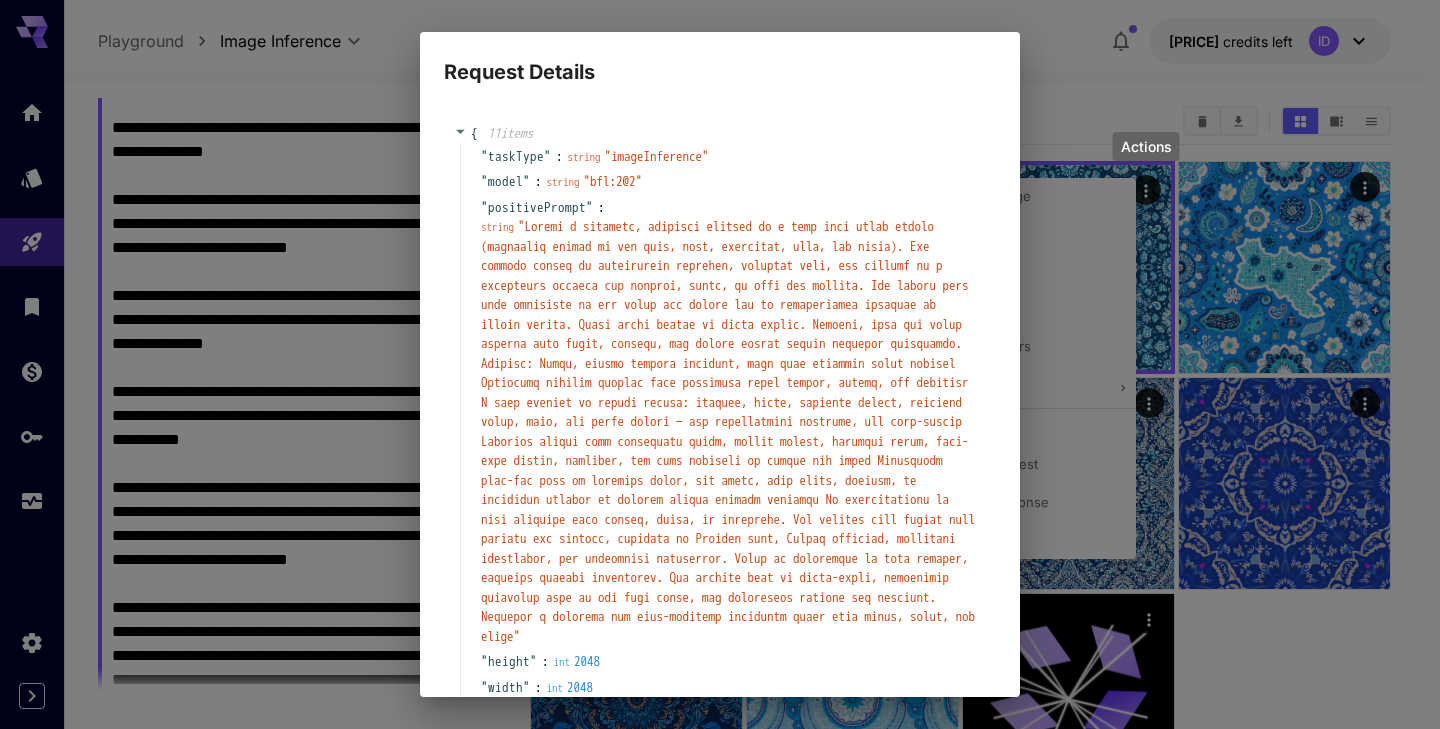 click on "Request Details { 11  item s " taskType " : string " imageInference " " model " : string " [MODEL] " " positivePrompt " : string " " " height " : int 2048 " width " : int 2048 " numberResults " : int 1 " outputType " : [ 2  item s 0 : string " dataURI " 1 : string " URL " ] " outputFormat " : string " JPEG " " includeCost " : bool true " outputQuality " : int 85 " taskUUID " : string " [UUID] " } Copy Cancel" at bounding box center (720, 364) 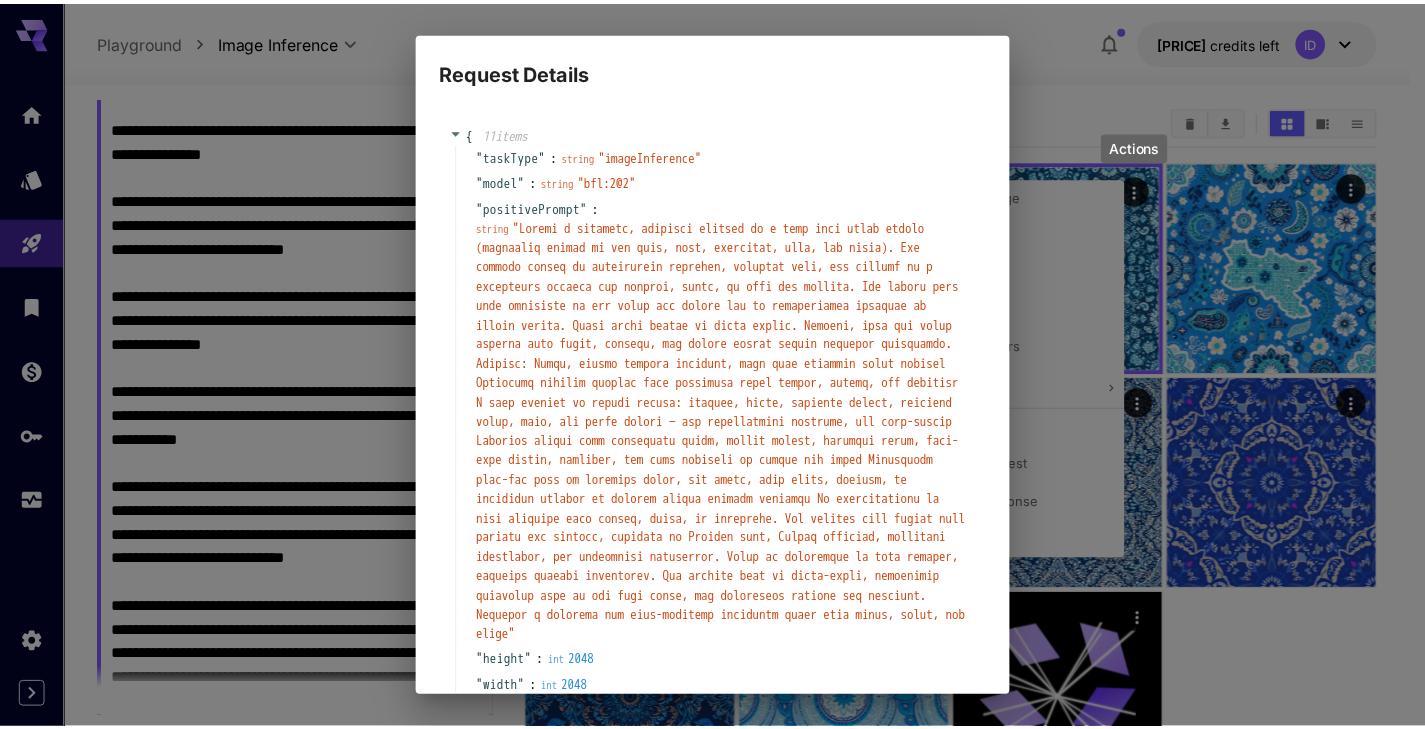 scroll, scrollTop: 464, scrollLeft: 0, axis: vertical 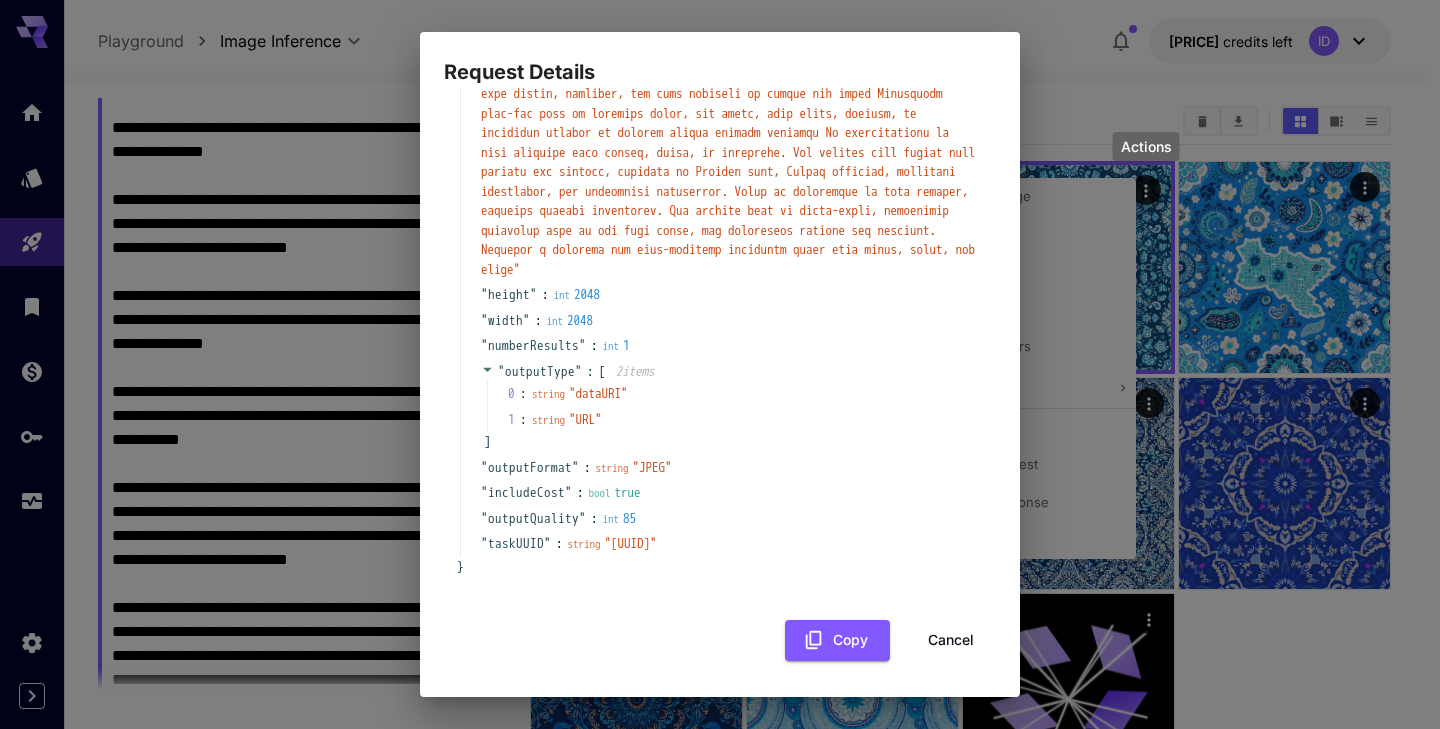 click on "Cancel" at bounding box center (951, 640) 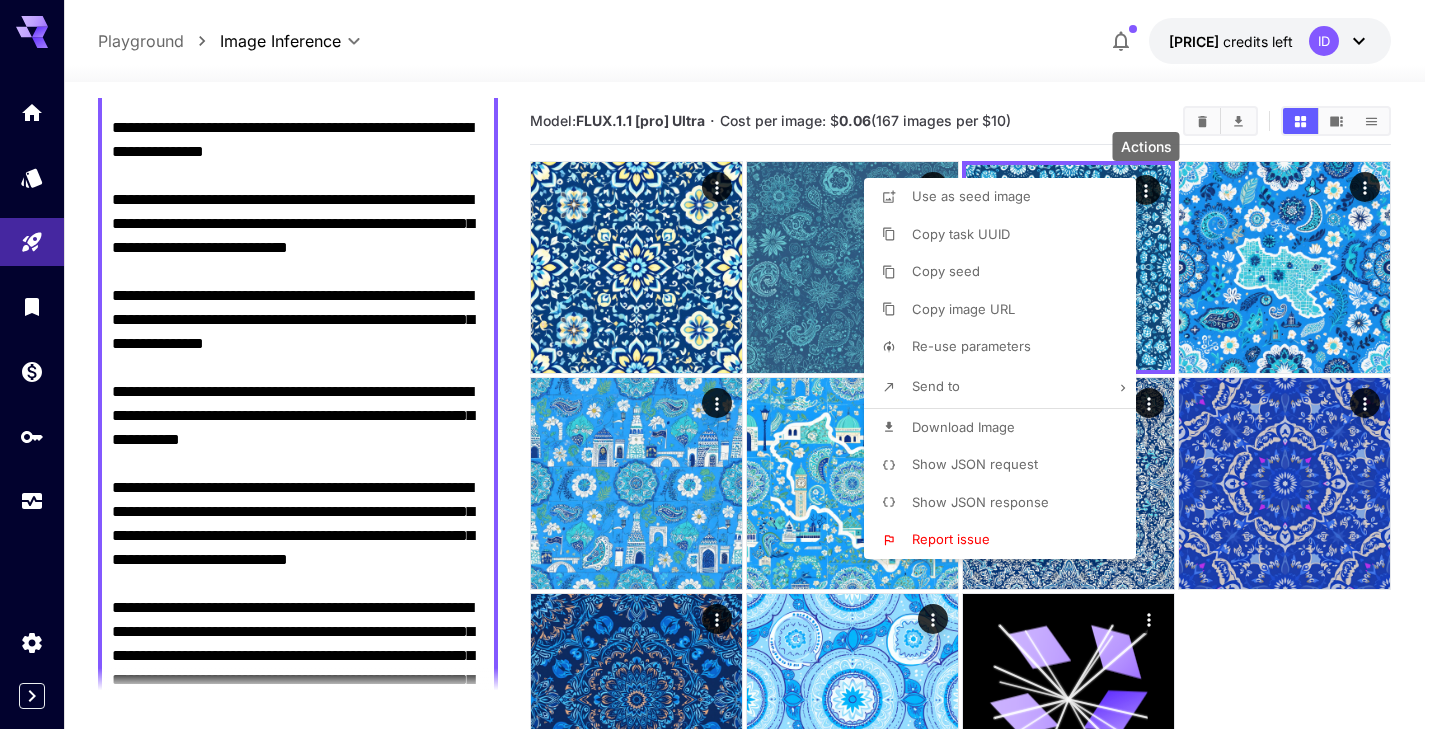 click at bounding box center (720, 364) 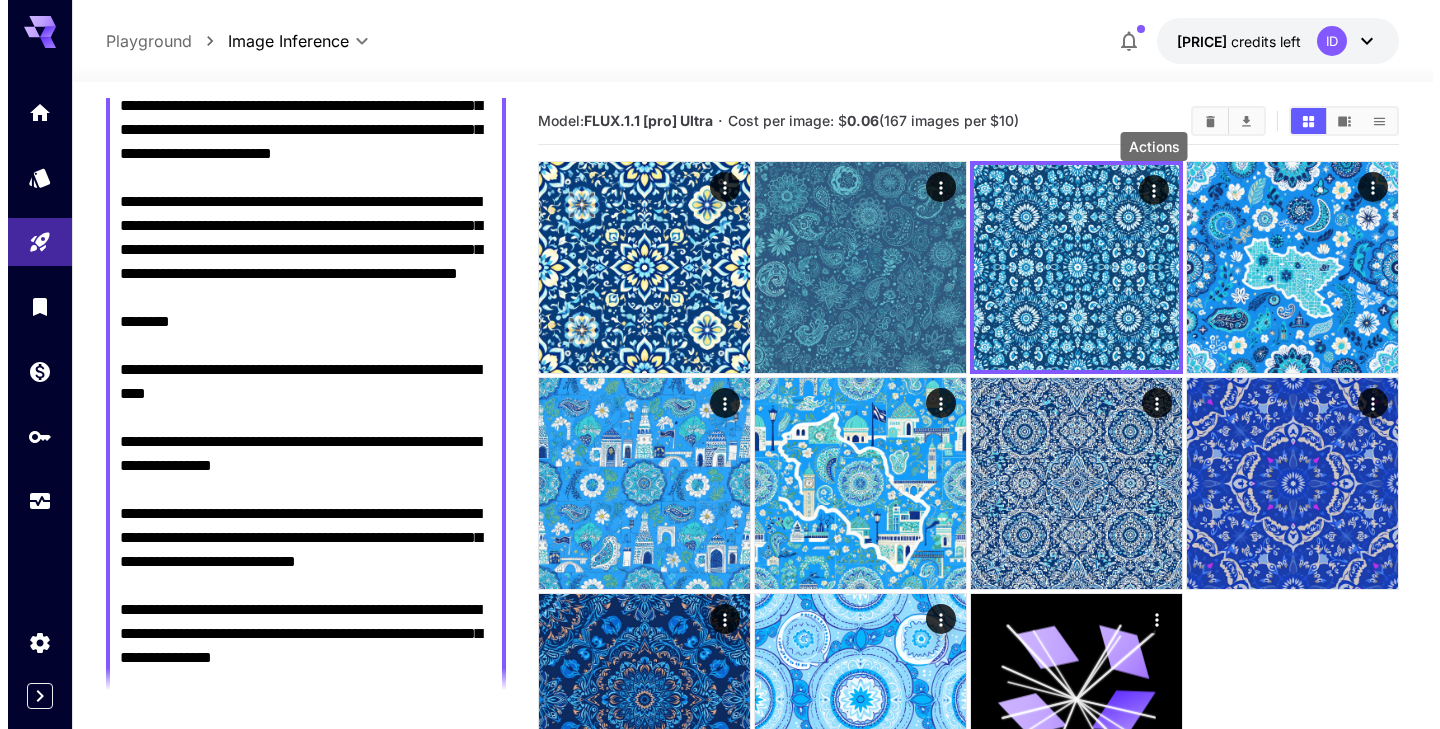 scroll, scrollTop: 0, scrollLeft: 0, axis: both 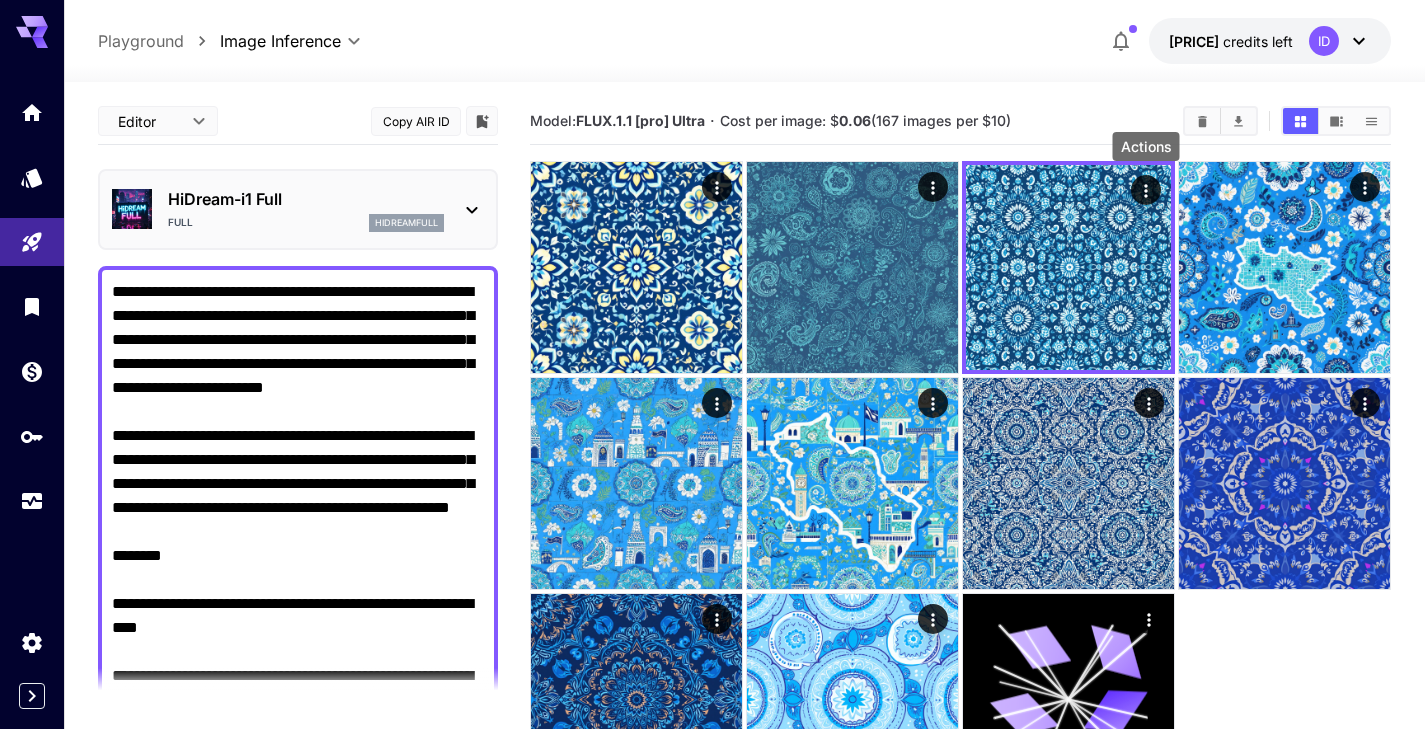 click on "hidreamfull" at bounding box center [406, 223] 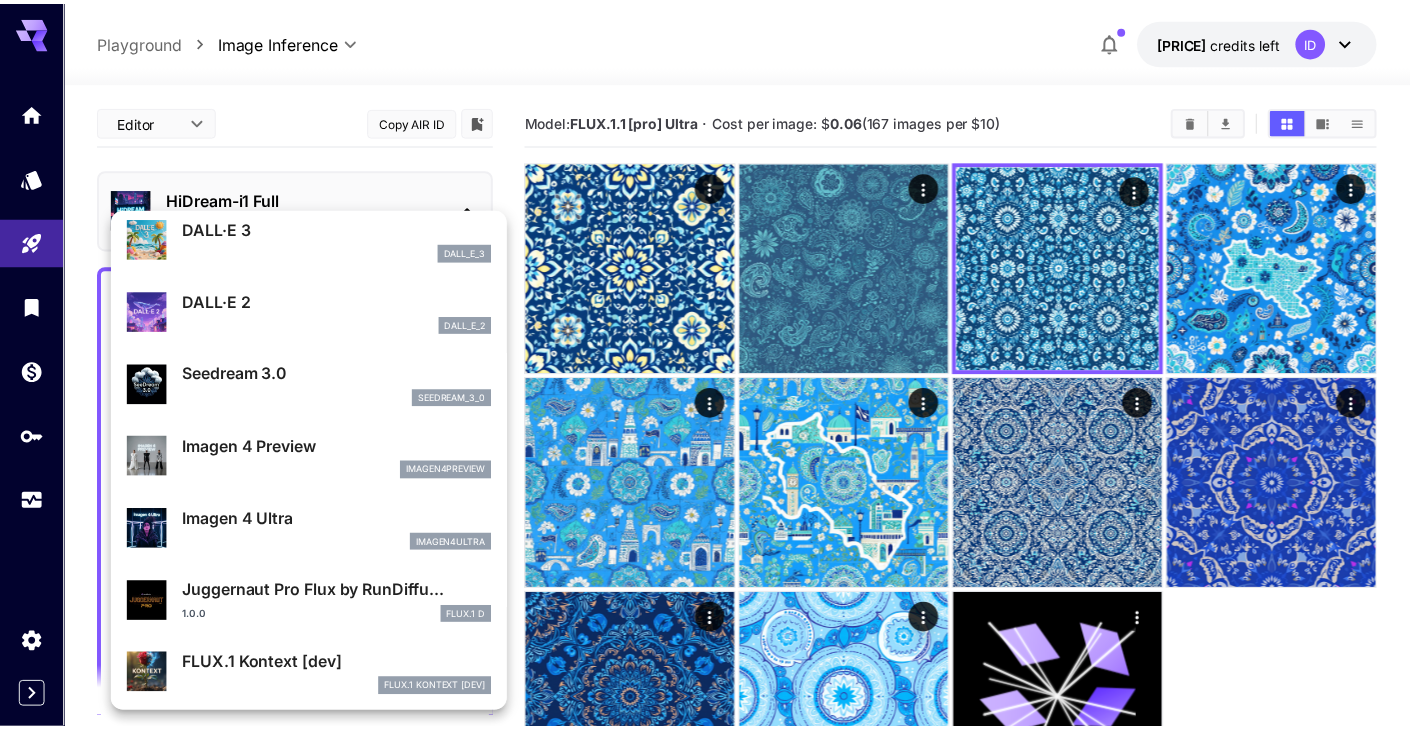 scroll, scrollTop: 357, scrollLeft: 0, axis: vertical 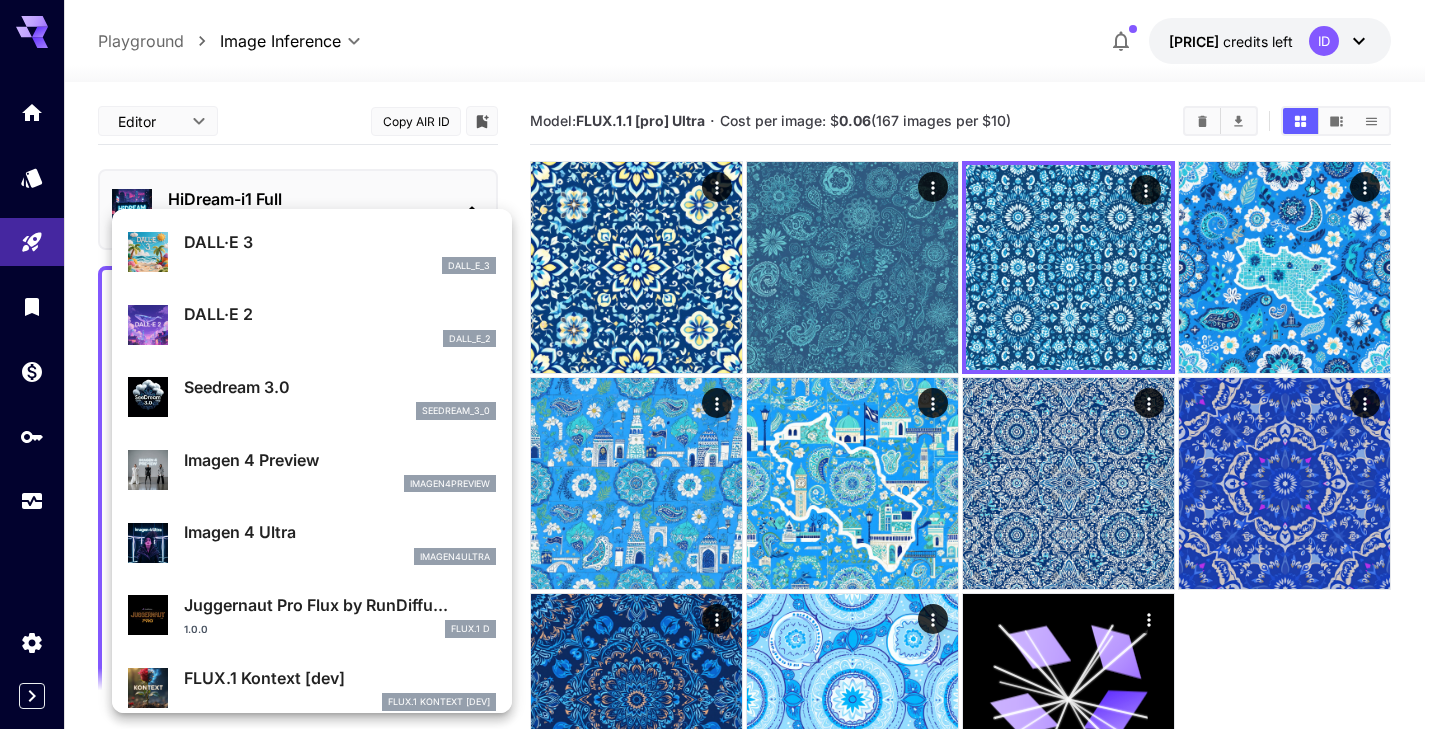 click on "Seedream 3.0" at bounding box center (340, 387) 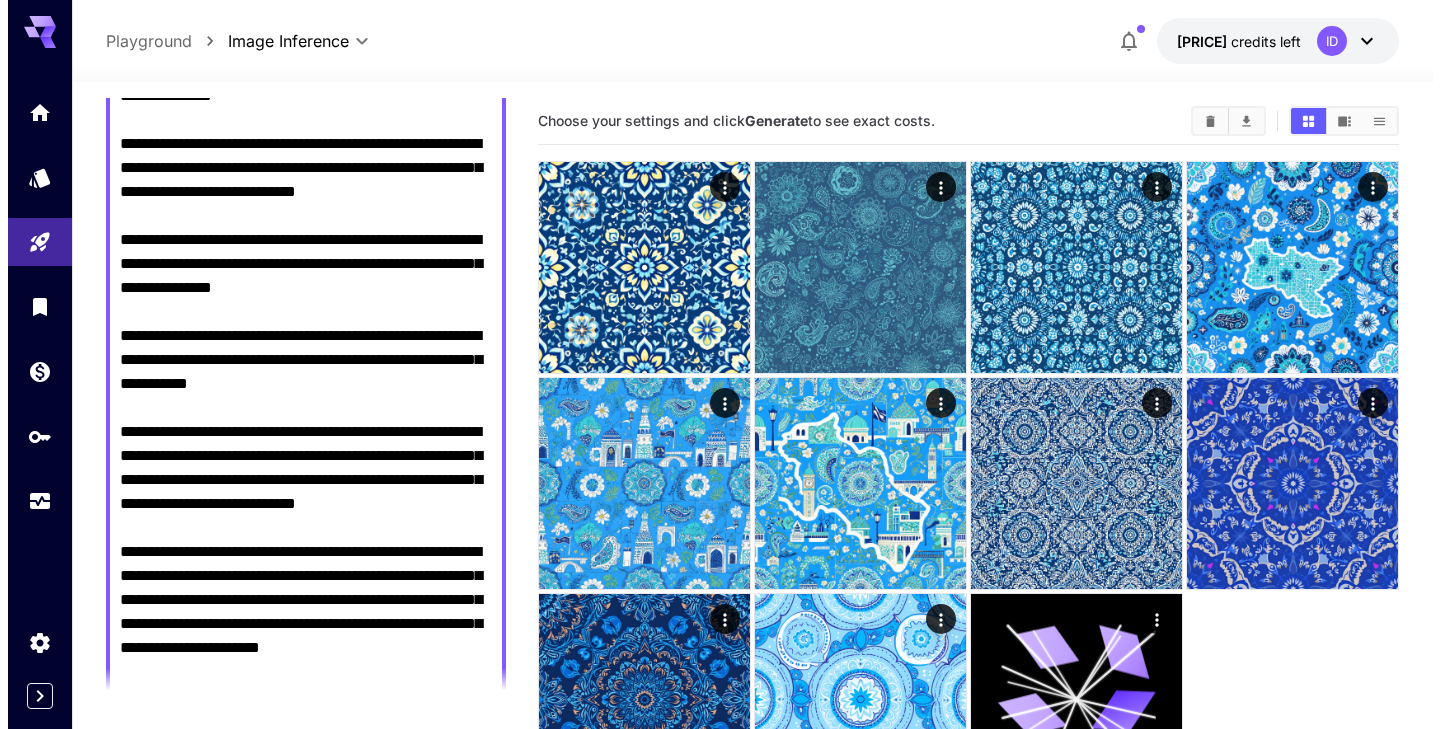 scroll, scrollTop: 812, scrollLeft: 0, axis: vertical 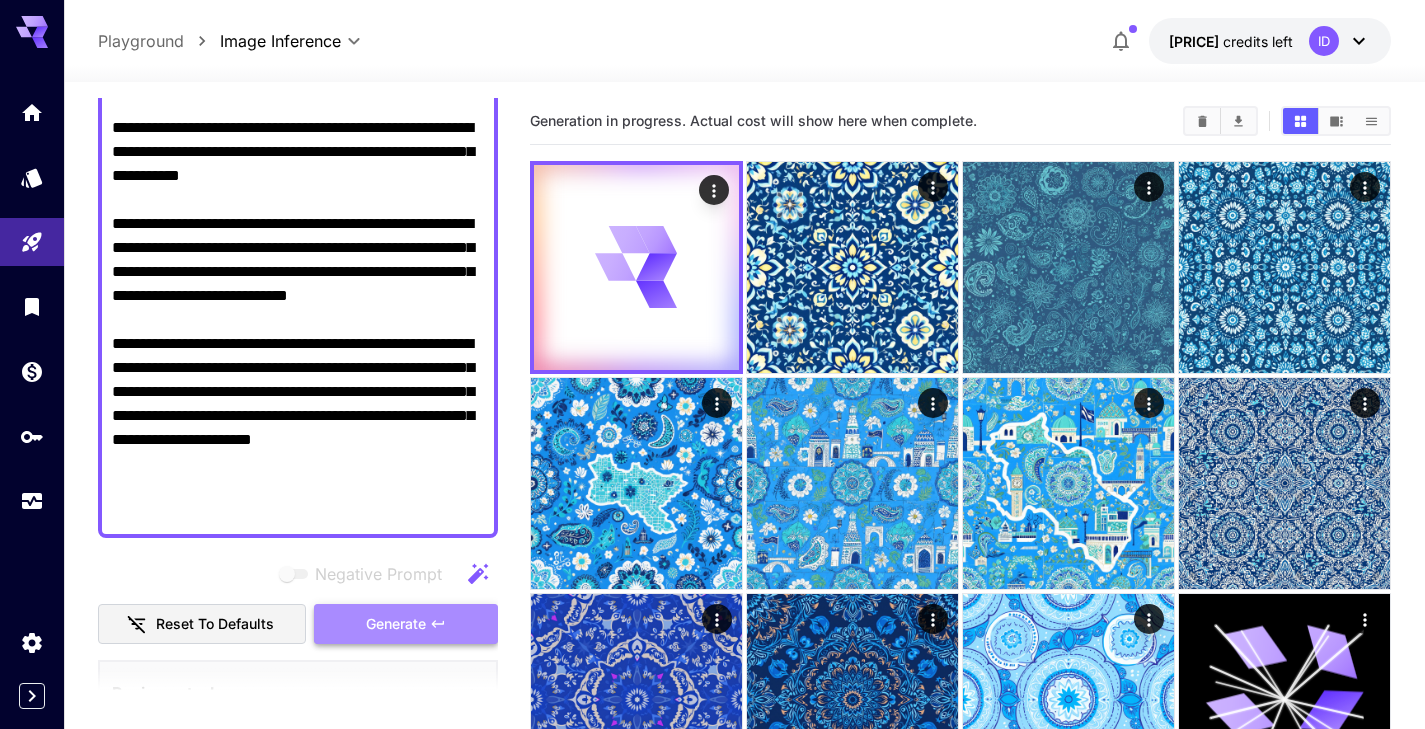 click on "Generate" at bounding box center [396, 624] 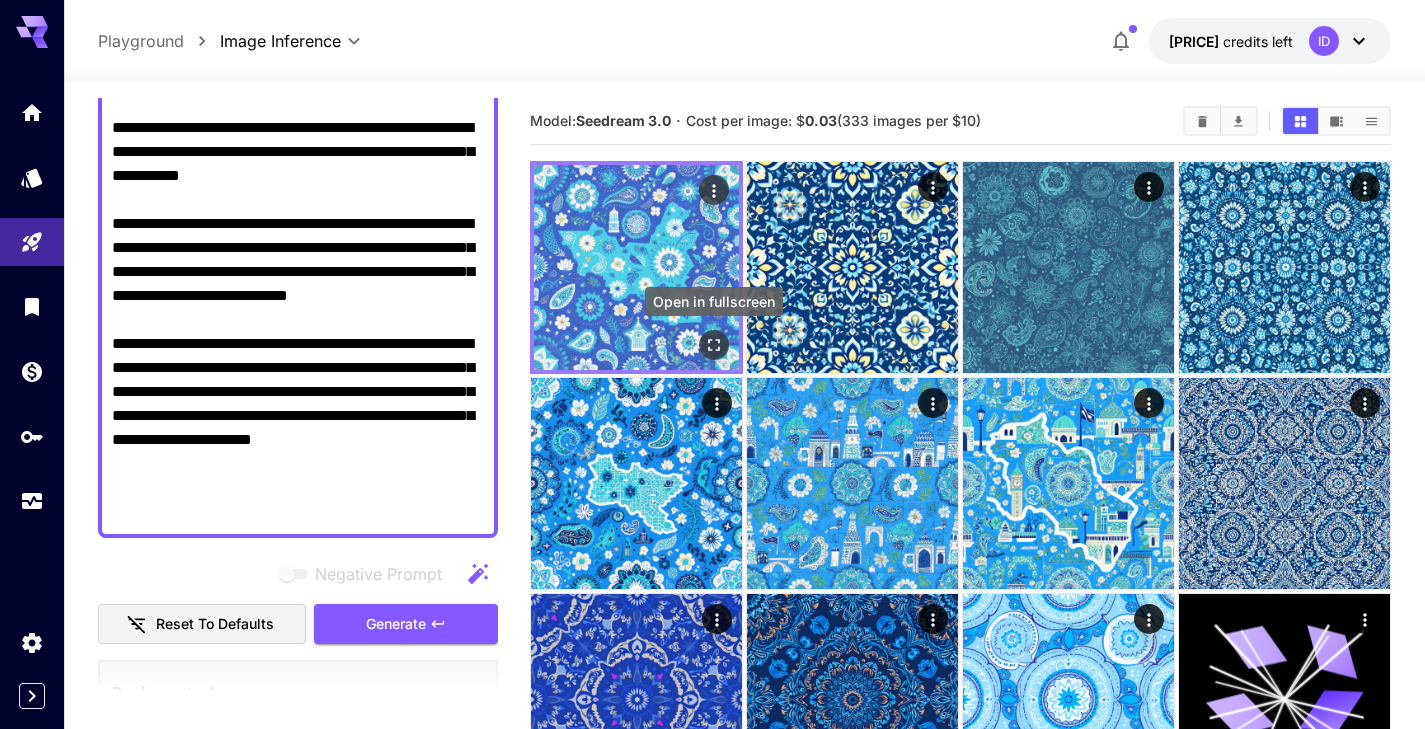 click 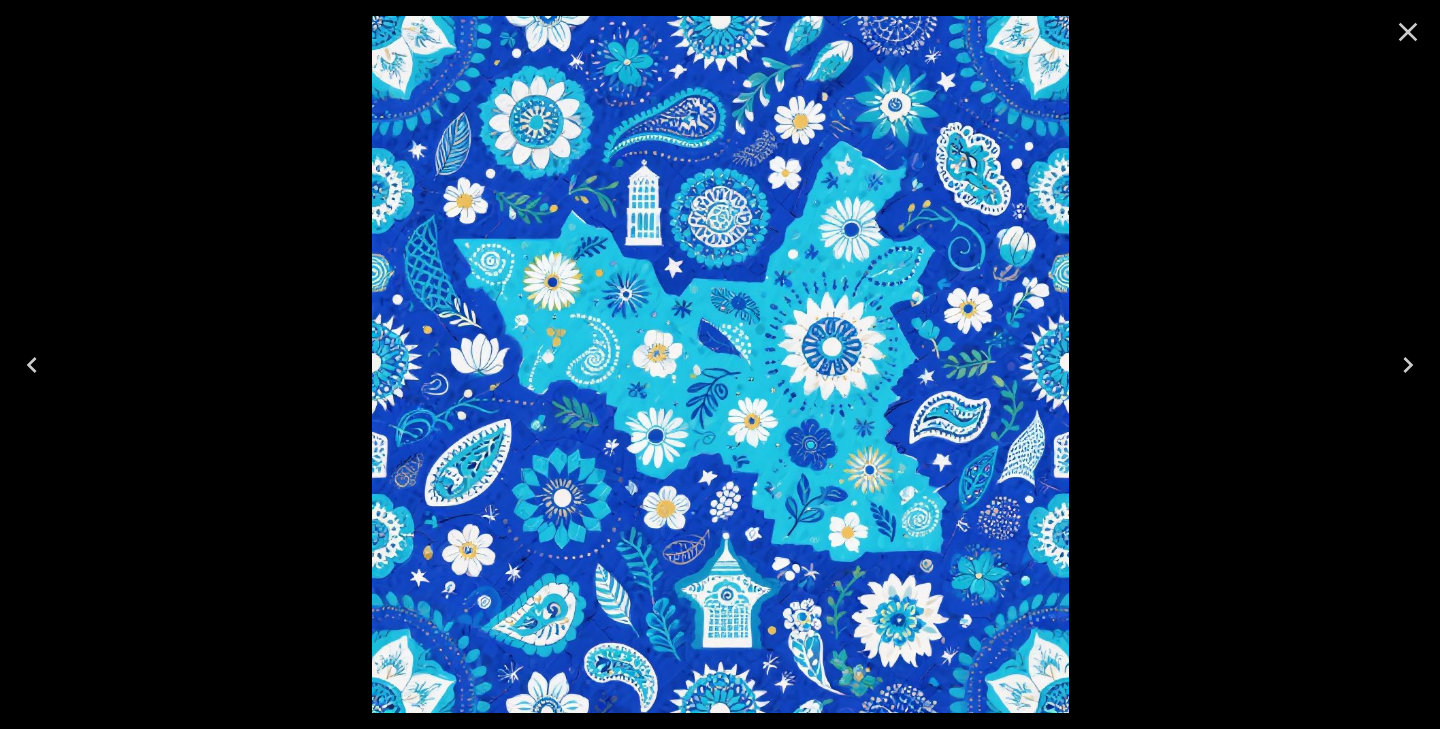 click 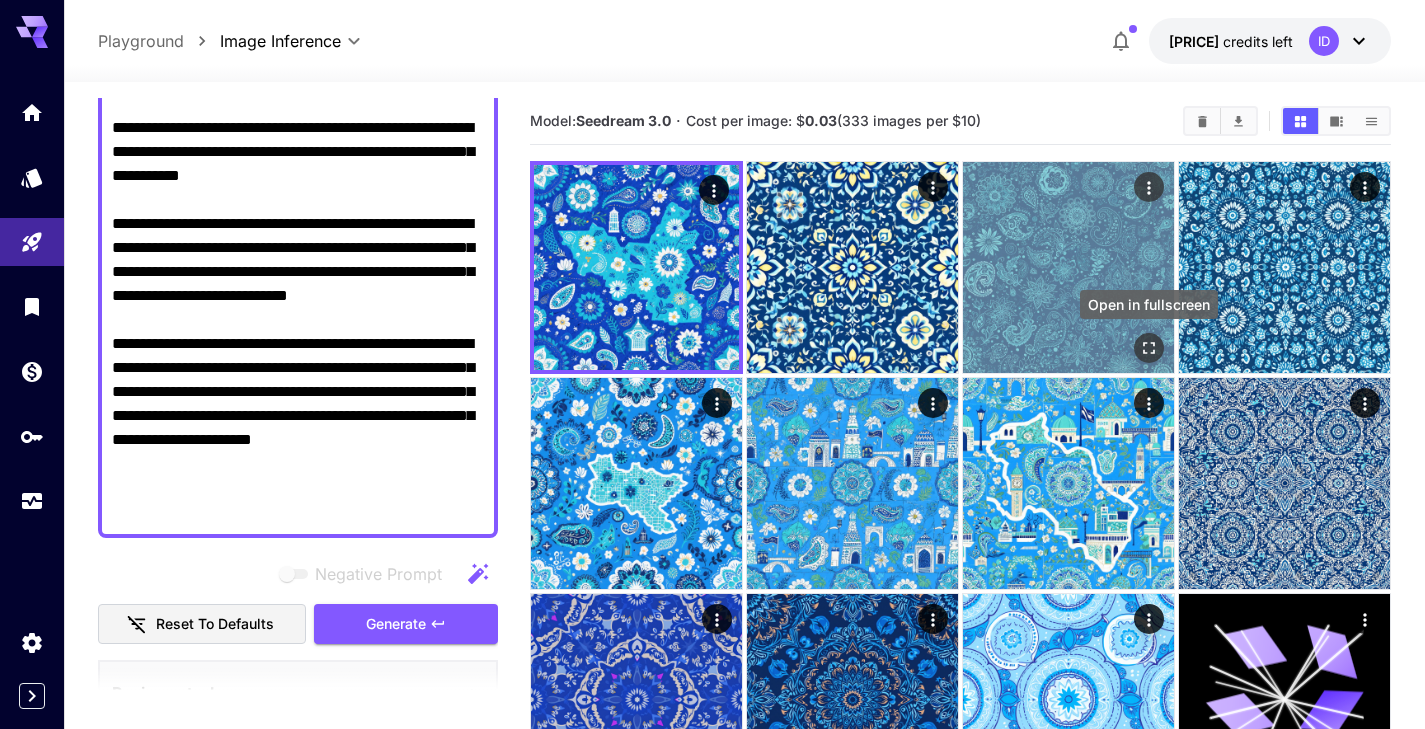click 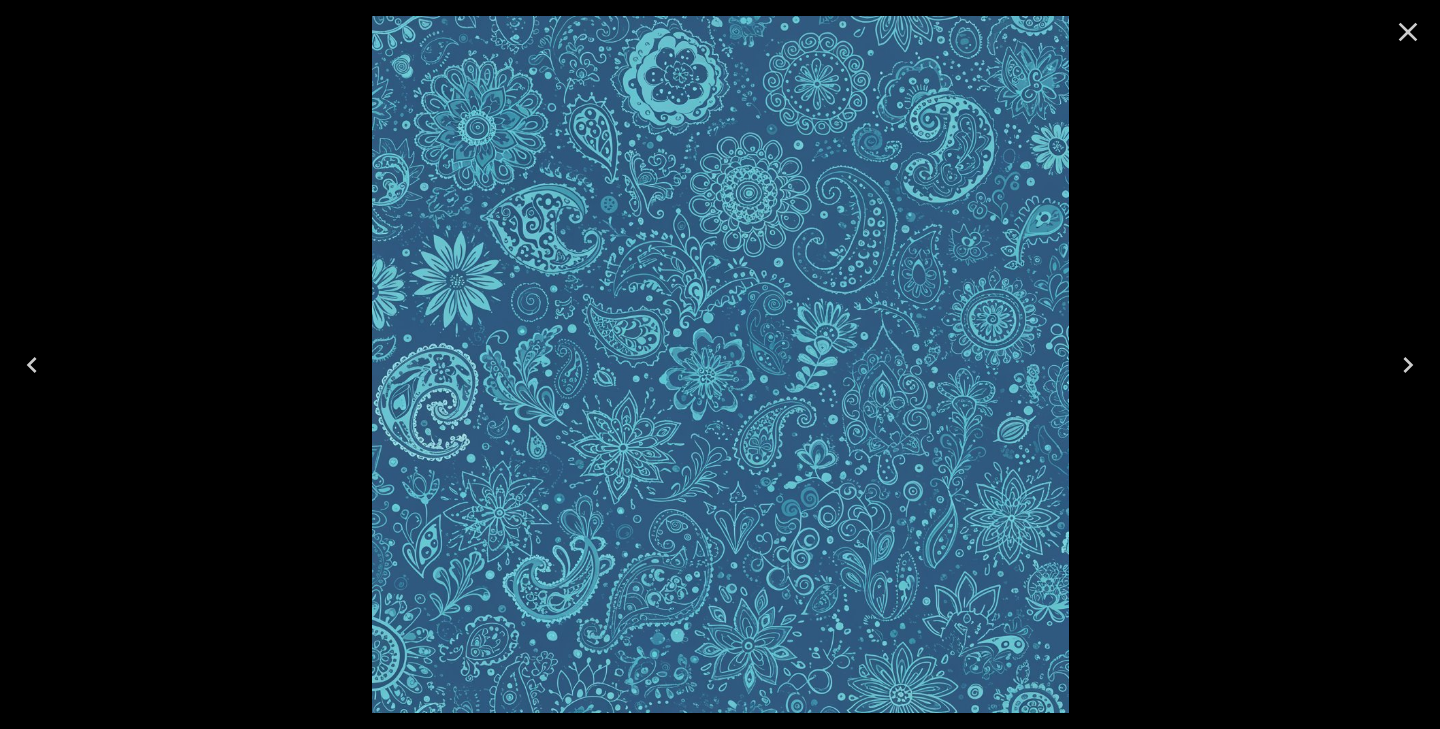 click 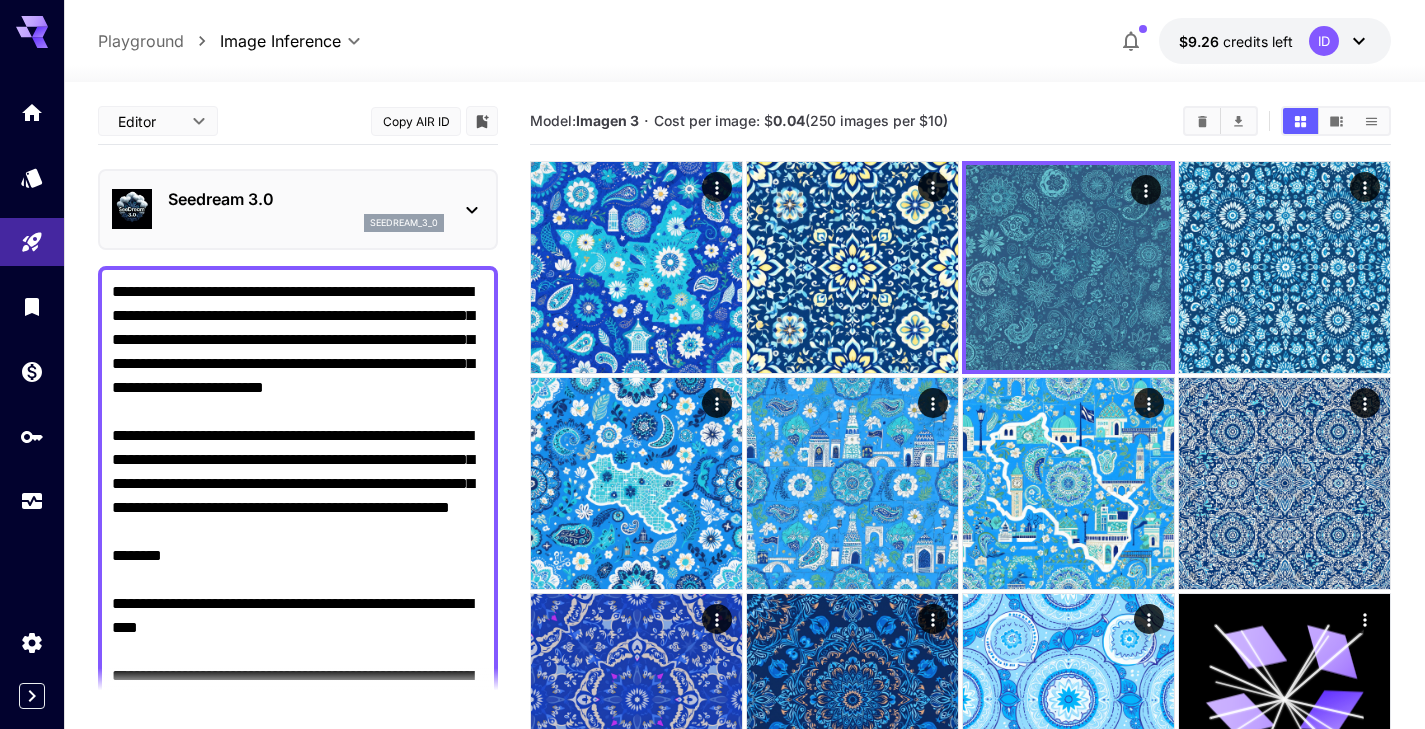 scroll, scrollTop: 0, scrollLeft: 0, axis: both 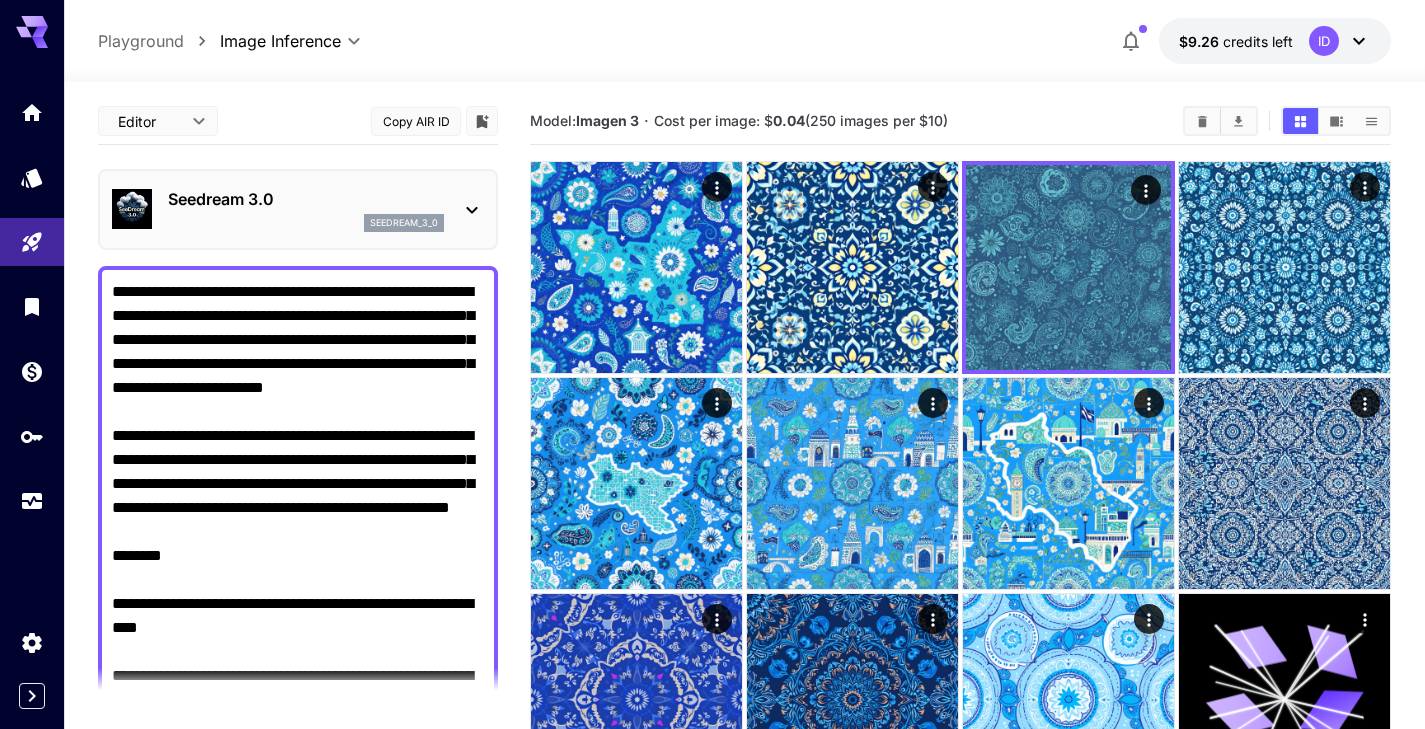 click on "seedream_3_0" at bounding box center [306, 223] 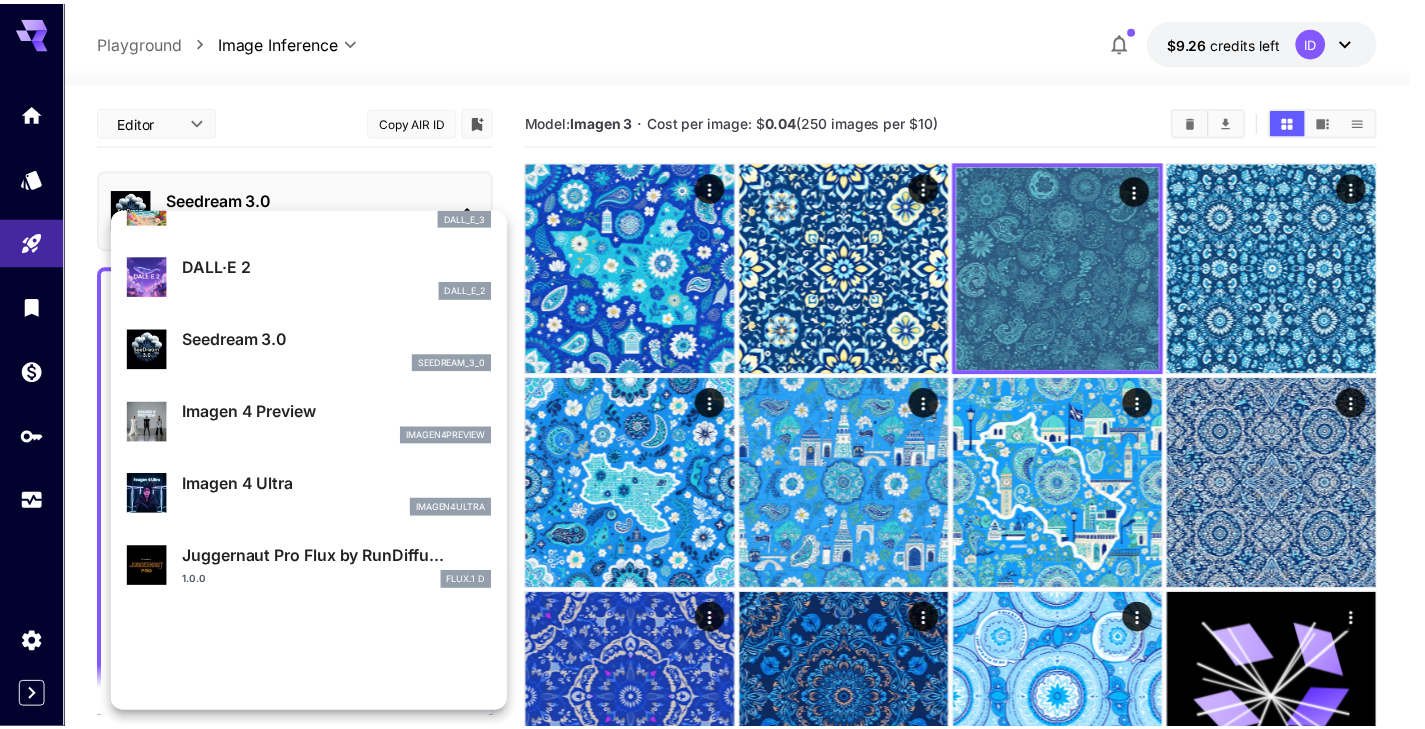 scroll, scrollTop: 406, scrollLeft: 0, axis: vertical 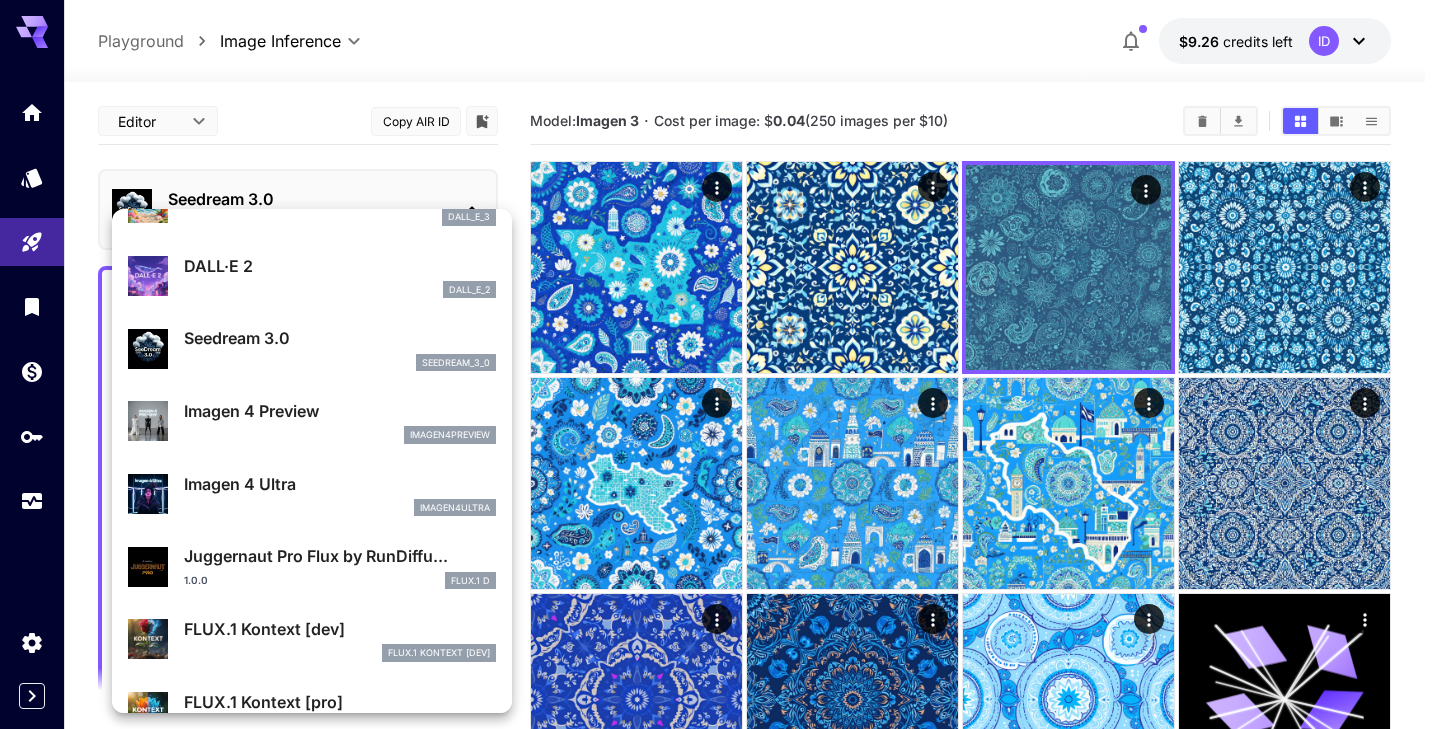 click on "Imagen 4 Preview" at bounding box center (340, 411) 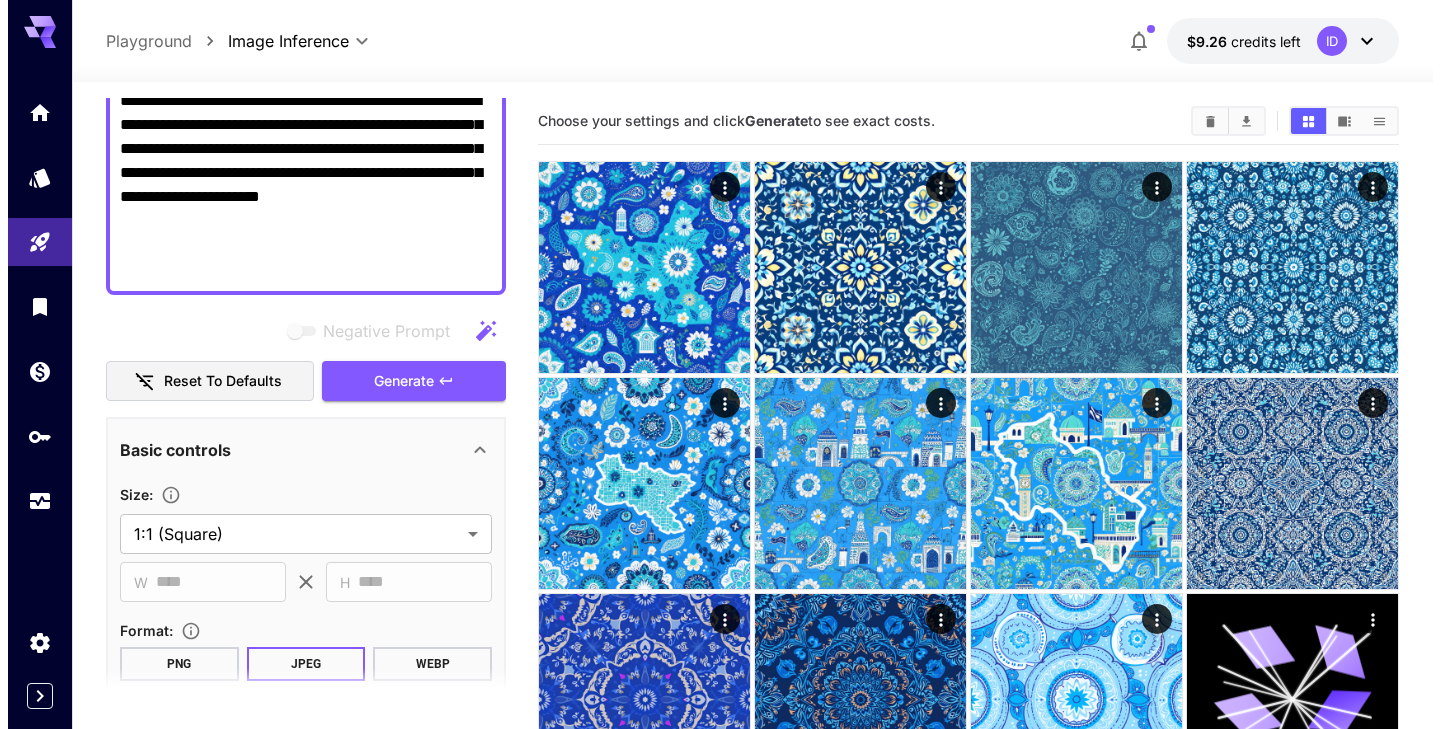 scroll, scrollTop: 1175, scrollLeft: 0, axis: vertical 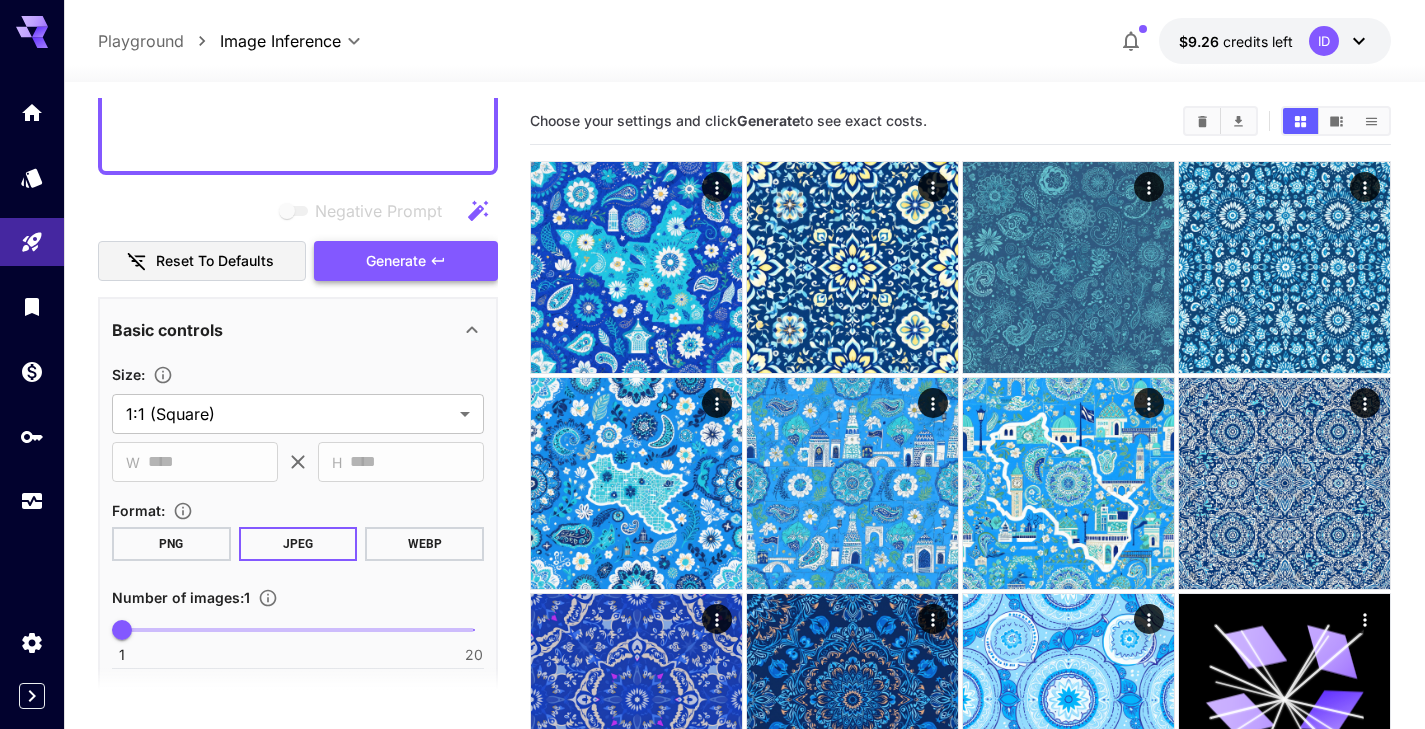 click on "Generate" at bounding box center [406, 261] 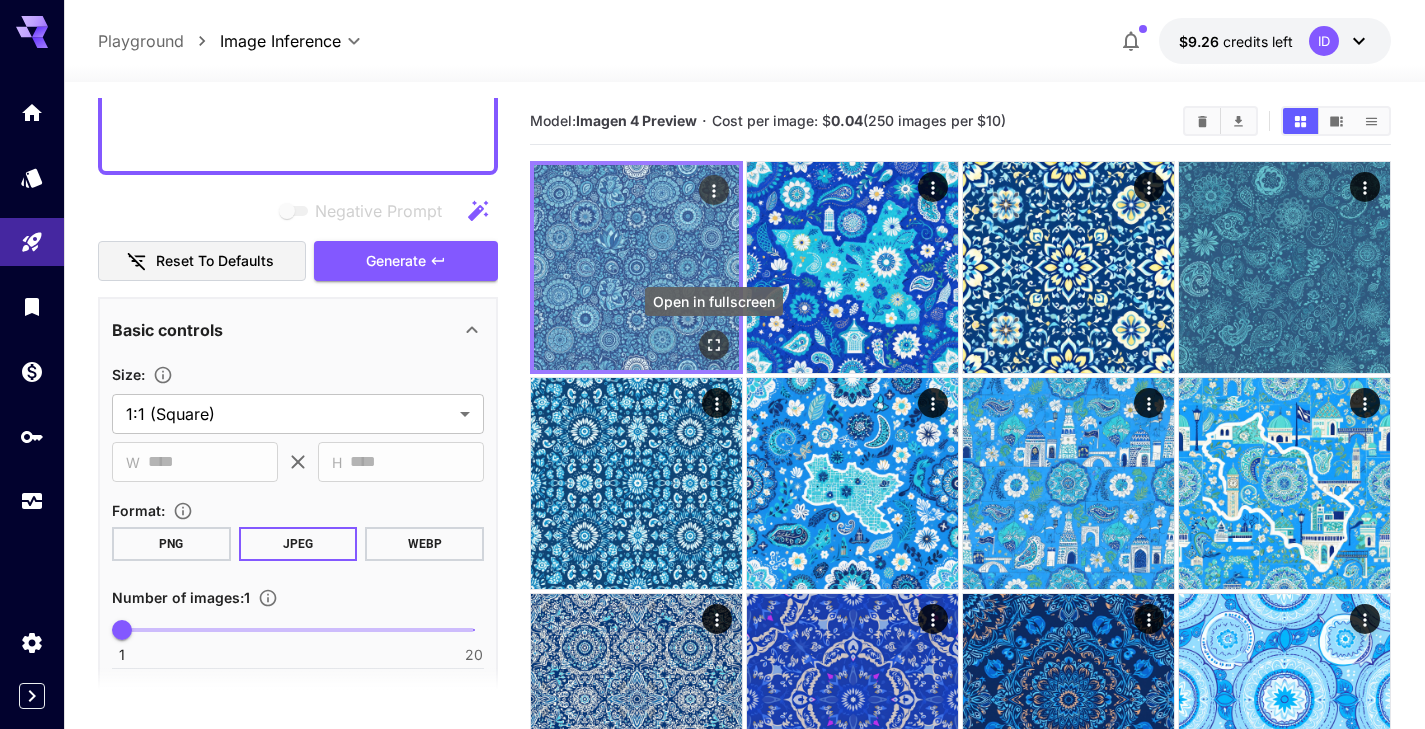 click 